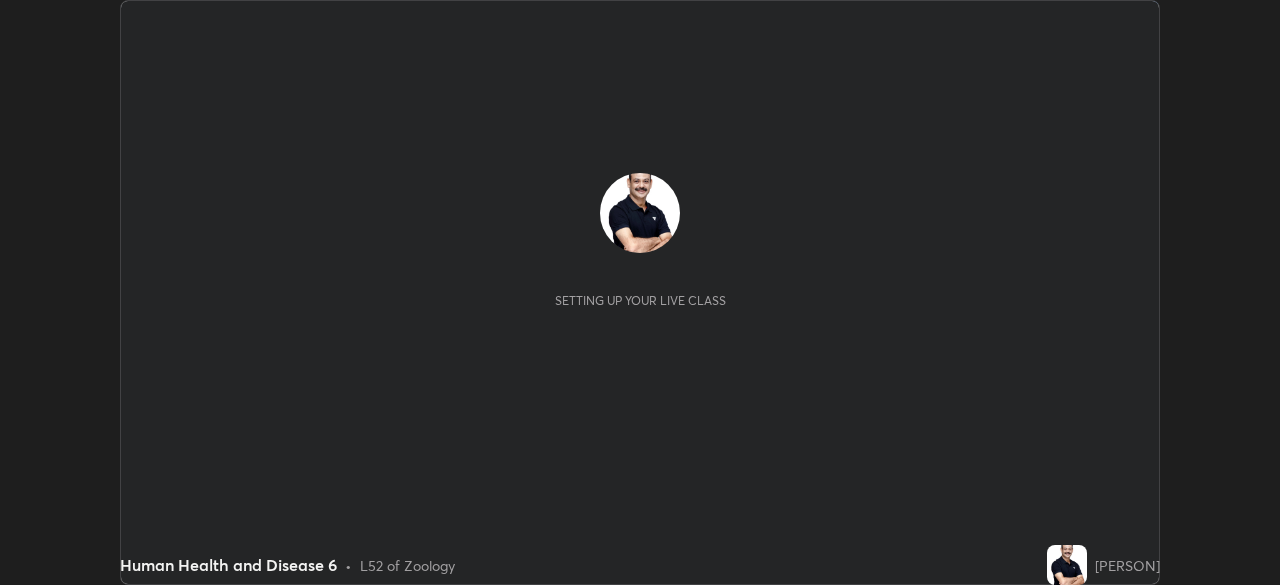 scroll, scrollTop: 0, scrollLeft: 0, axis: both 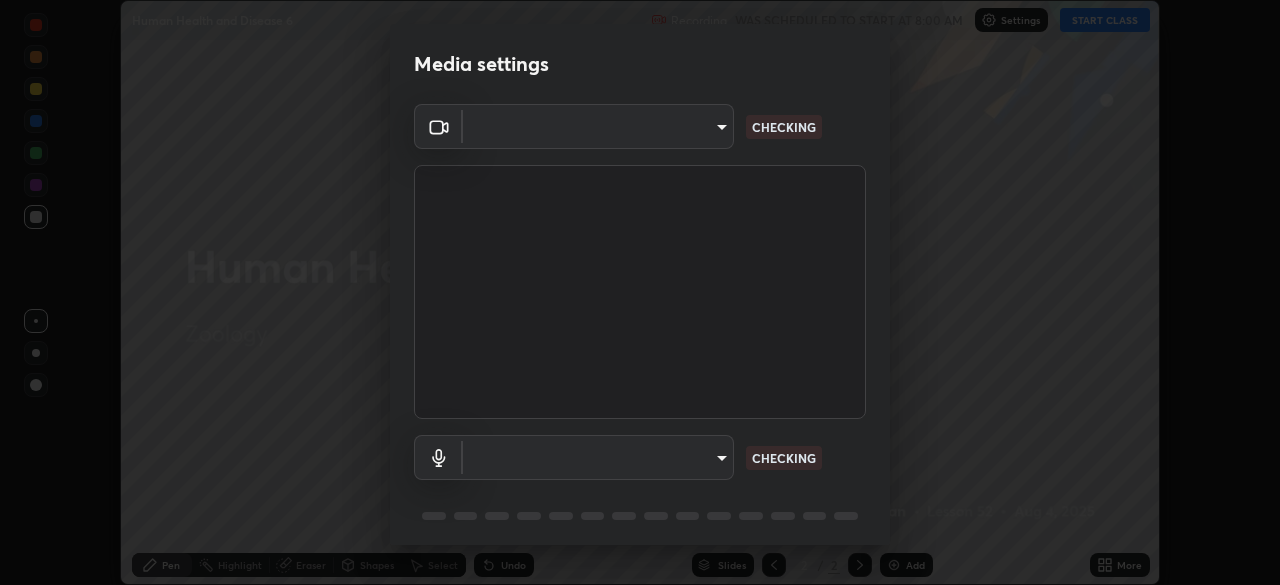type on "cf4cade584ede8fb560bca5df173c6e0c2fab346f0fe5c0e134d57ffae5dbcad" 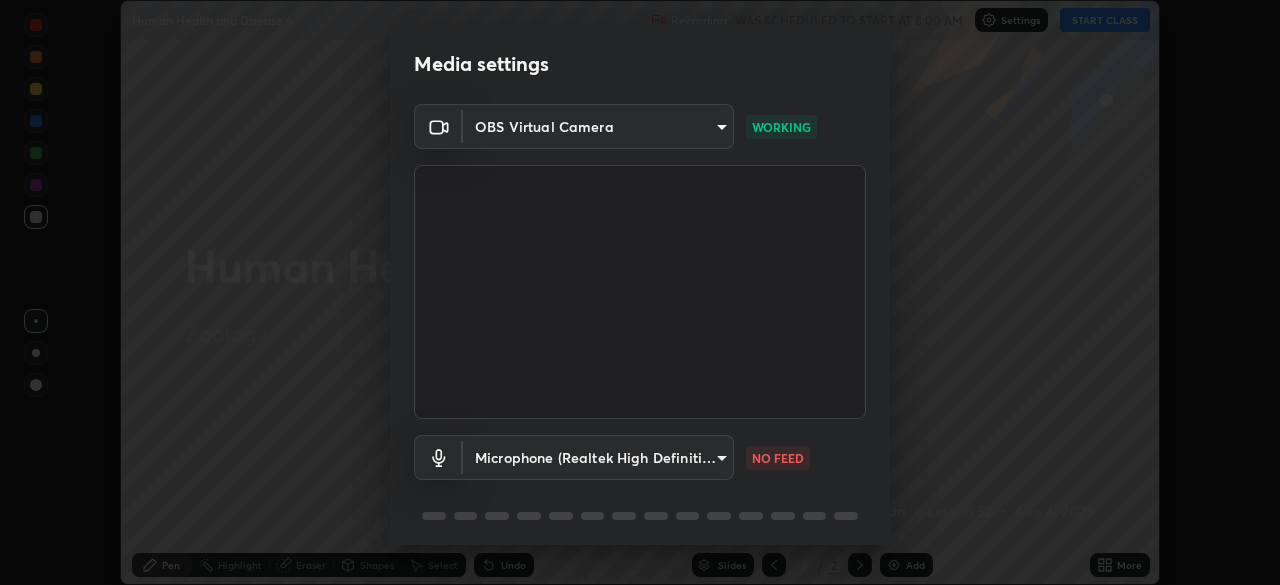 click on "Erase all Human Health and Disease 6 Recording WAS SCHEDULED TO START AT  8:00 AM Settings START CLASS Setting up your live class Human Health and Disease 6 • L52 of Zoology [PERSON] Pen Highlight Eraser Shapes Select Undo Slides 2 / 2 Add More No doubts shared Encourage your learners to ask a doubt for better clarity Report an issue Reason for reporting Buffering Chat not working Audio - Video sync issue Educator video quality low ​ Attach an image Report Media settings OBS Virtual Camera cf4cade584ede8fb560bca5df173c6e0c2fab346f0fe5c0e134d57ffae5dbcad WORKING Microphone (Realtek High Definition Audio) 2c7ce03bf44361b7ba6d686ec062d0a68e8820996cf89e2862210030541b57e2 NO FEED 1 / 5 Next" at bounding box center (640, 292) 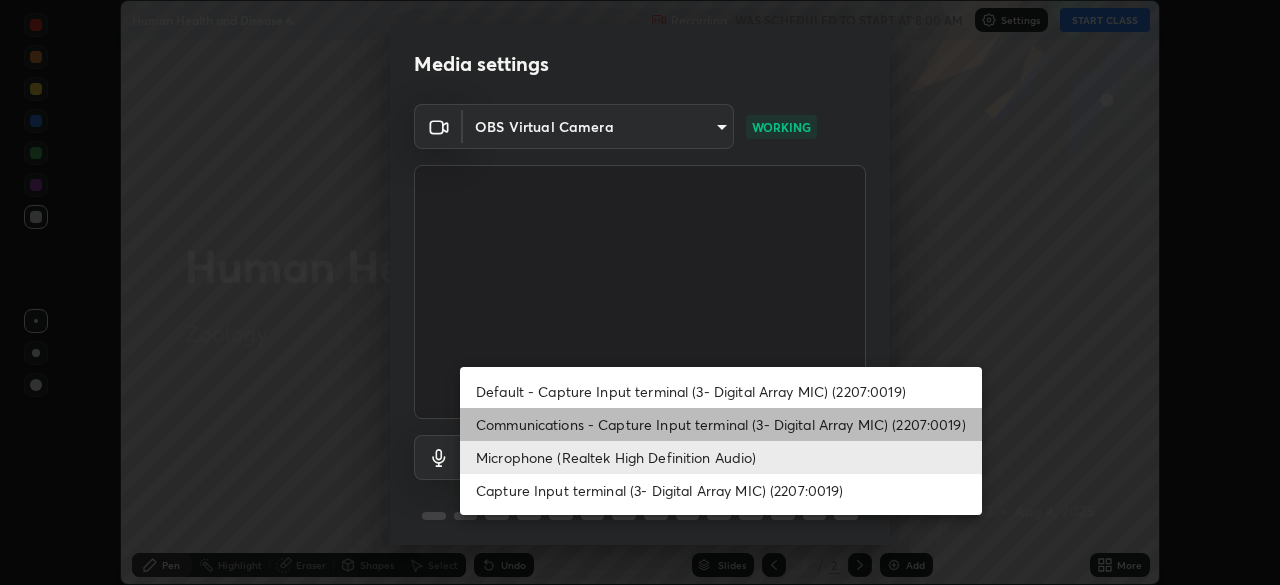 click on "Communications - Capture Input terminal (3- Digital Array MIC) (2207:0019)" at bounding box center [721, 424] 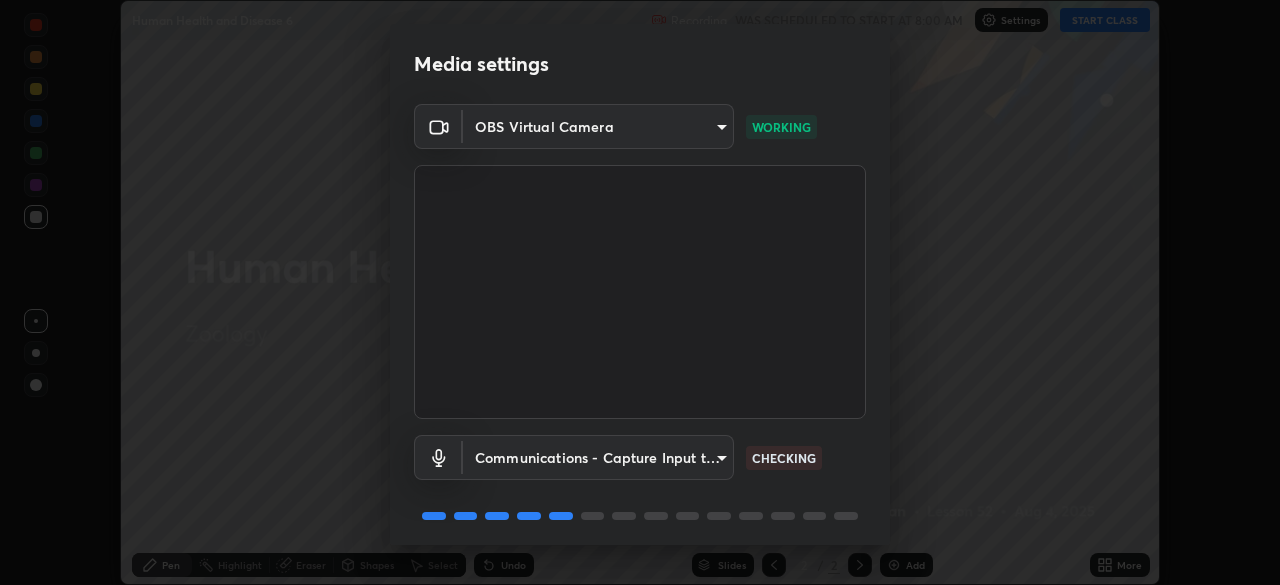 scroll, scrollTop: 71, scrollLeft: 0, axis: vertical 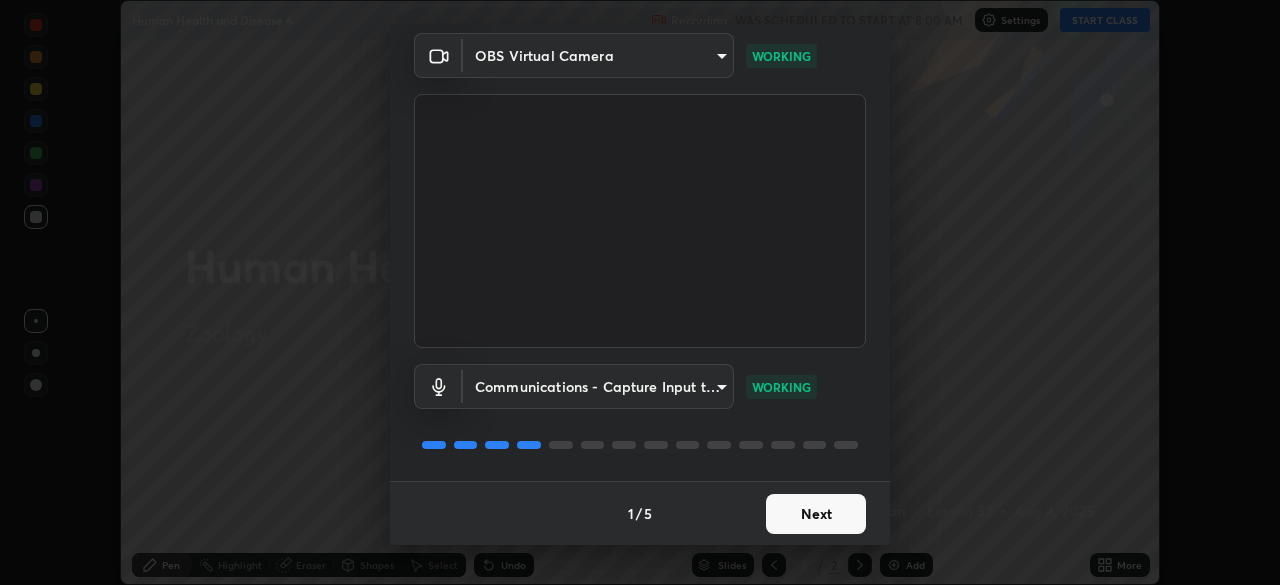 click on "Next" at bounding box center (816, 514) 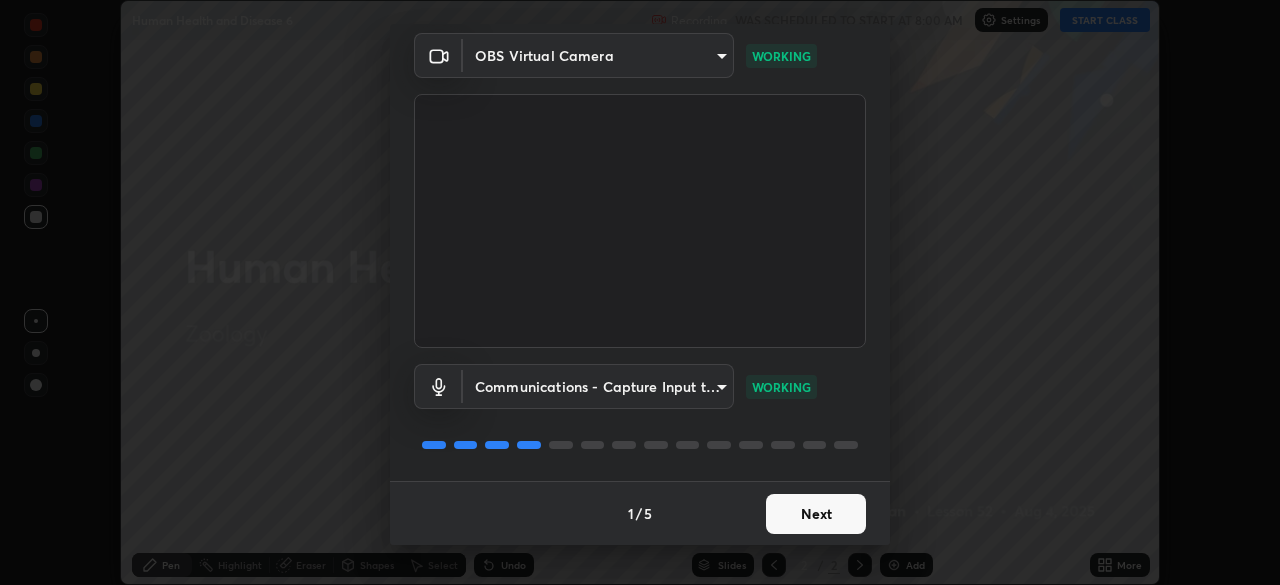 scroll, scrollTop: 0, scrollLeft: 0, axis: both 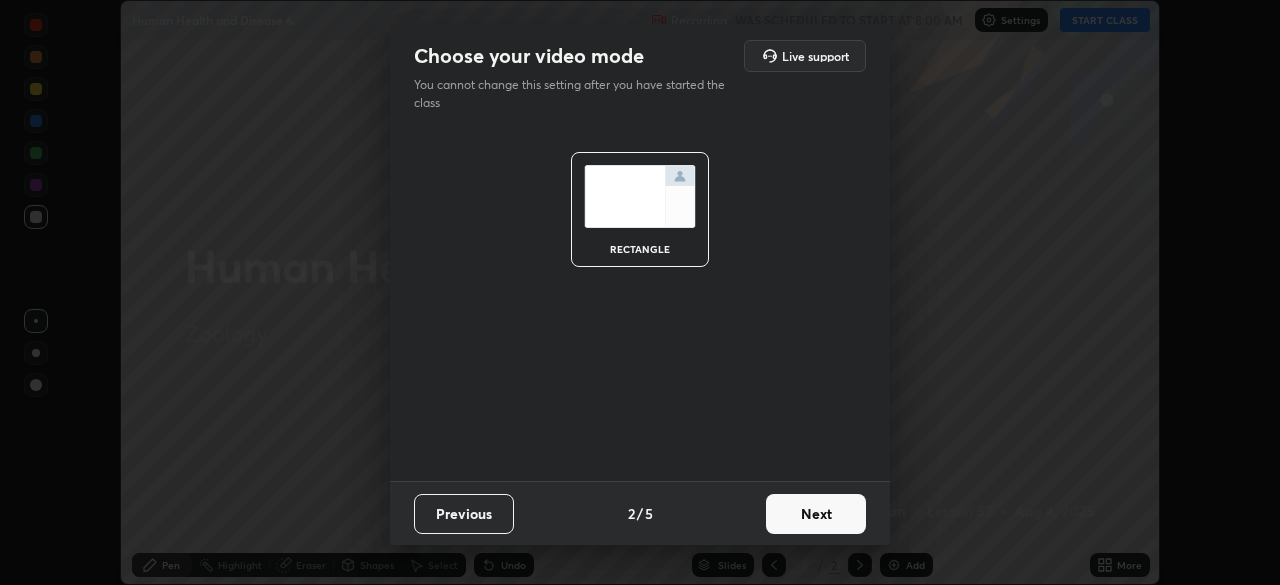 click on "Next" at bounding box center [816, 514] 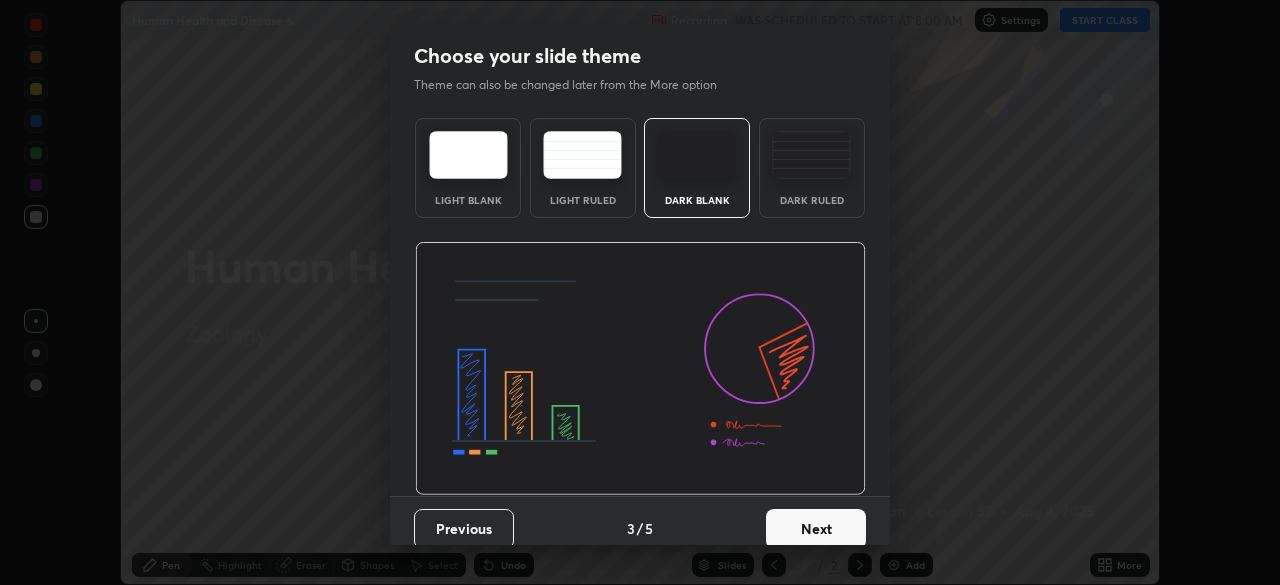 click on "Next" at bounding box center [816, 529] 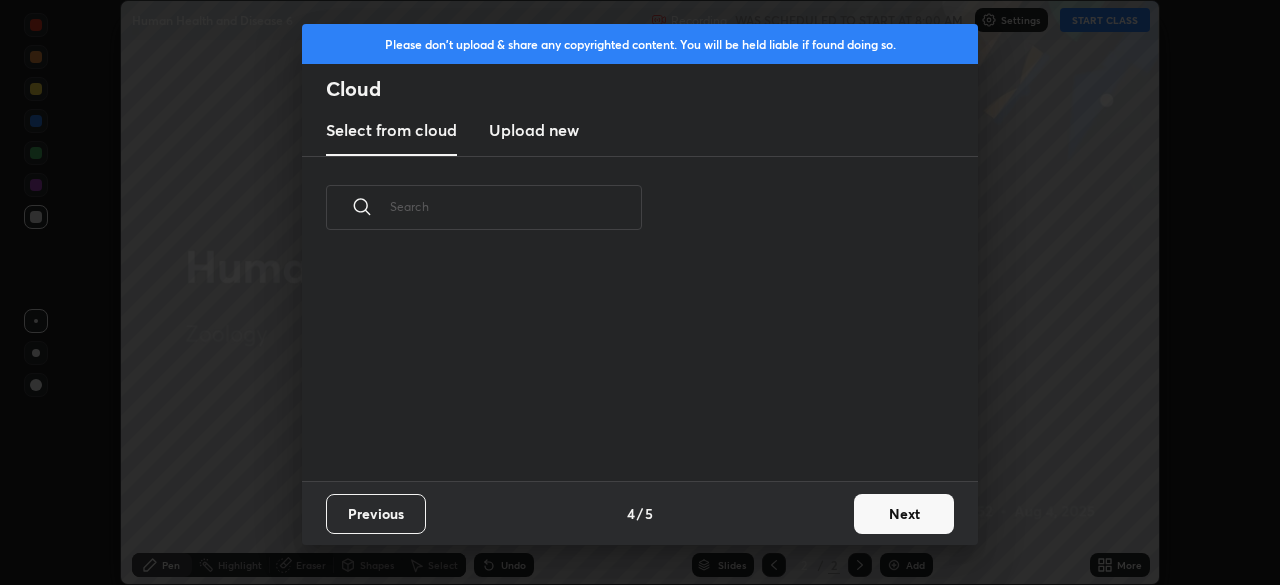 scroll, scrollTop: 7, scrollLeft: 11, axis: both 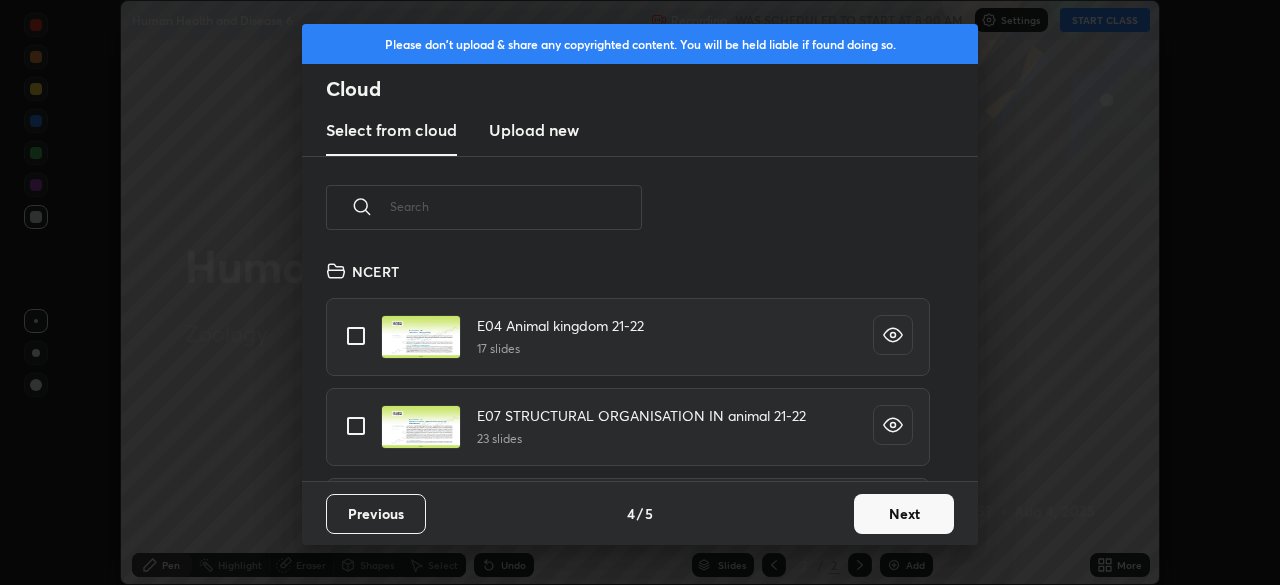click at bounding box center (356, 426) 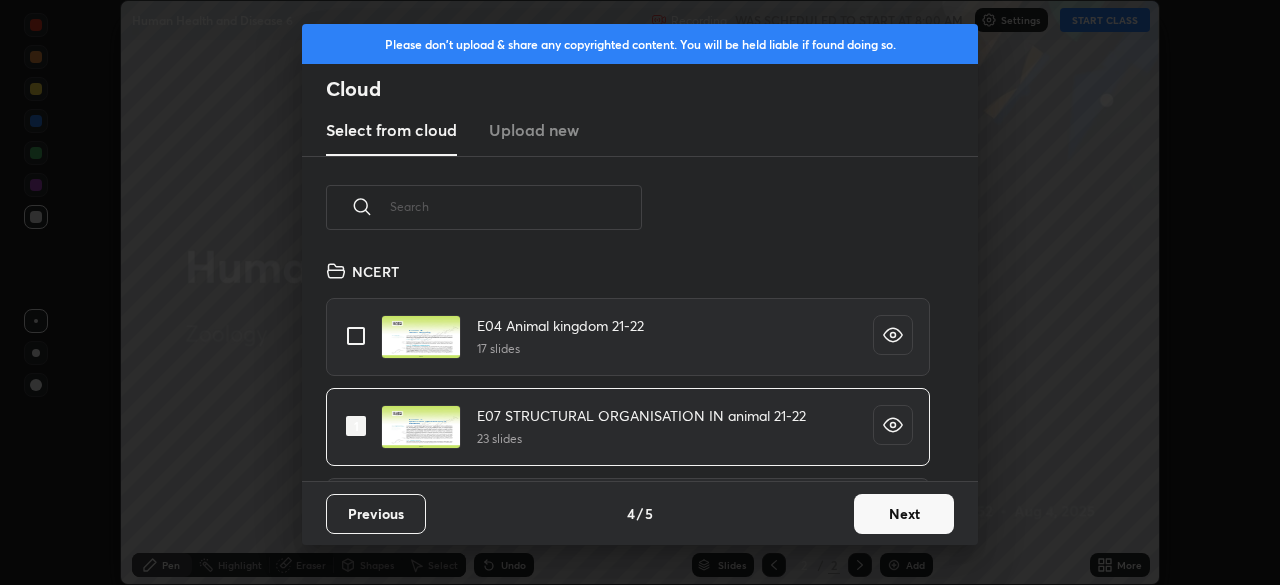 click on "Next" at bounding box center [904, 514] 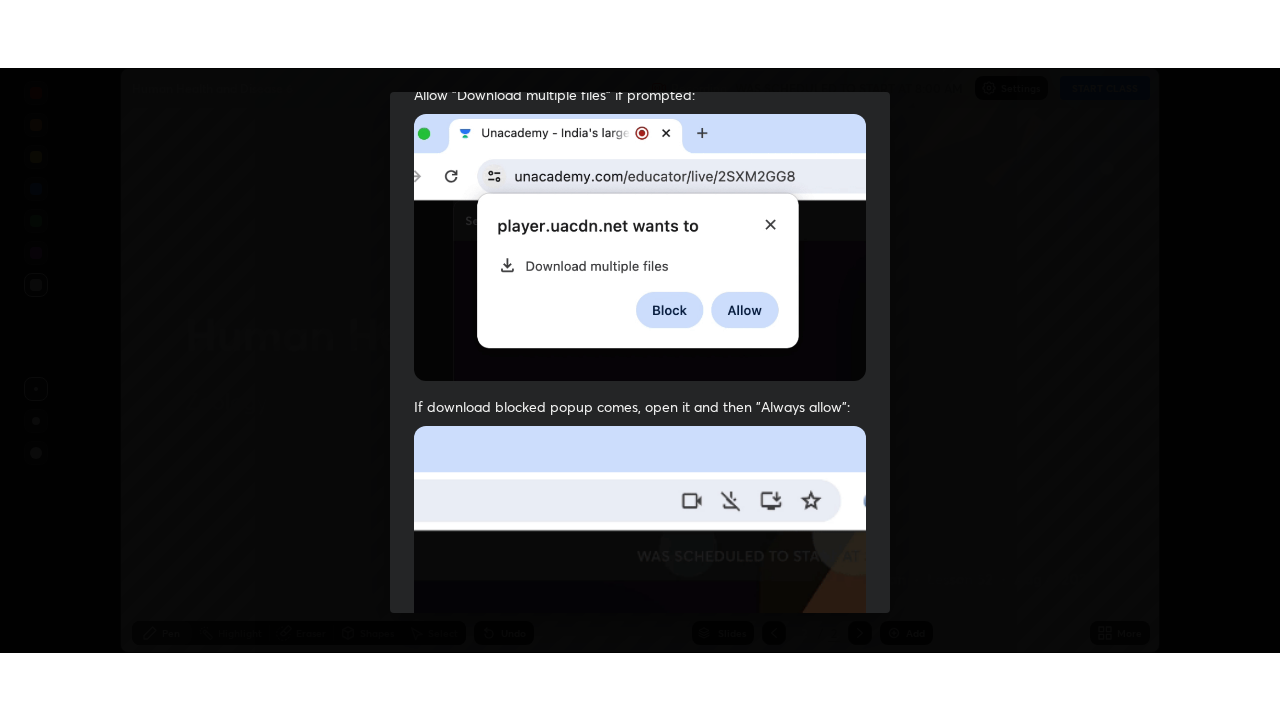 scroll, scrollTop: 479, scrollLeft: 0, axis: vertical 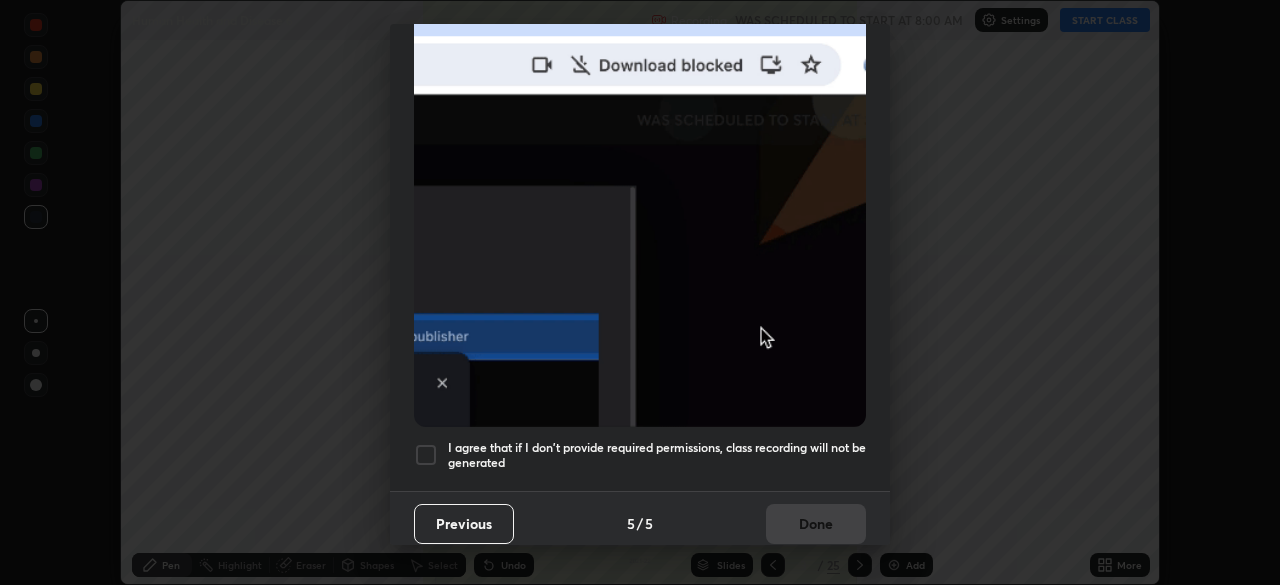 click at bounding box center (426, 455) 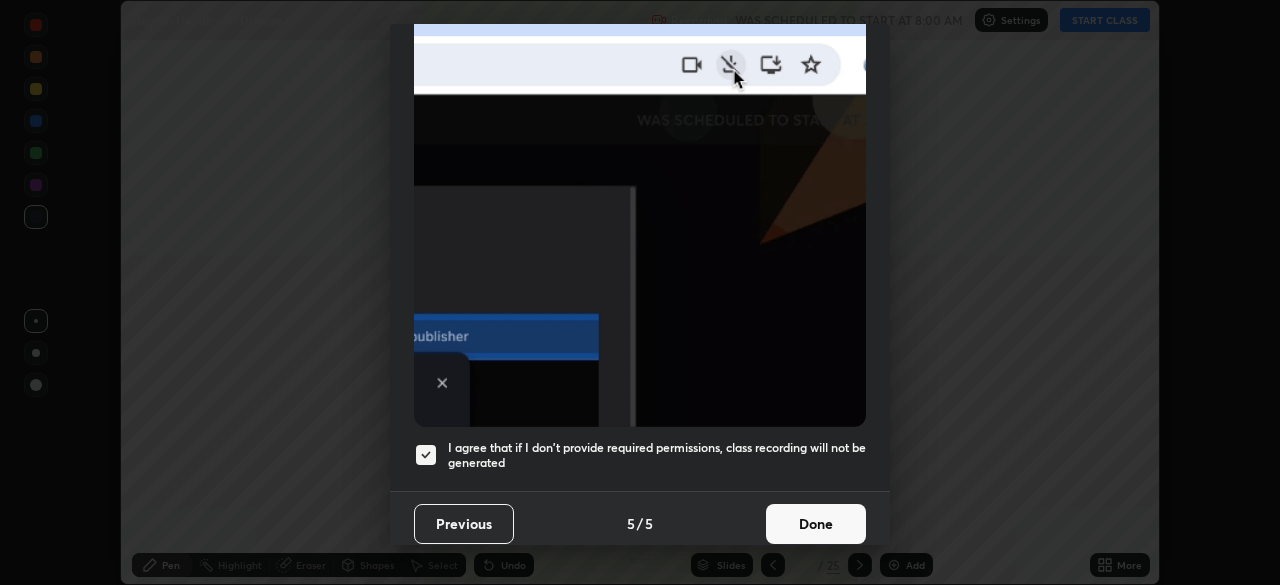 click on "Done" at bounding box center [816, 524] 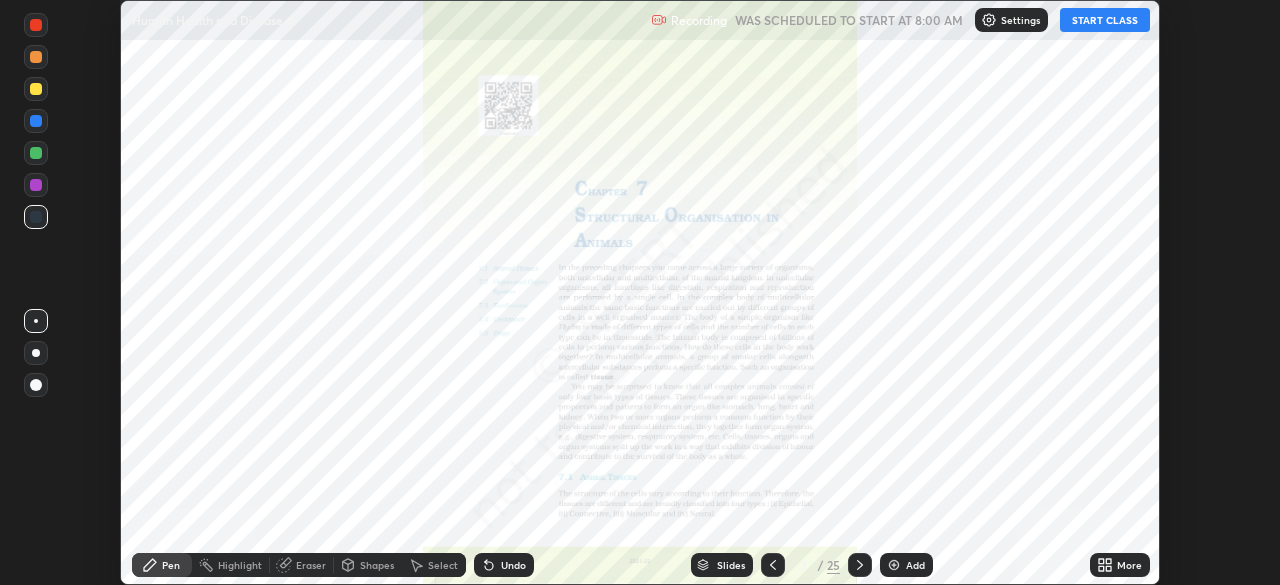 click on "START CLASS" at bounding box center [1105, 20] 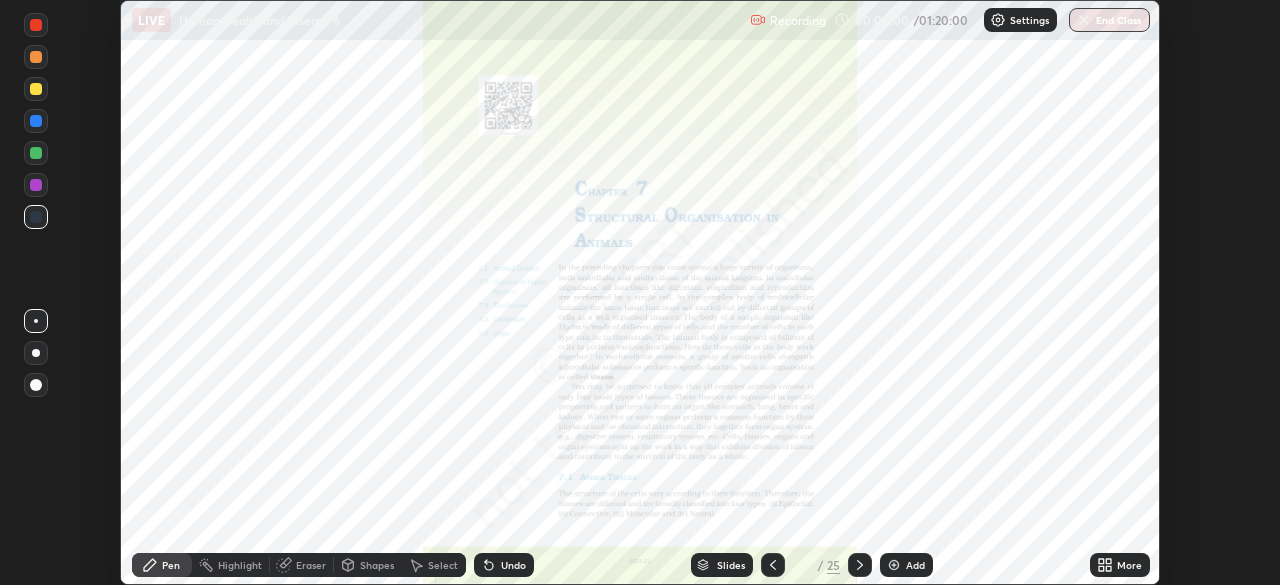 click 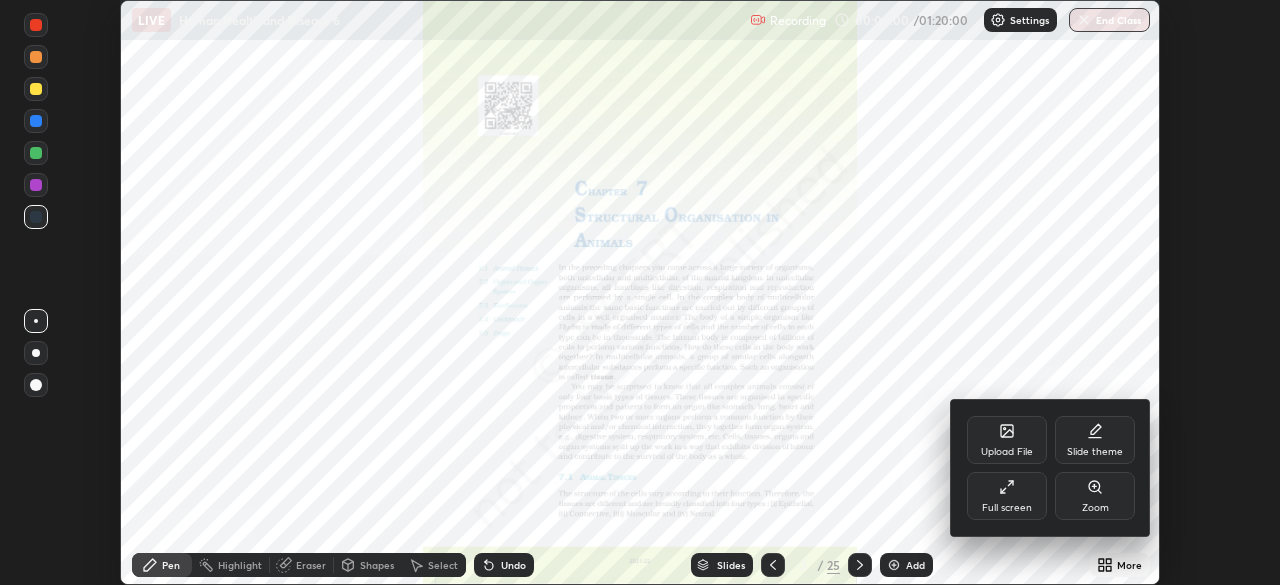 click on "Full screen" at bounding box center (1007, 496) 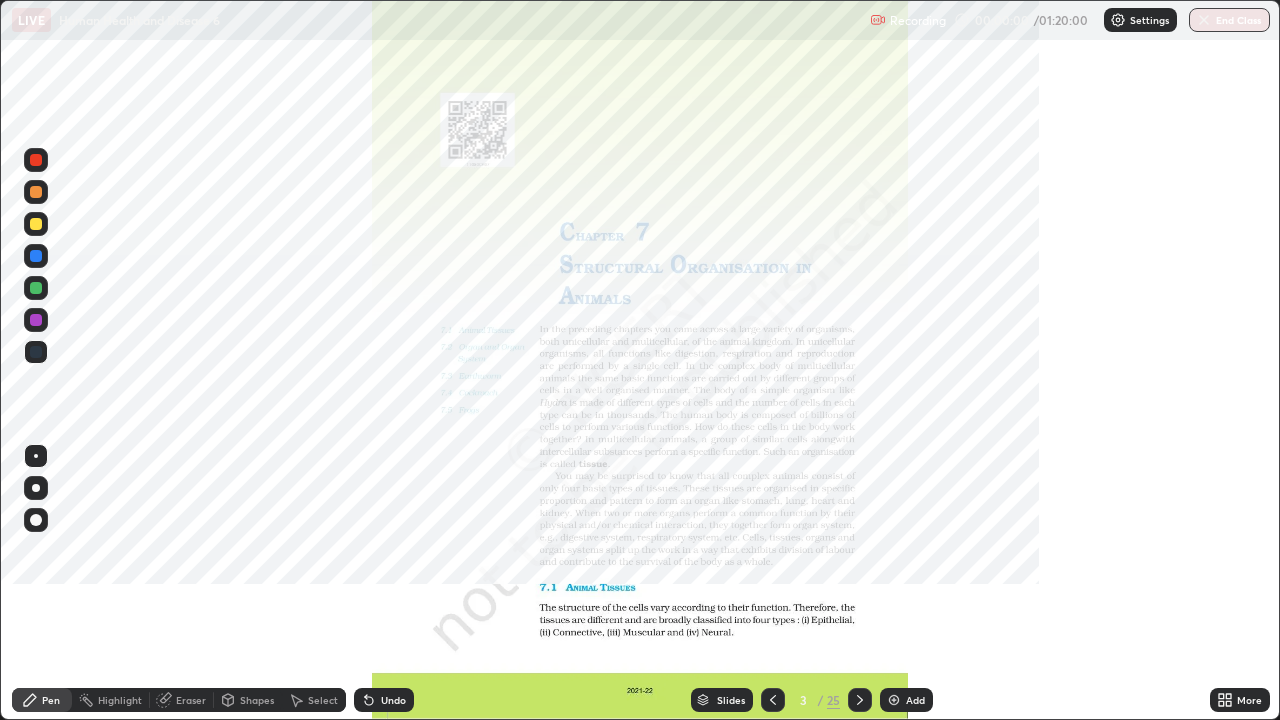 scroll, scrollTop: 99280, scrollLeft: 98720, axis: both 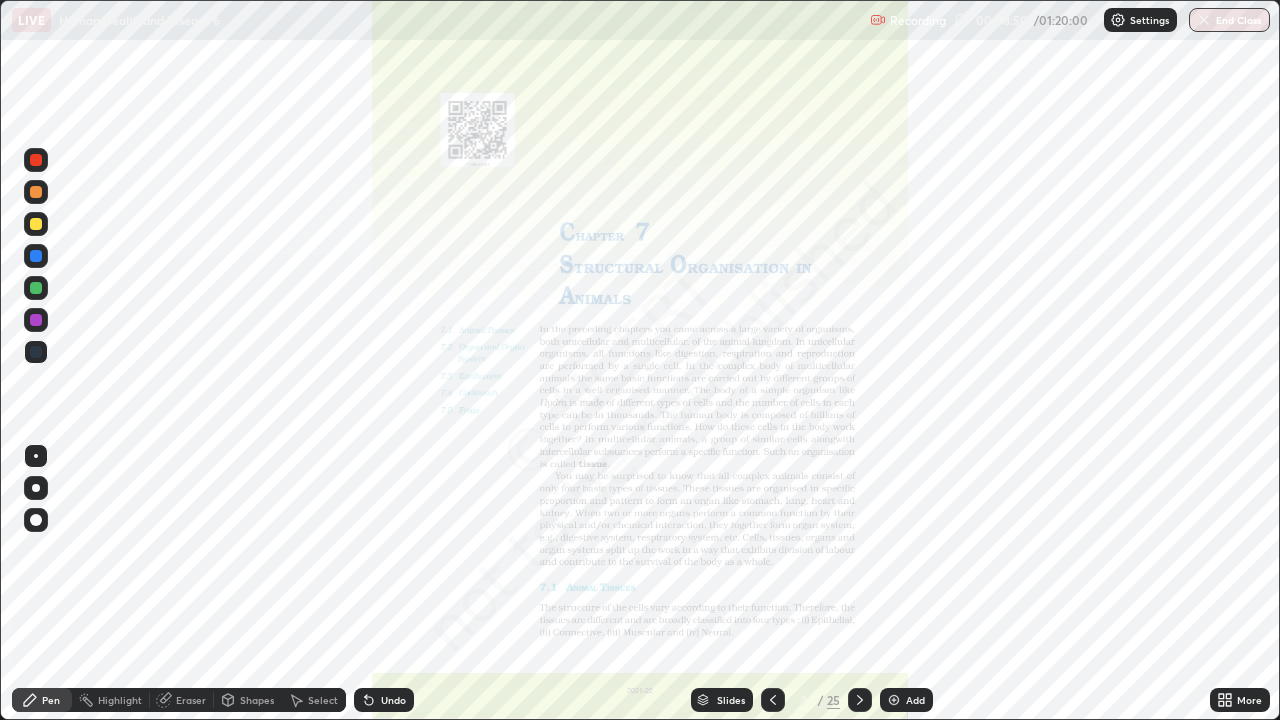 click on "Eraser" at bounding box center [191, 700] 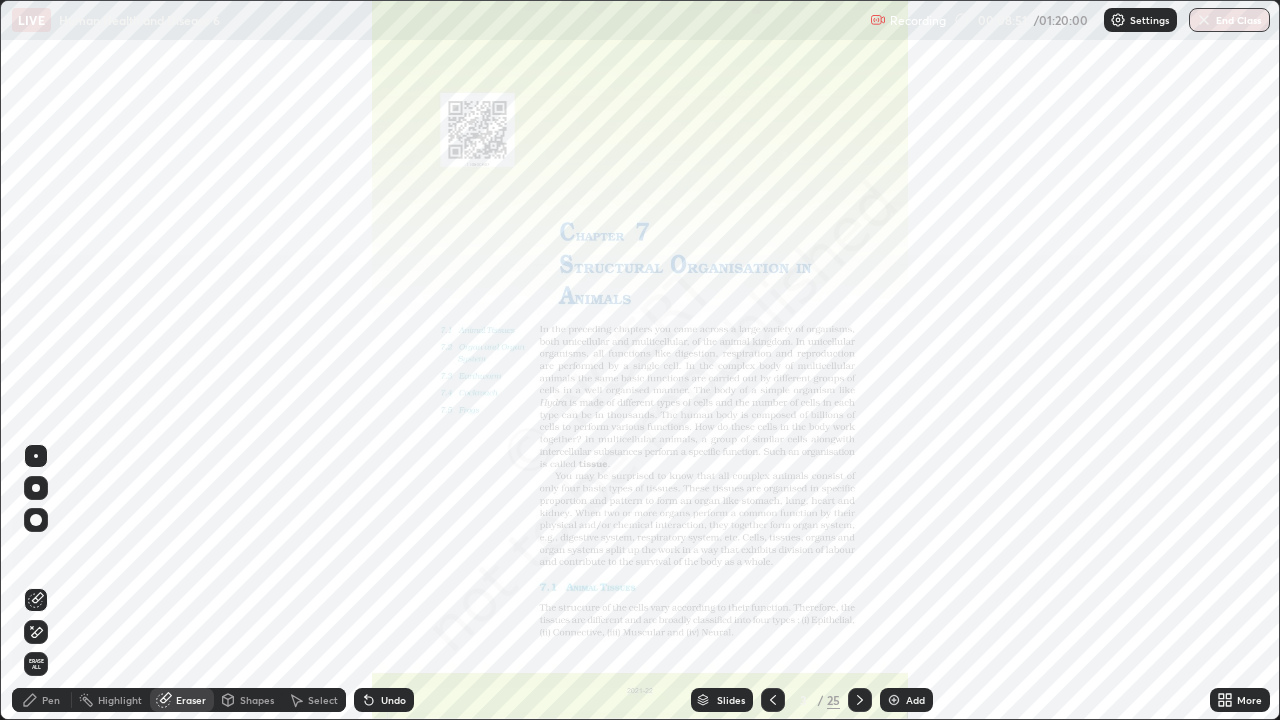 click on "Erase all" at bounding box center (36, 664) 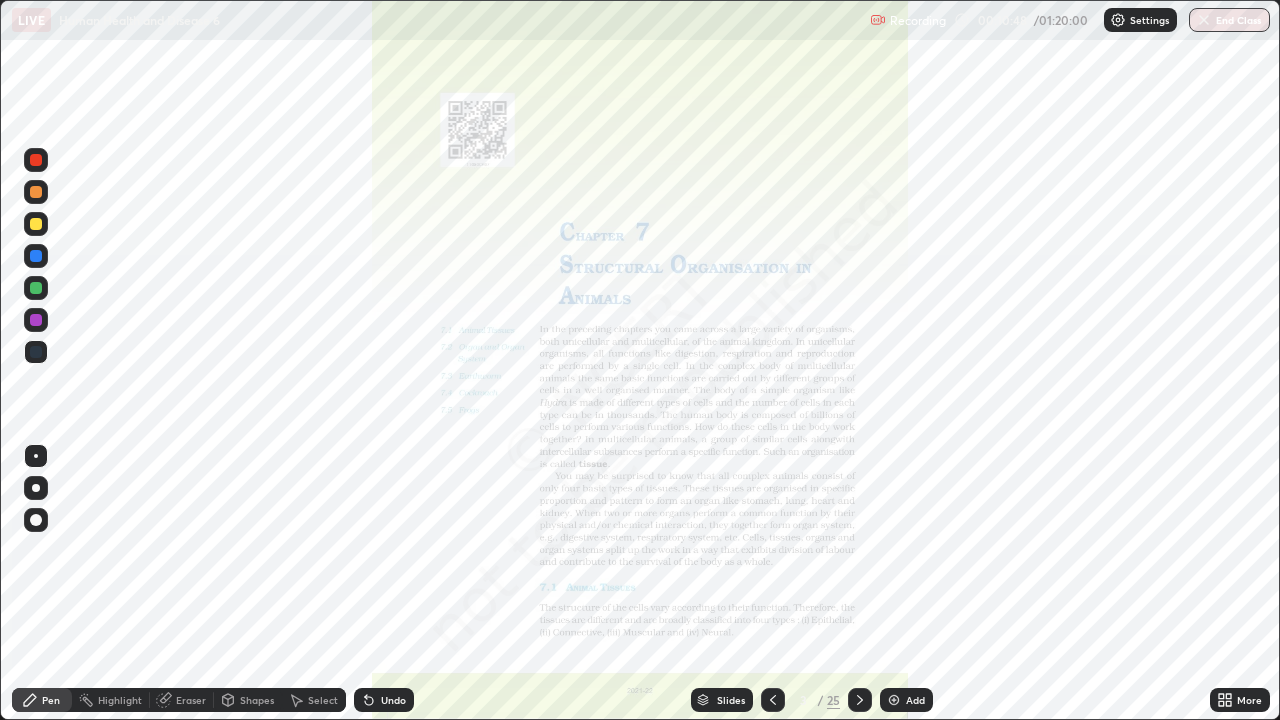 click 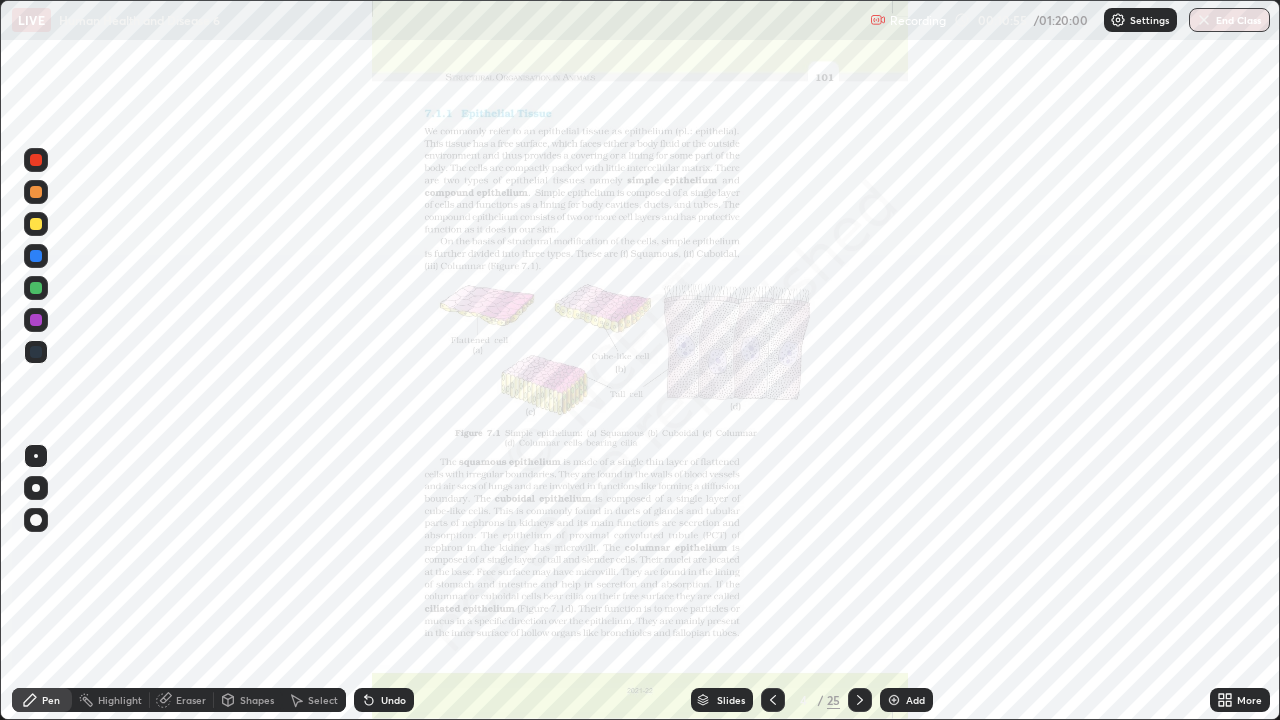 click 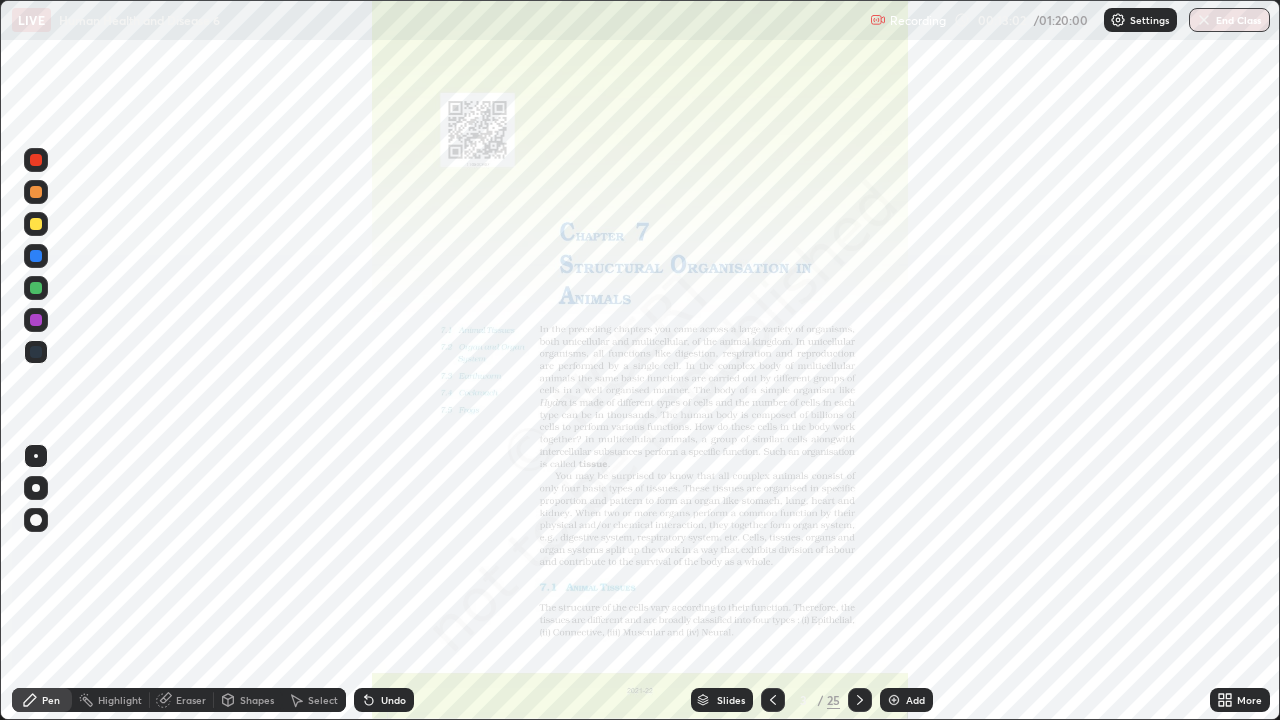 click 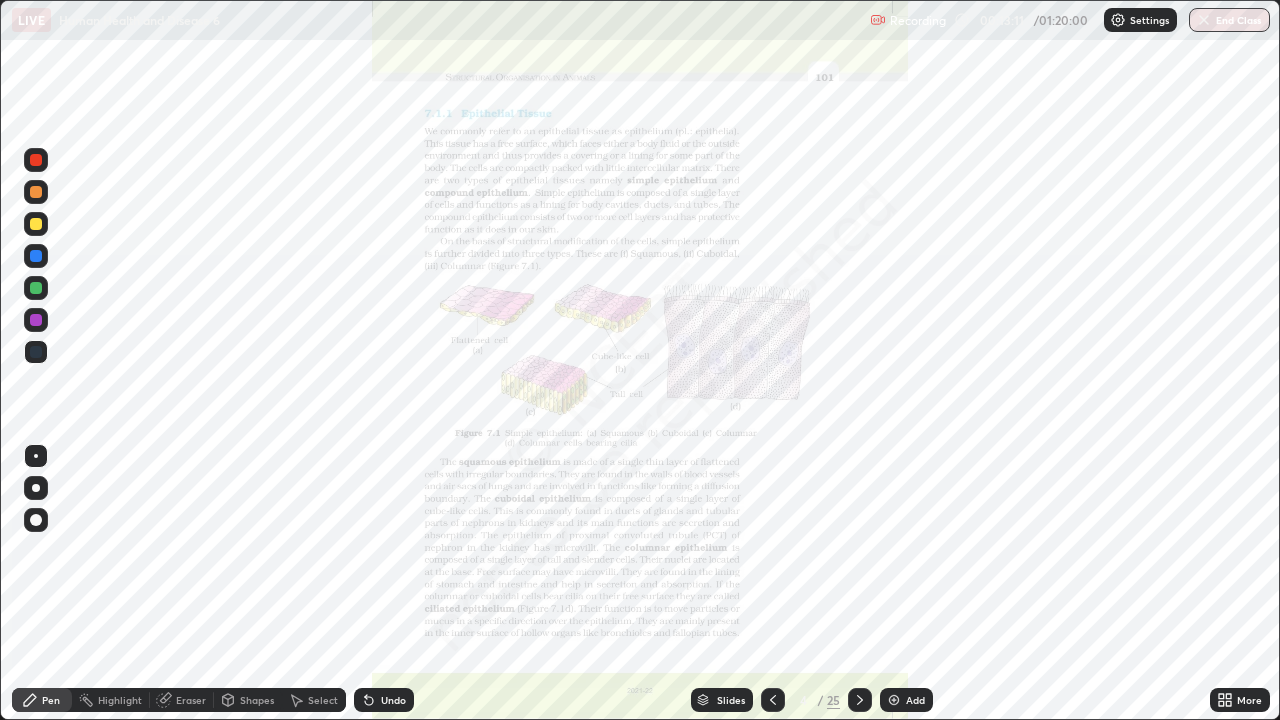 click on "More" at bounding box center (1249, 700) 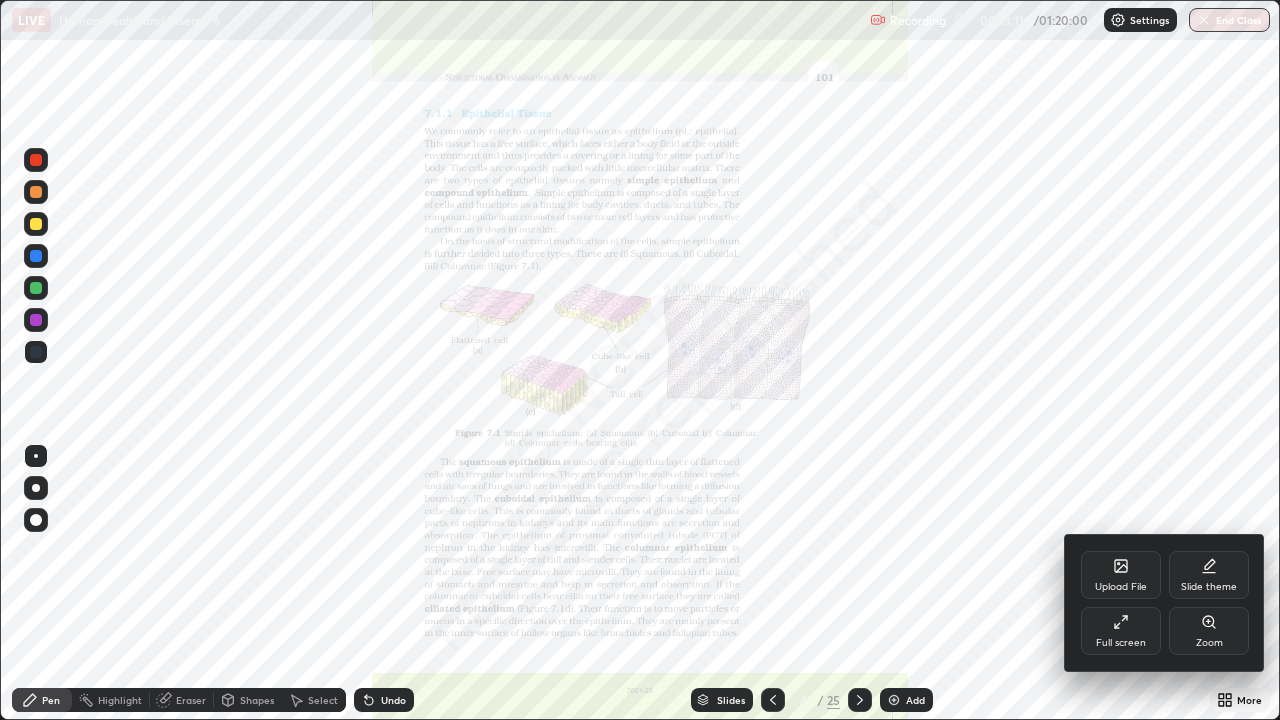 click on "Zoom" at bounding box center [1209, 643] 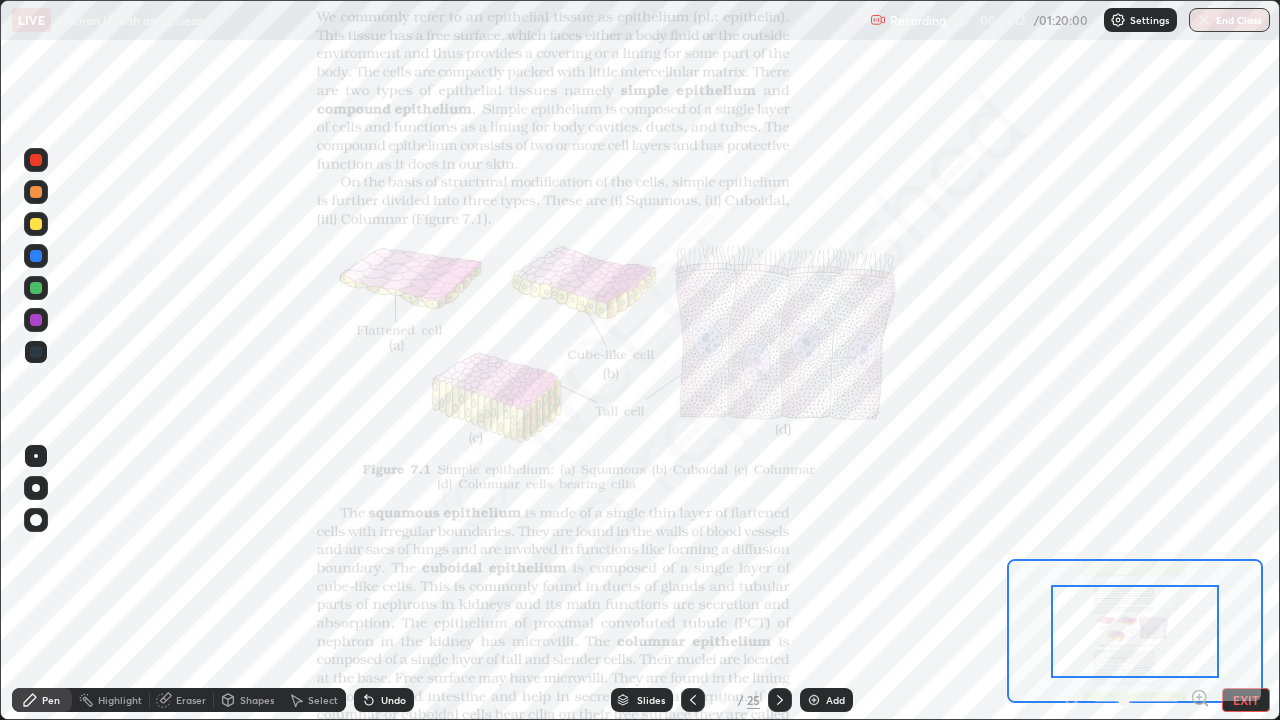 click 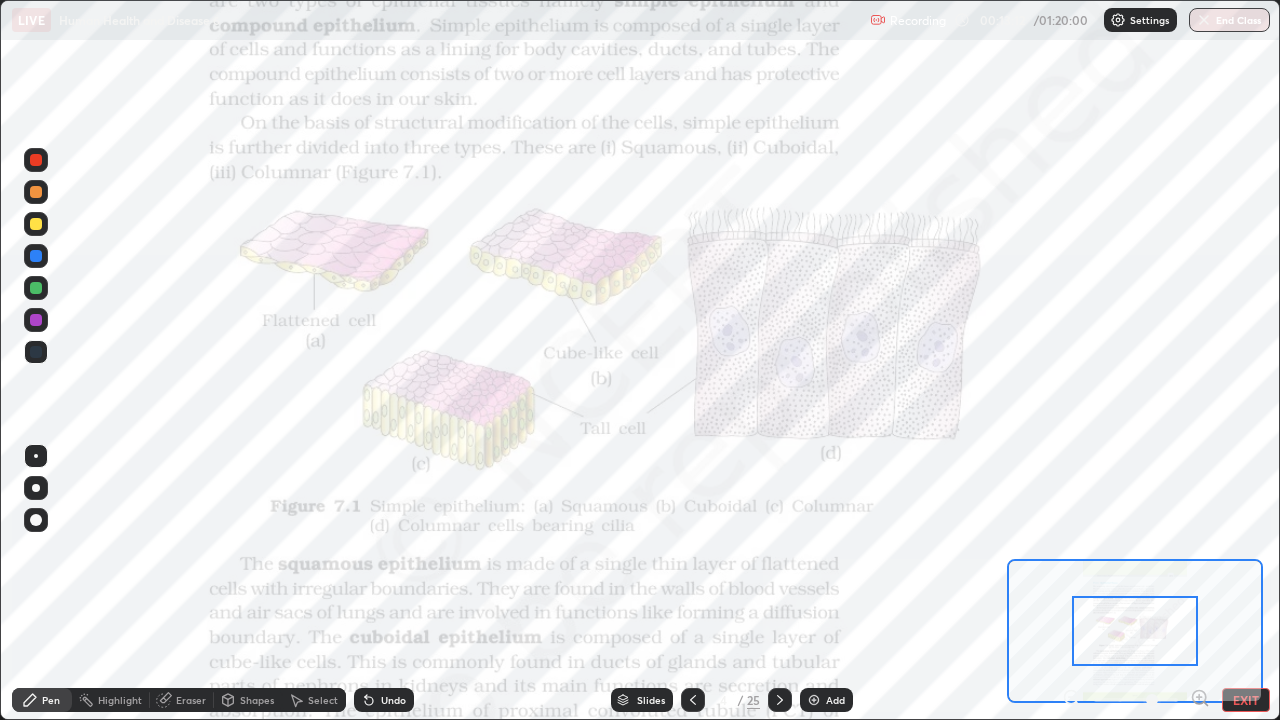 click 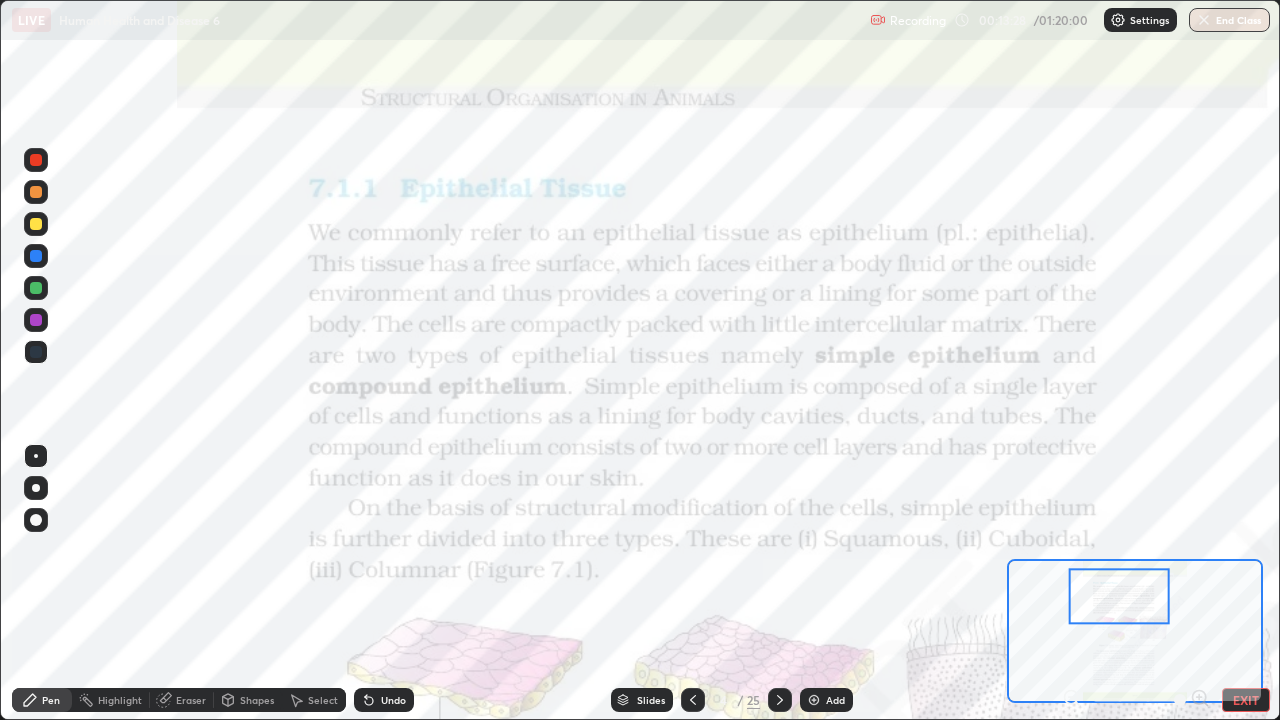 click 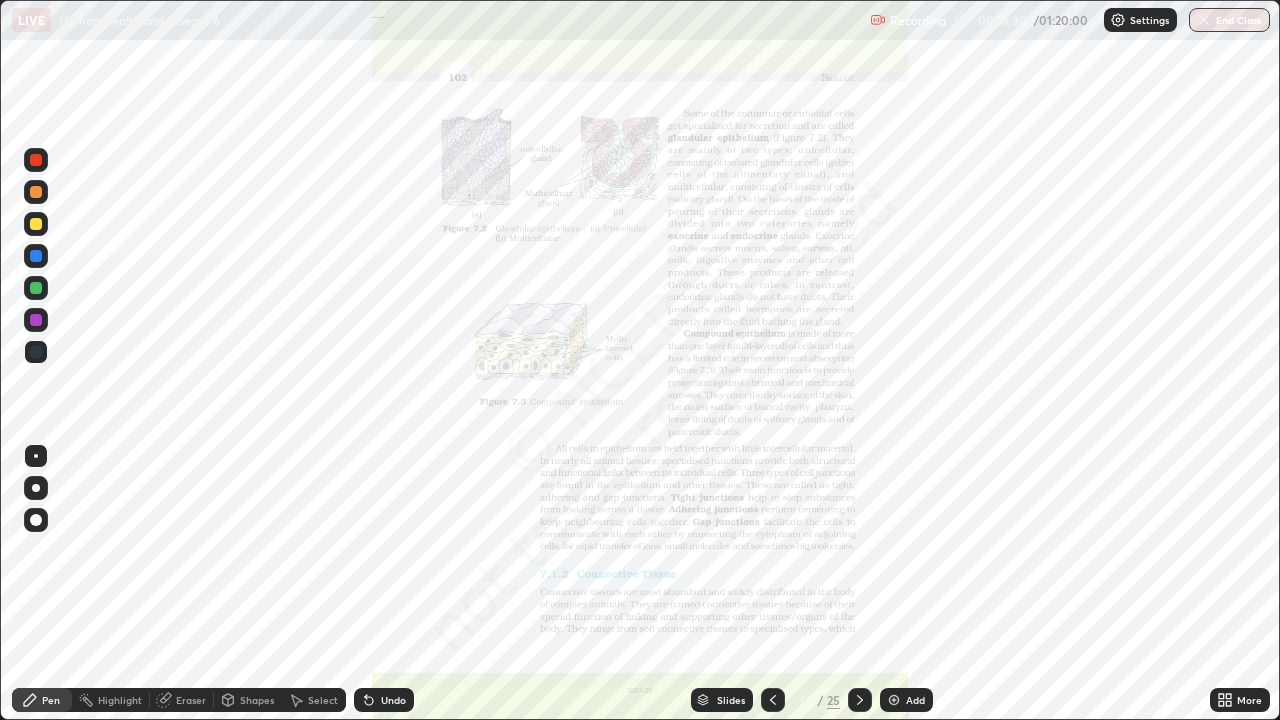 click 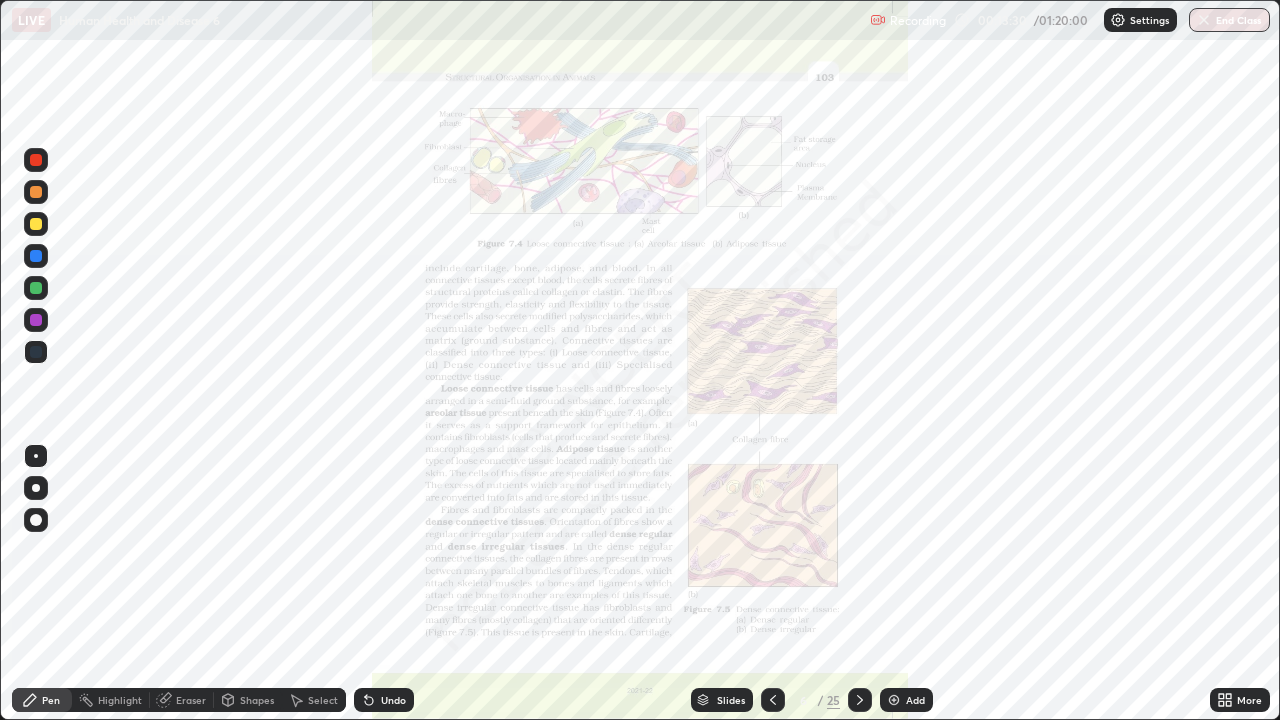 click 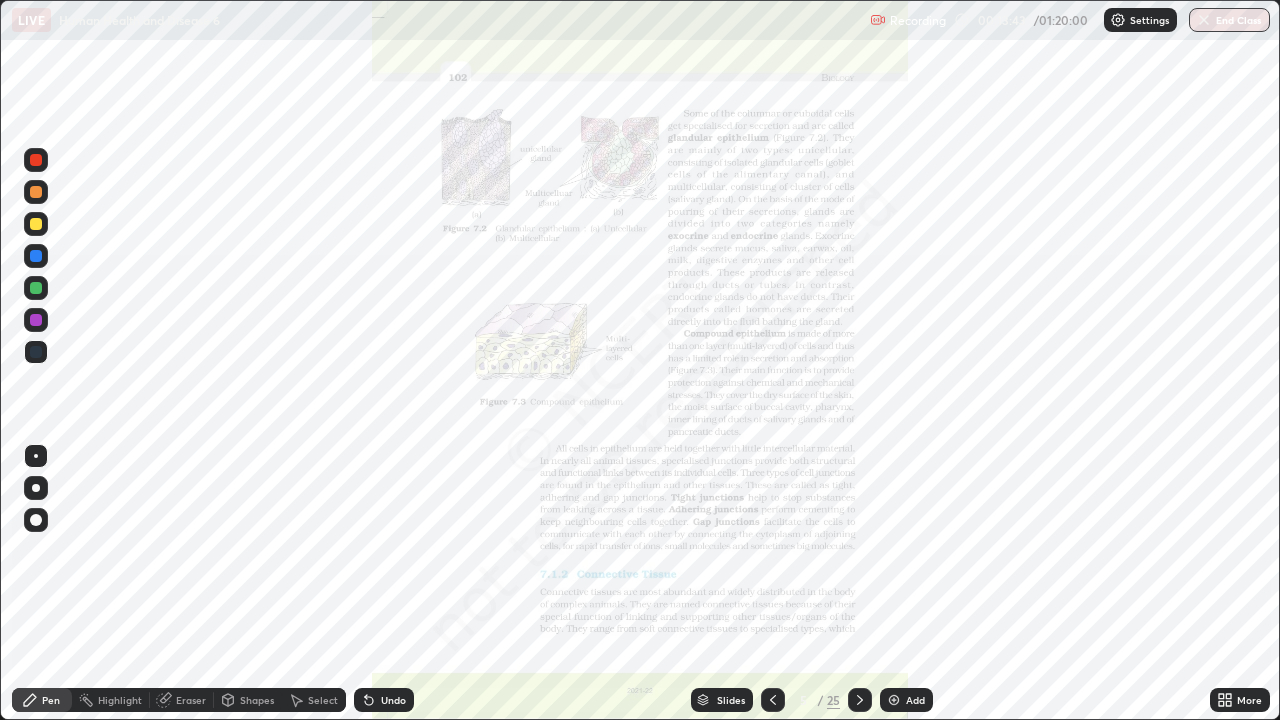 click at bounding box center (773, 700) 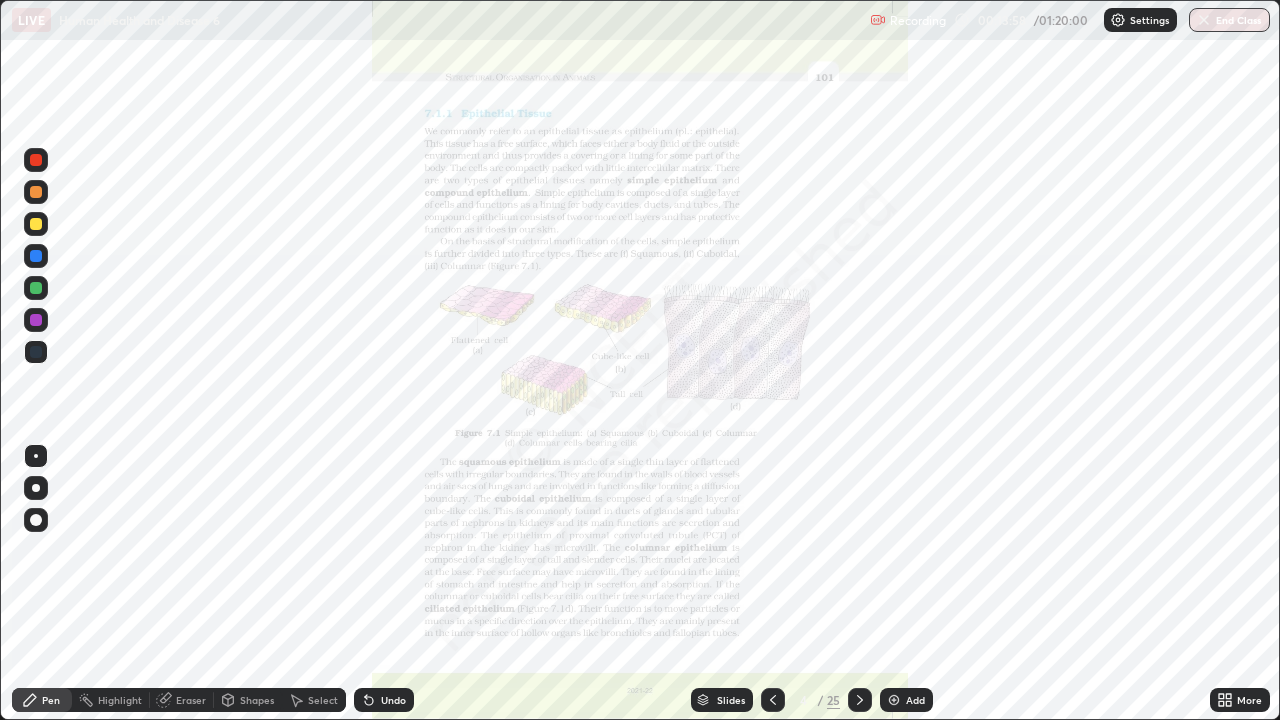 click at bounding box center [36, 256] 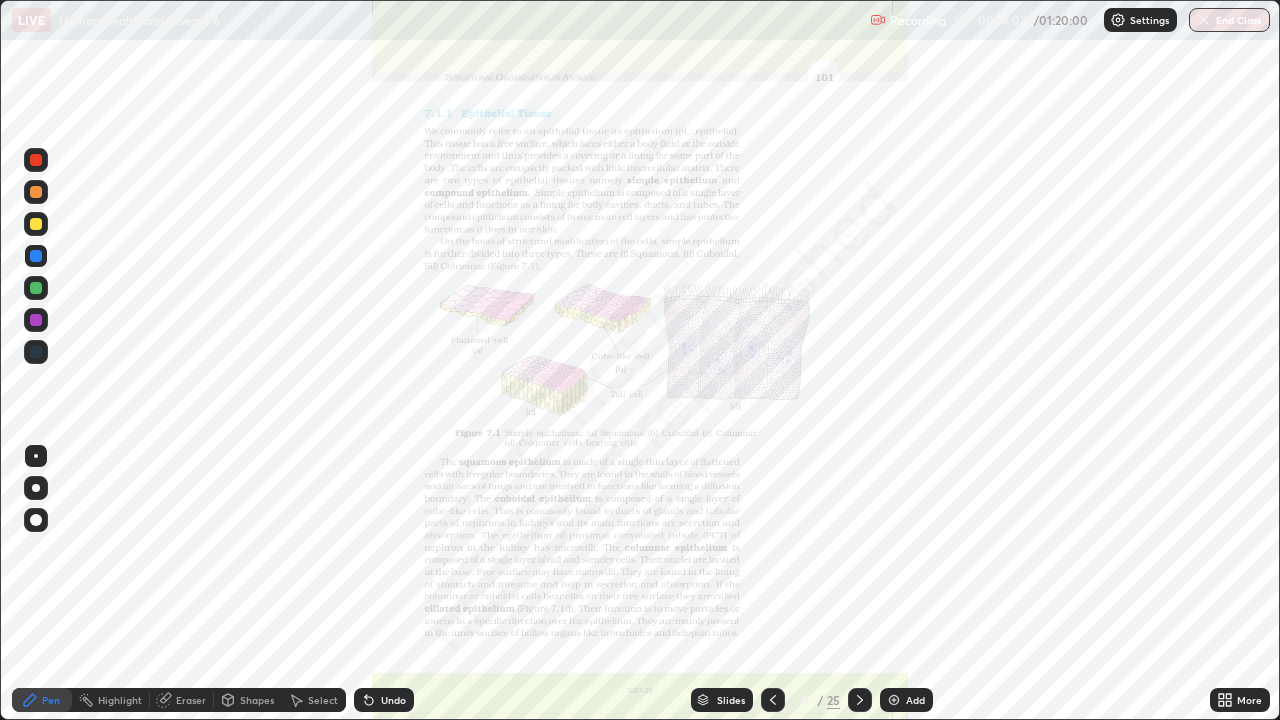 click on "Eraser" at bounding box center (191, 700) 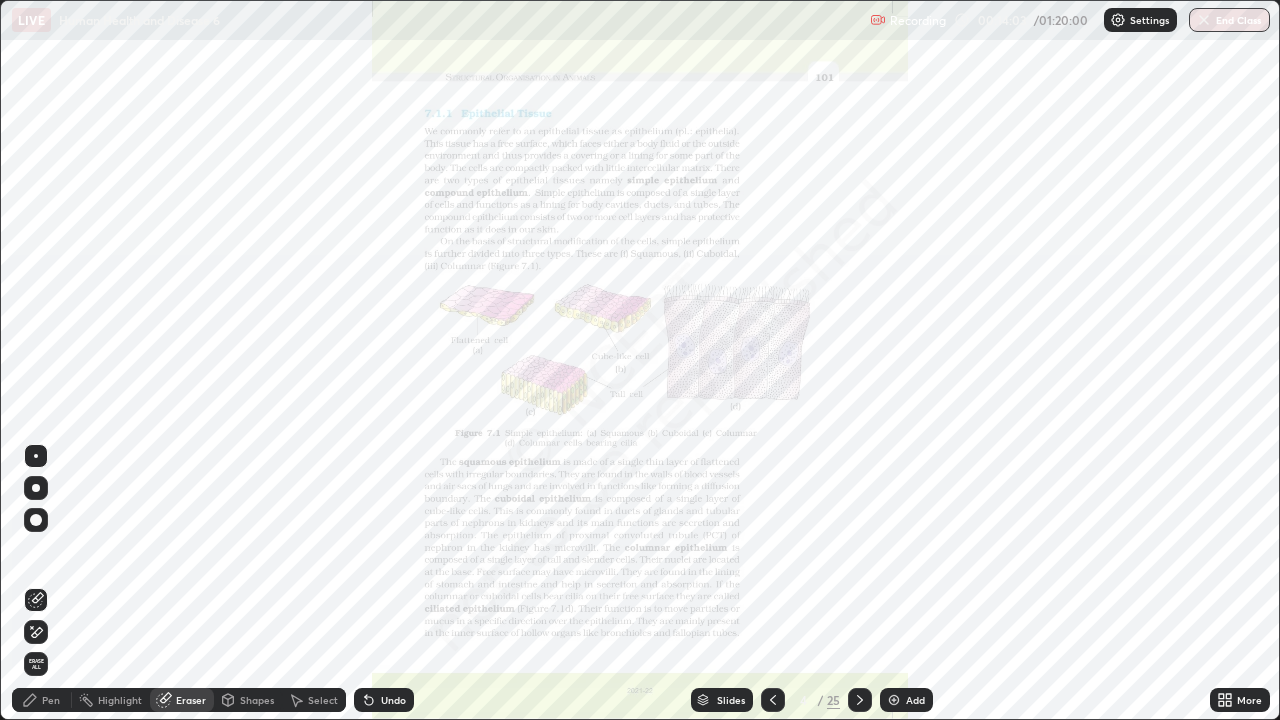 click on "Erase all" at bounding box center [36, 664] 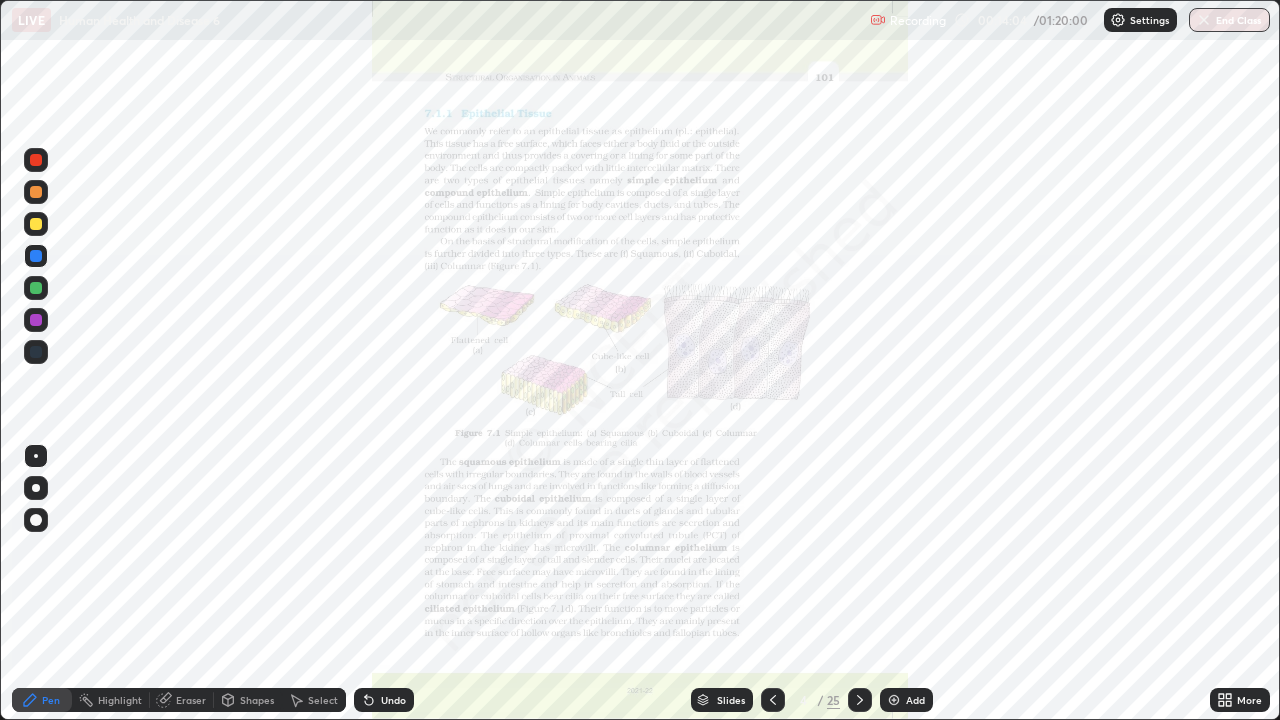 click on "Pen" at bounding box center (51, 700) 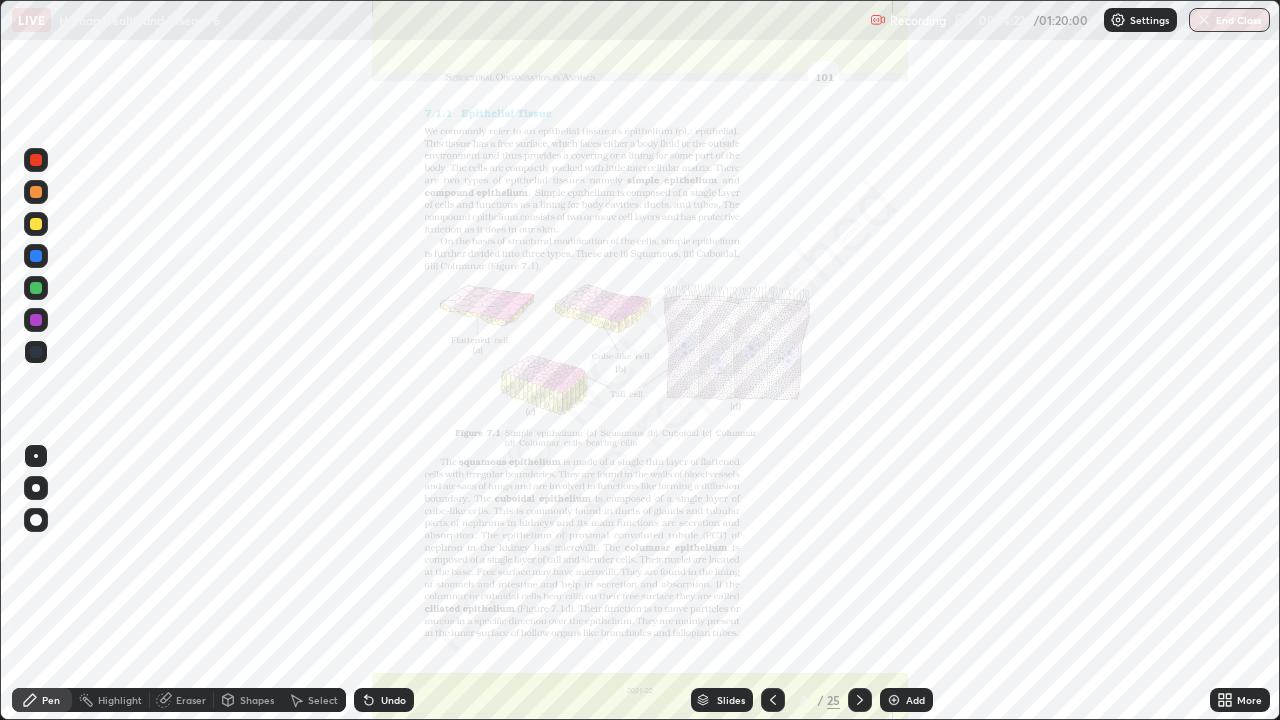 click at bounding box center [36, 352] 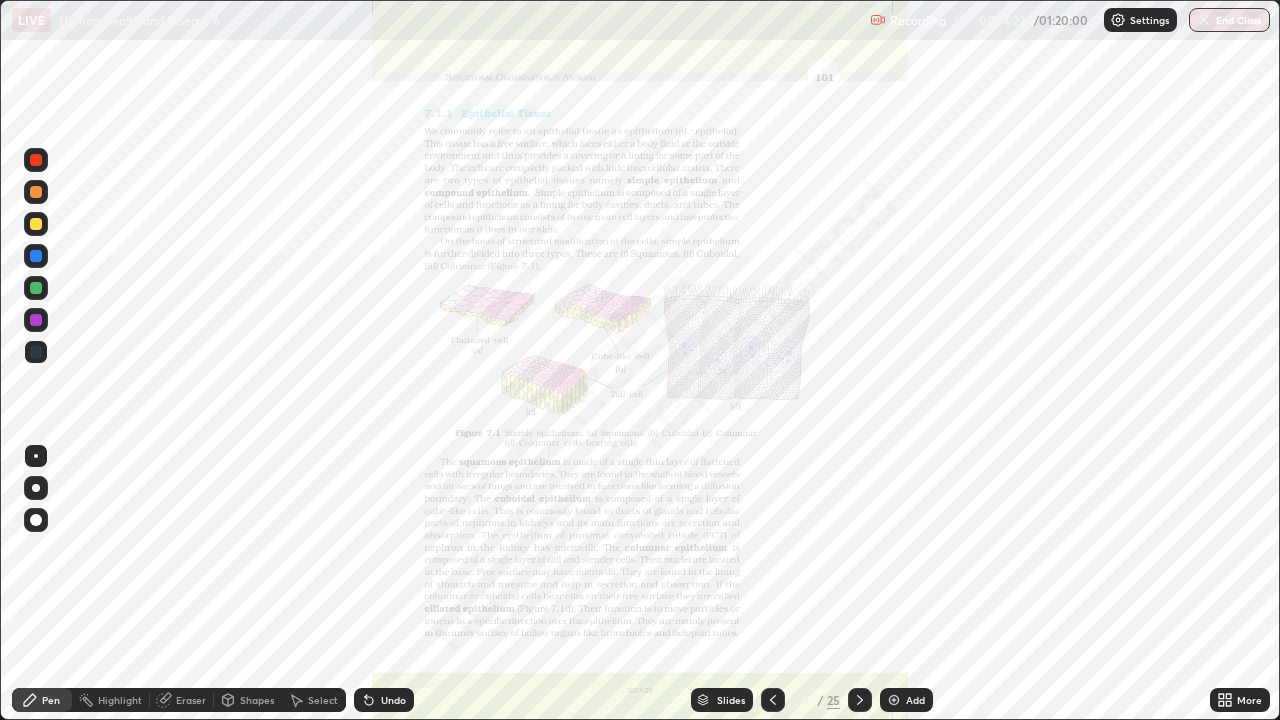 click at bounding box center (36, 320) 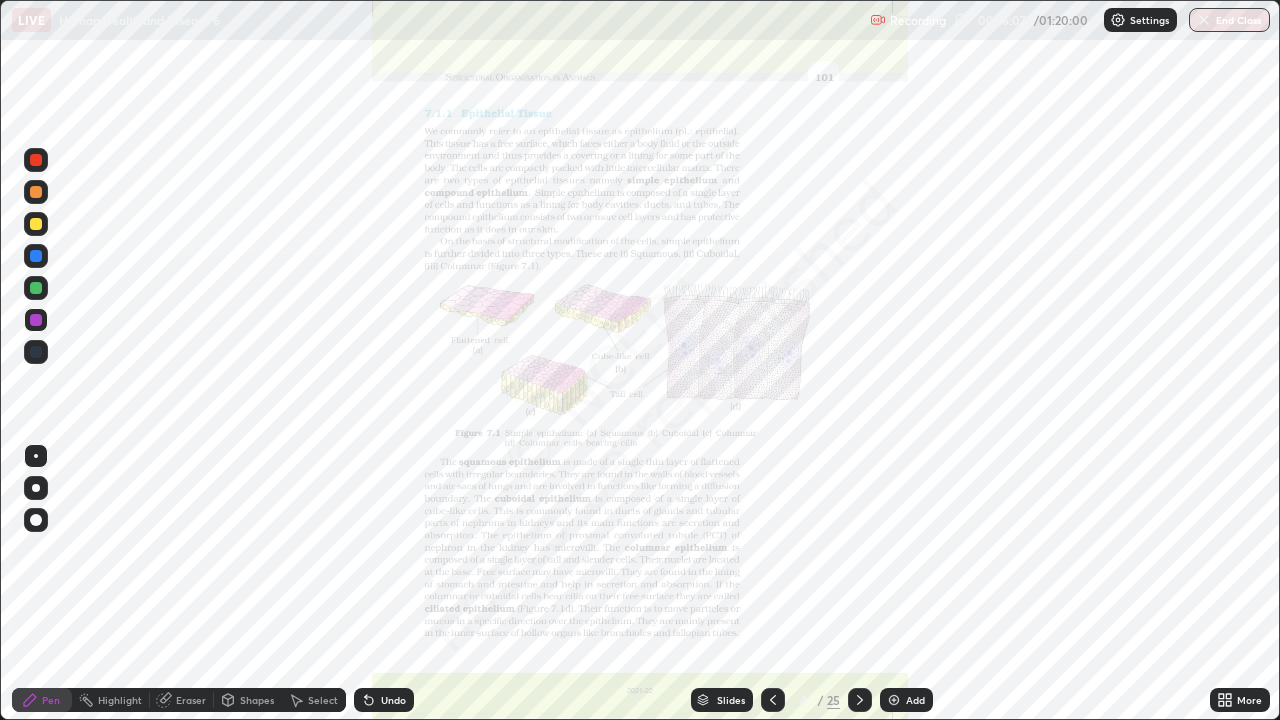 click at bounding box center (36, 352) 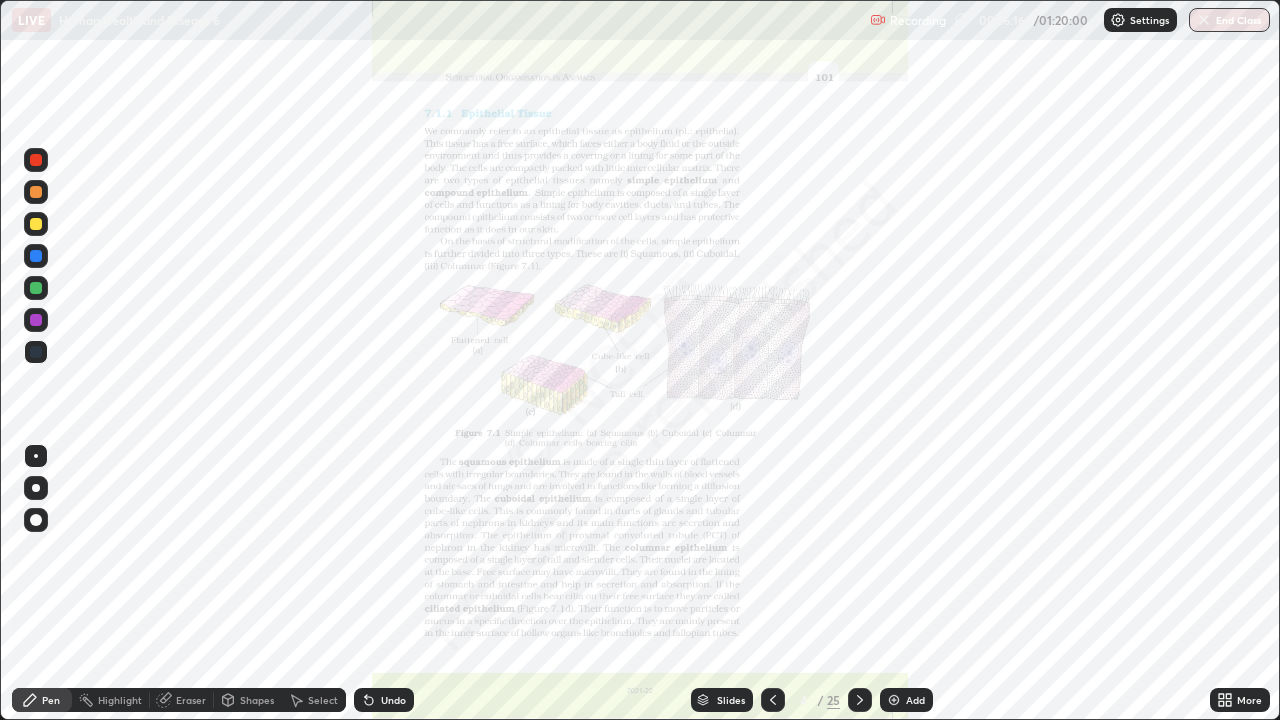 click on "Eraser" at bounding box center (191, 700) 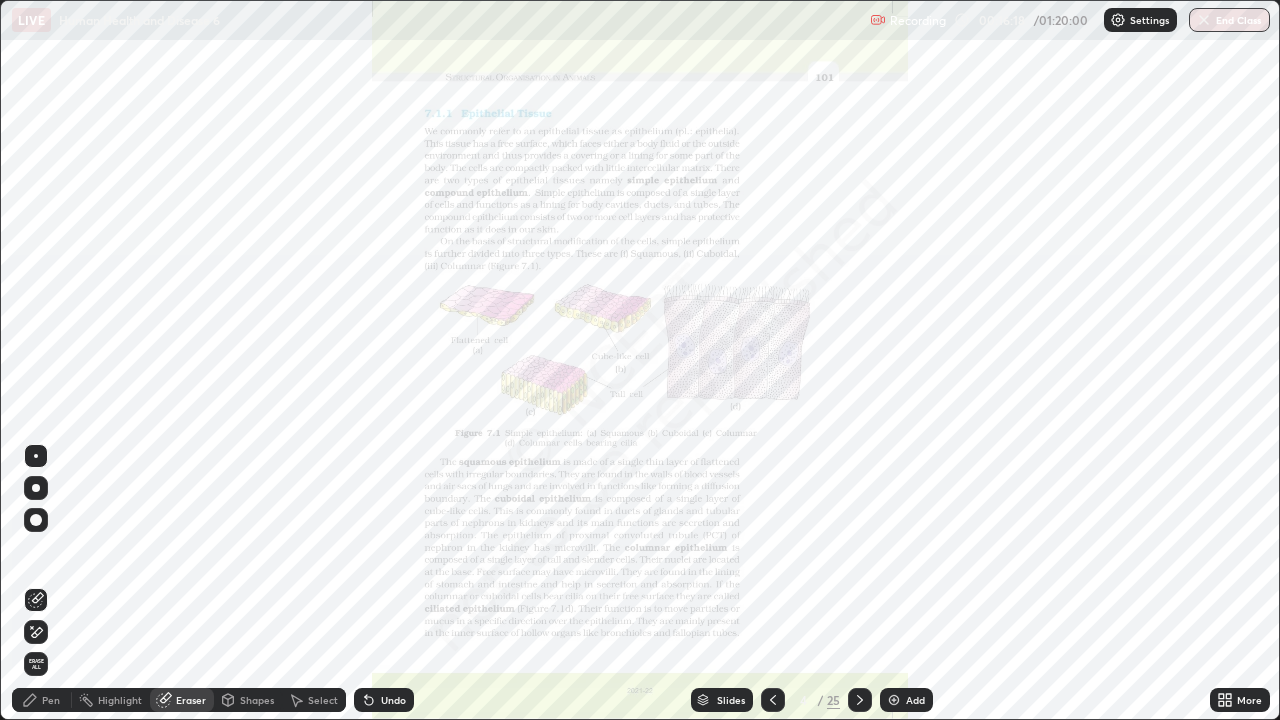 click on "Pen" at bounding box center (51, 700) 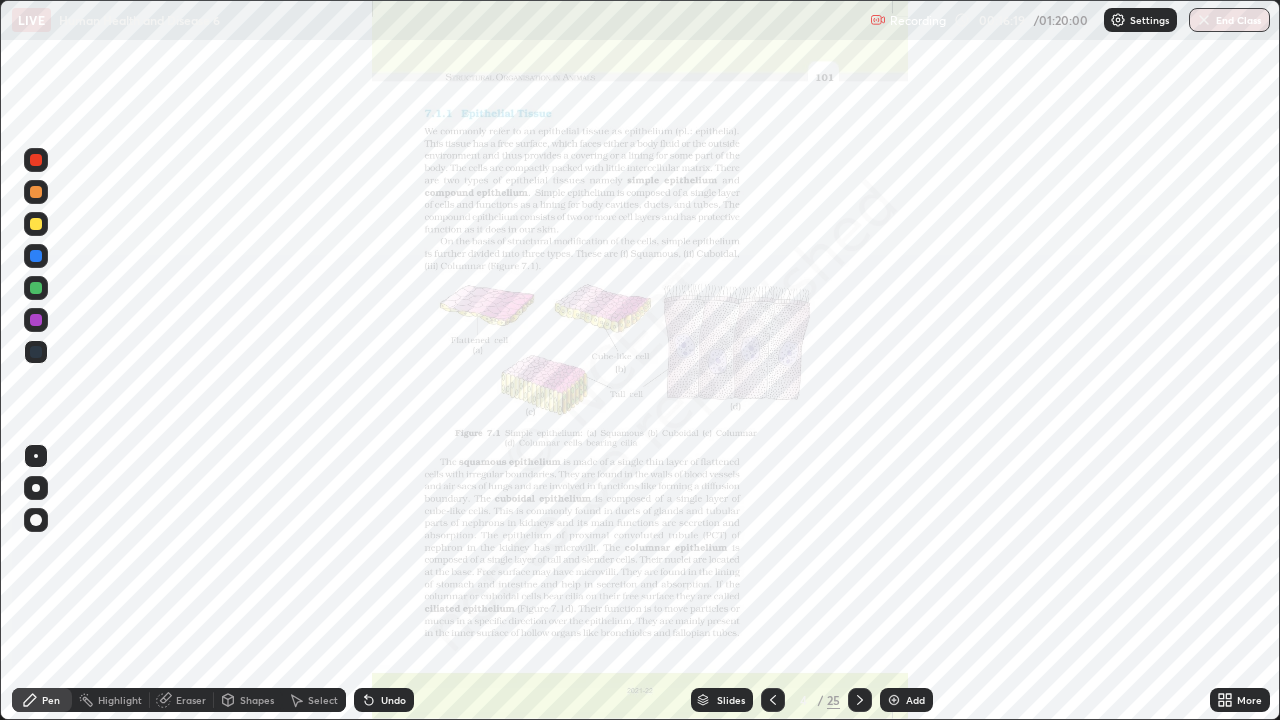 click at bounding box center (36, 352) 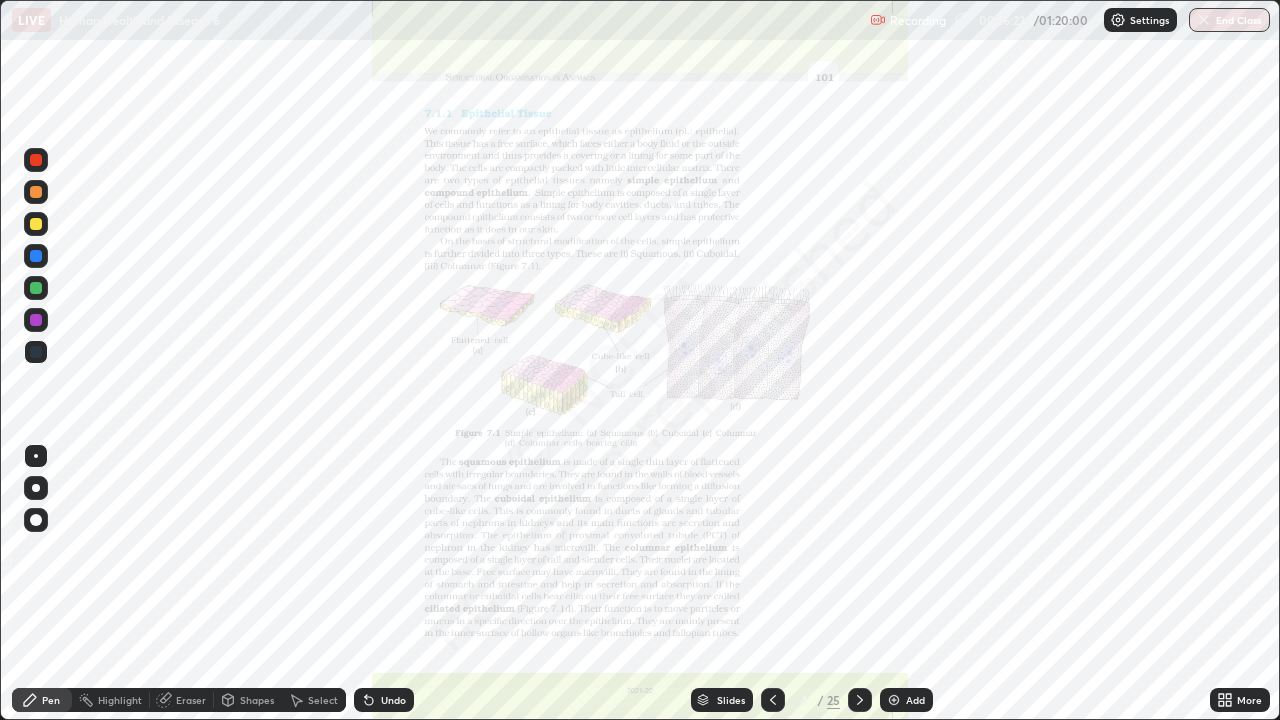 click at bounding box center [36, 160] 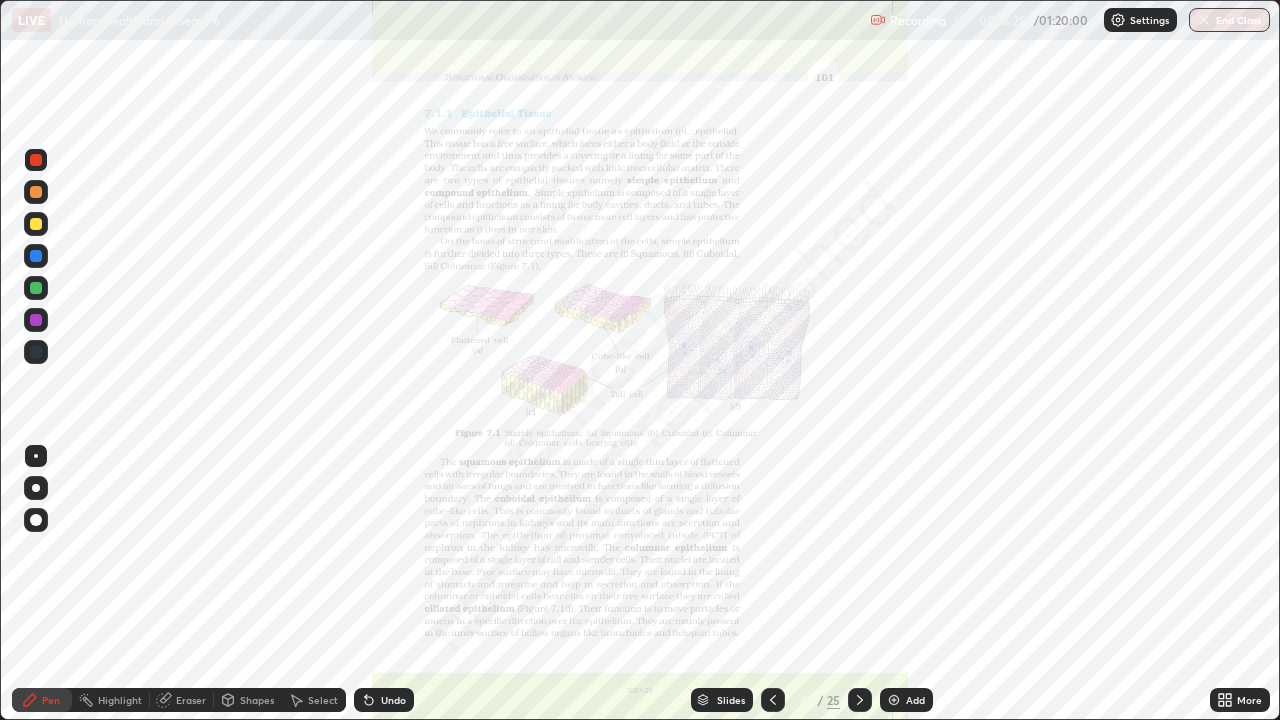 click at bounding box center (36, 256) 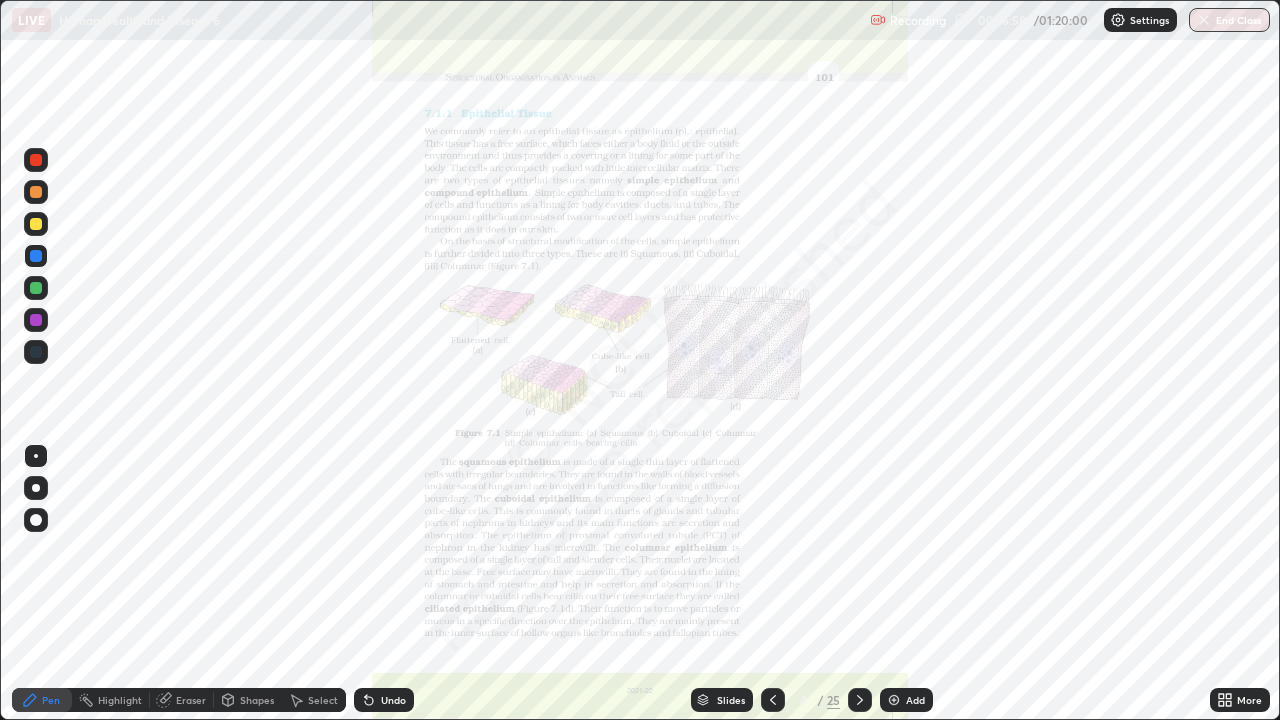 click at bounding box center (36, 320) 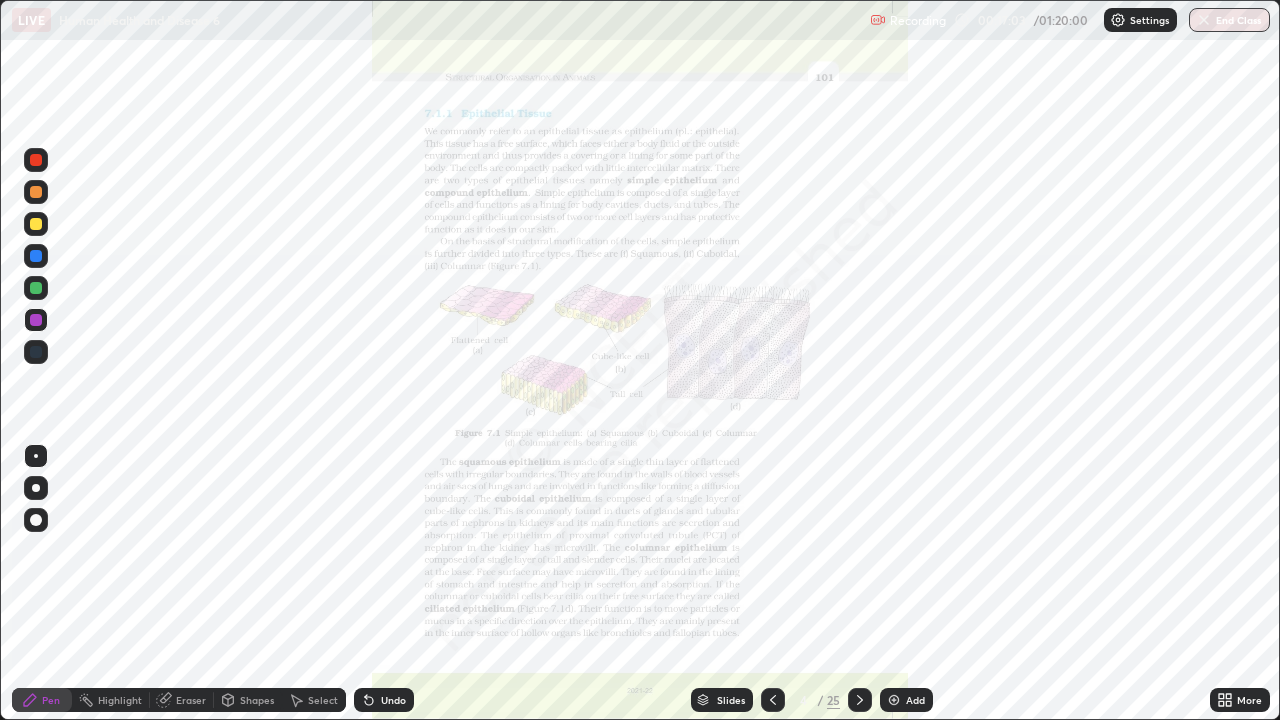 click at bounding box center [36, 288] 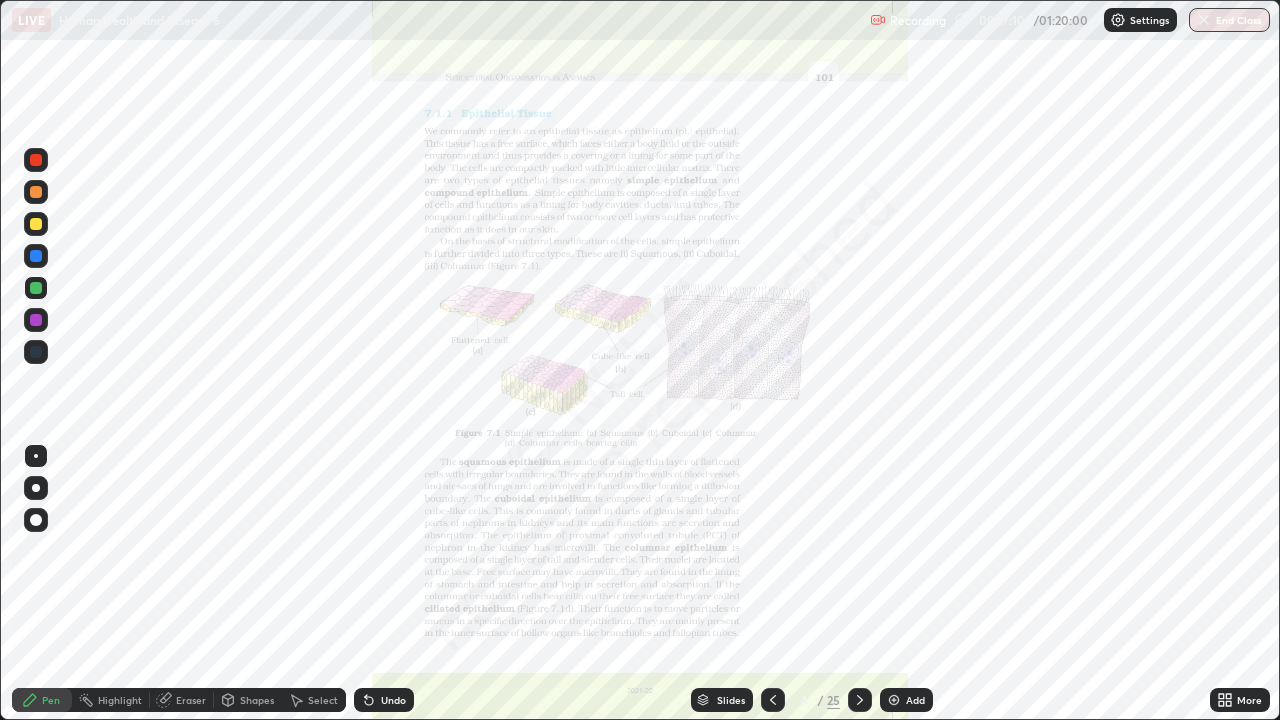 click at bounding box center (36, 320) 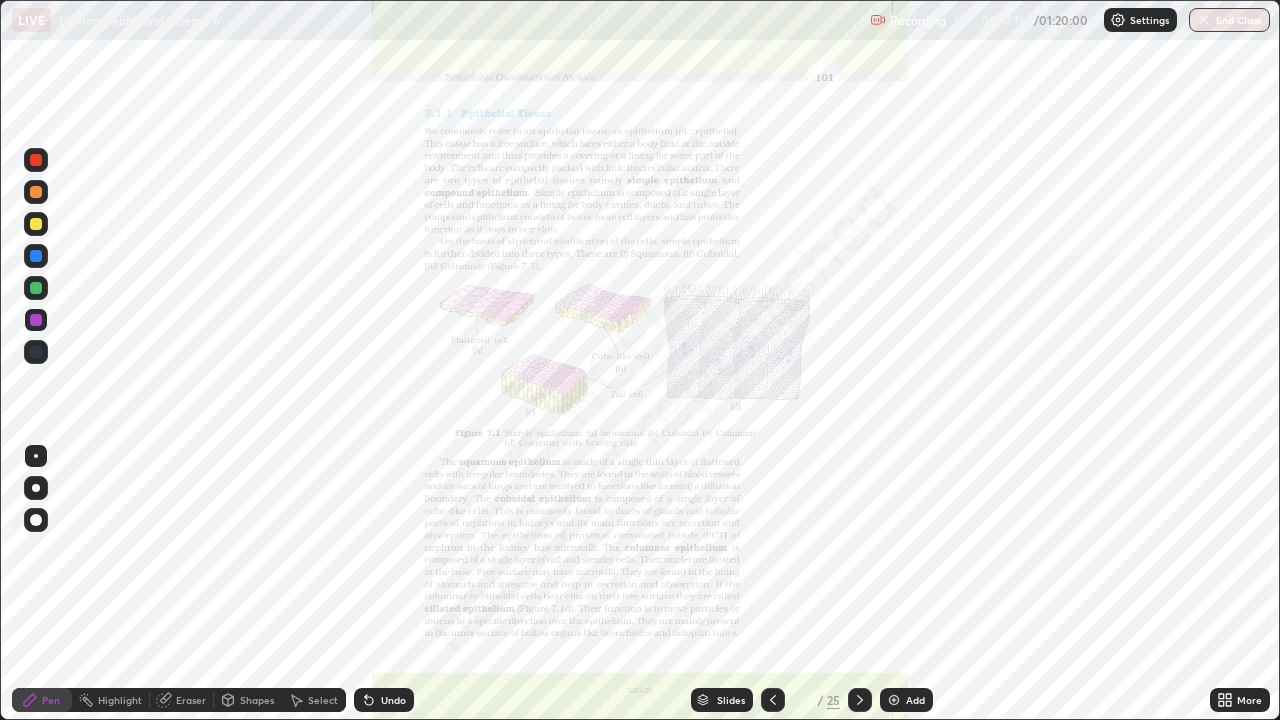 click at bounding box center (36, 288) 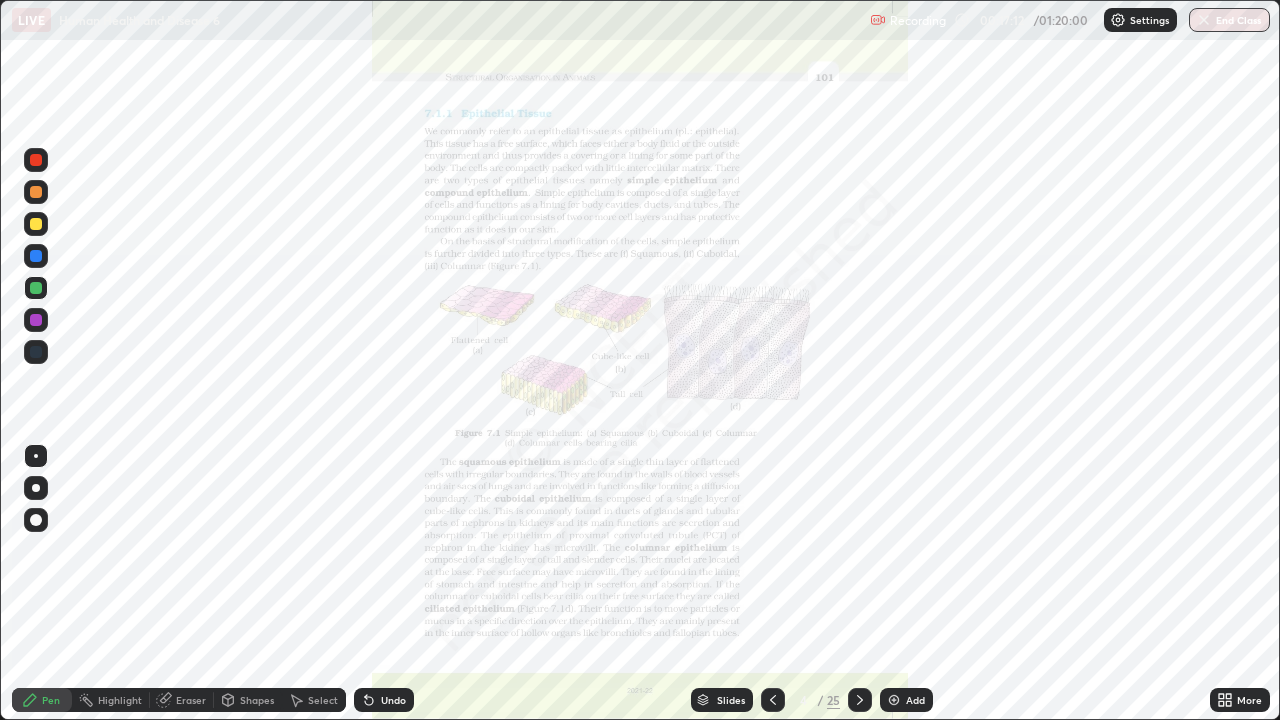 click at bounding box center [36, 192] 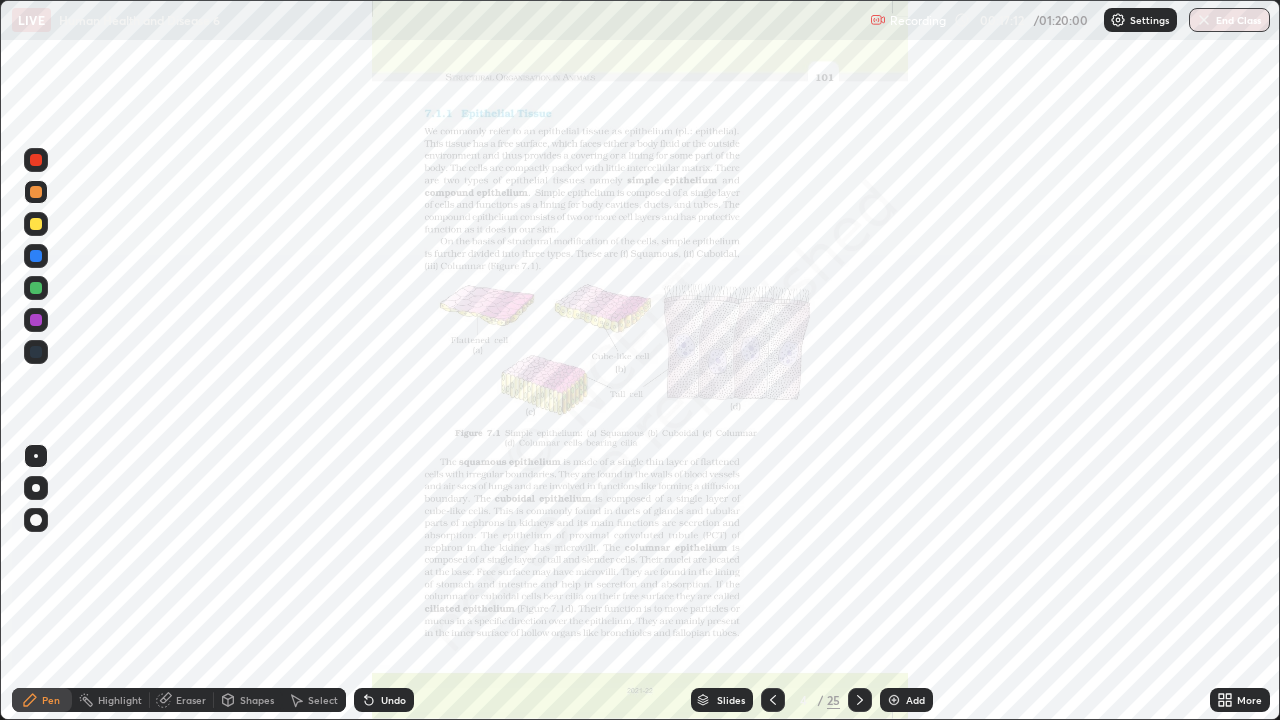 click at bounding box center [36, 192] 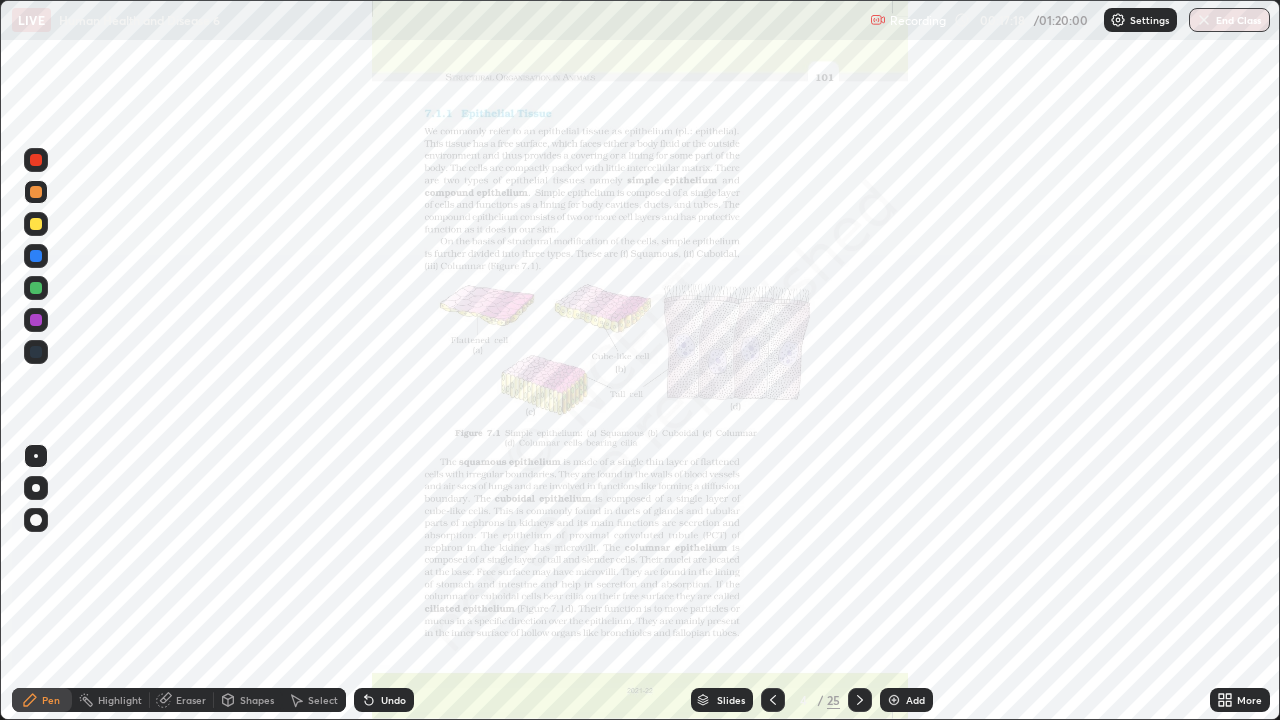 click at bounding box center (36, 256) 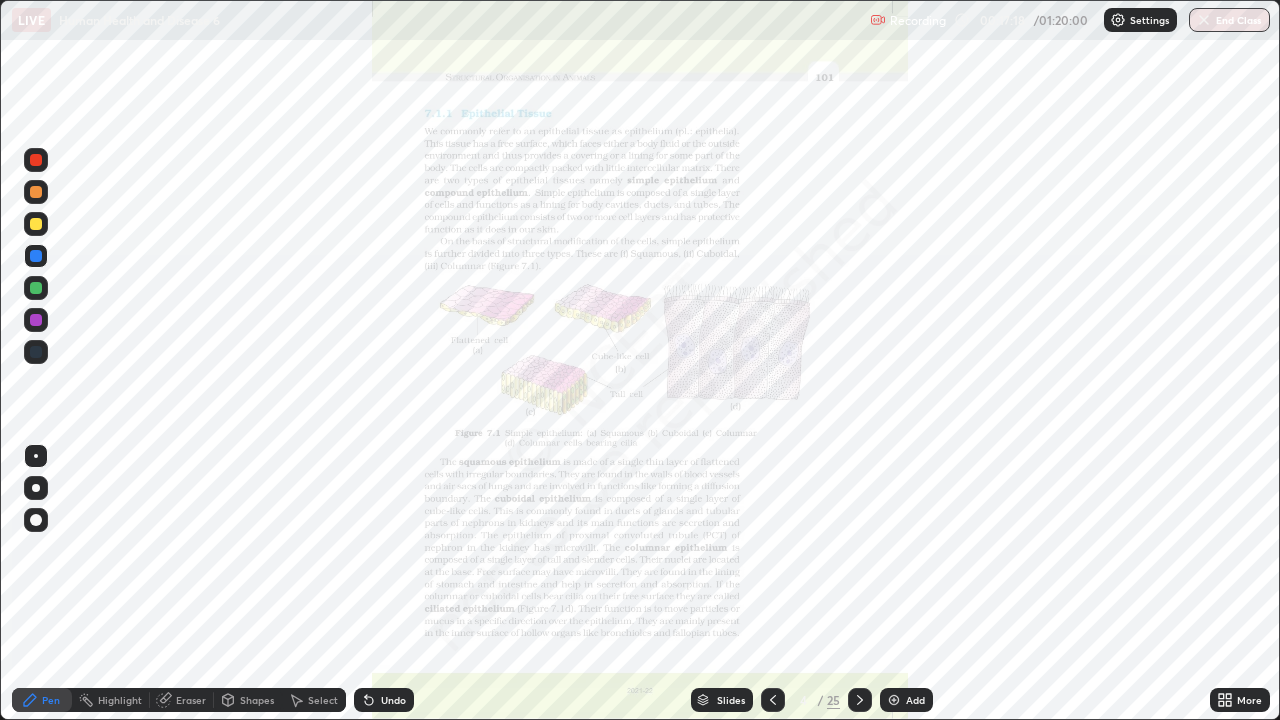 click at bounding box center [36, 256] 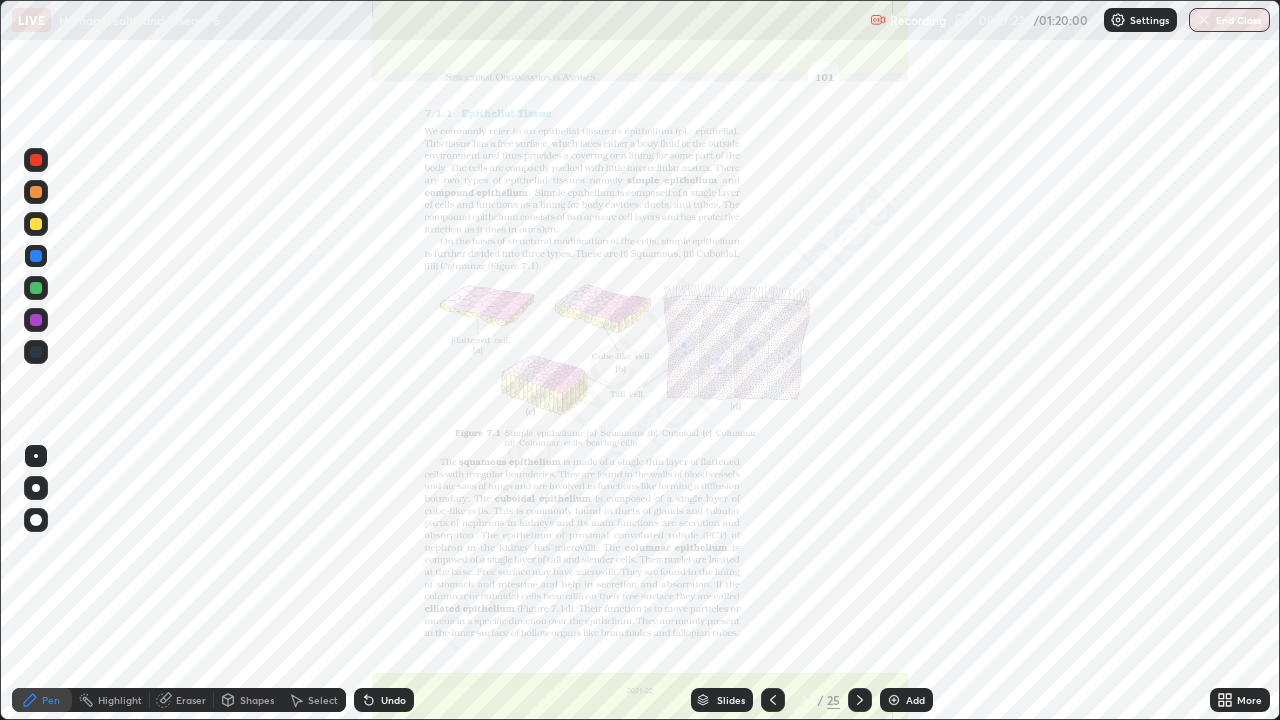 click at bounding box center [36, 352] 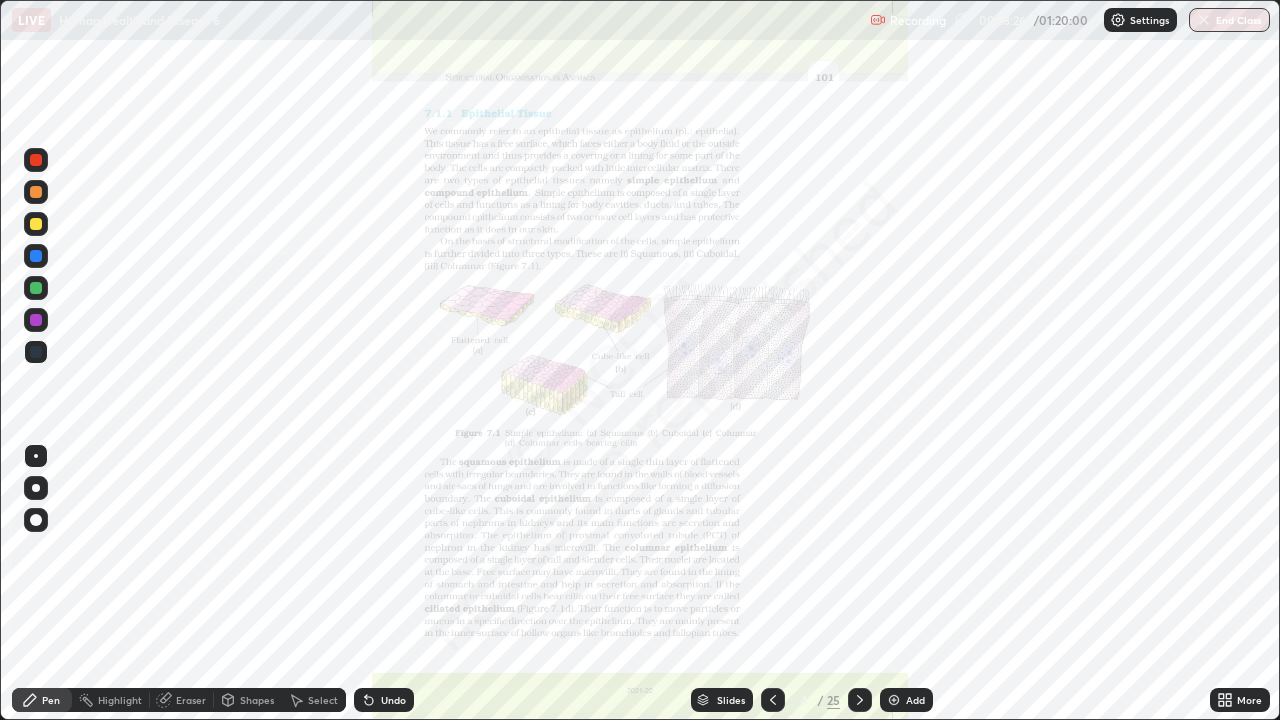 click at bounding box center (36, 320) 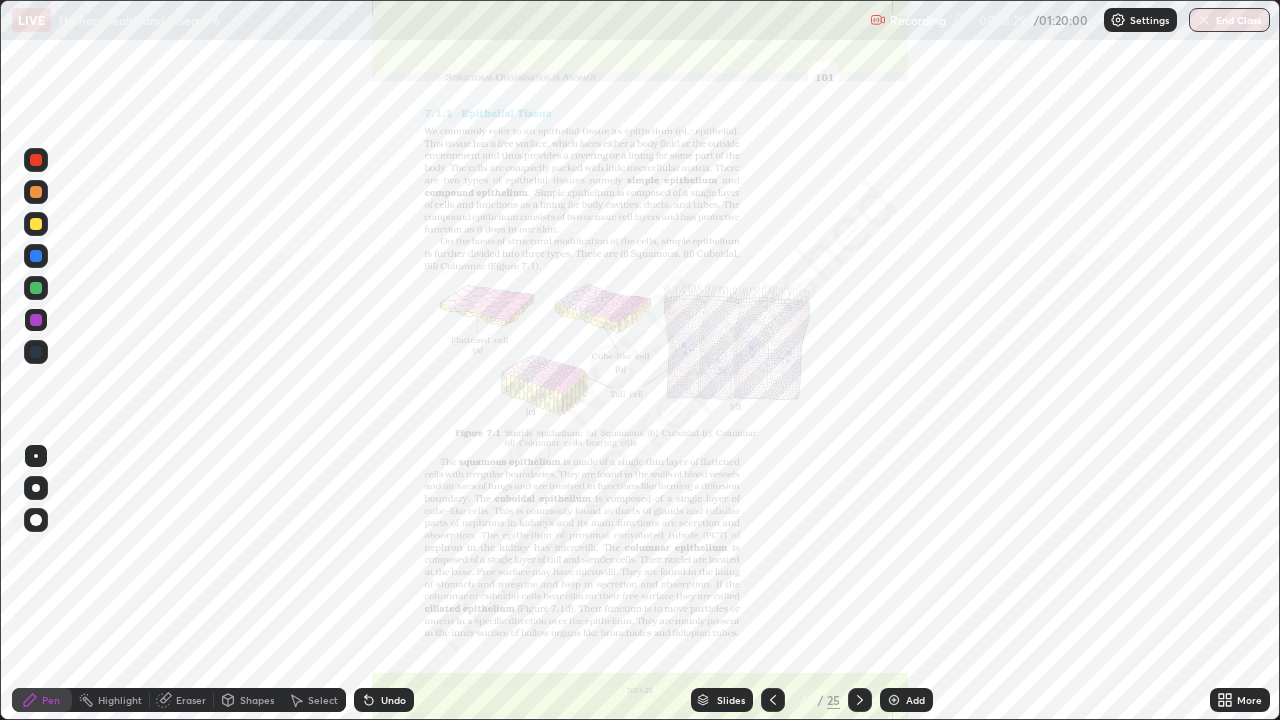 click at bounding box center (36, 256) 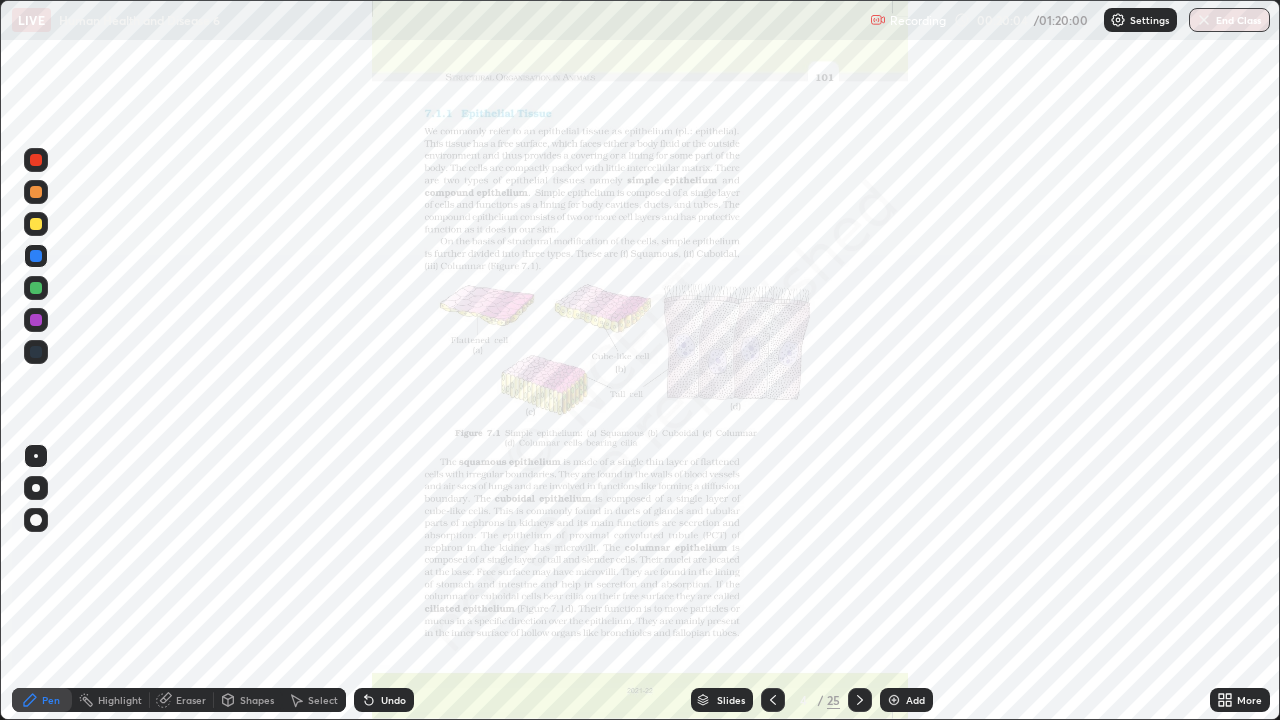 click on "Eraser" at bounding box center (191, 700) 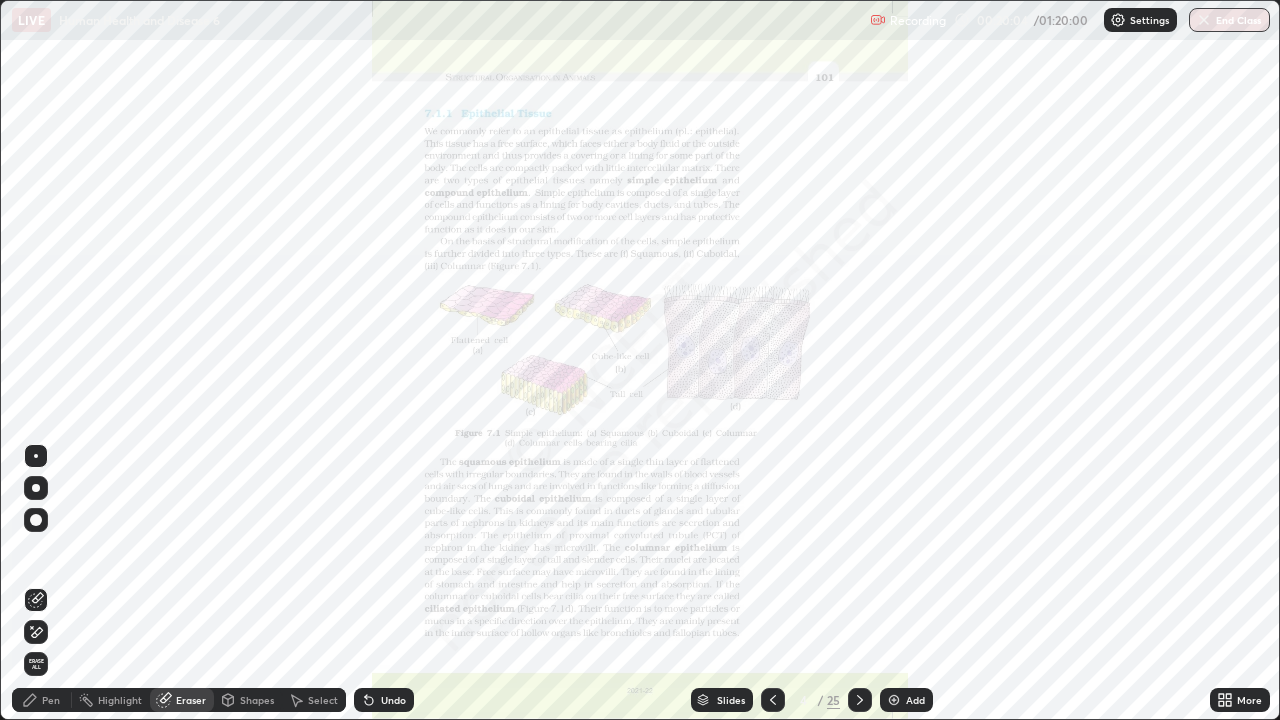 click on "Erase all" at bounding box center (36, 664) 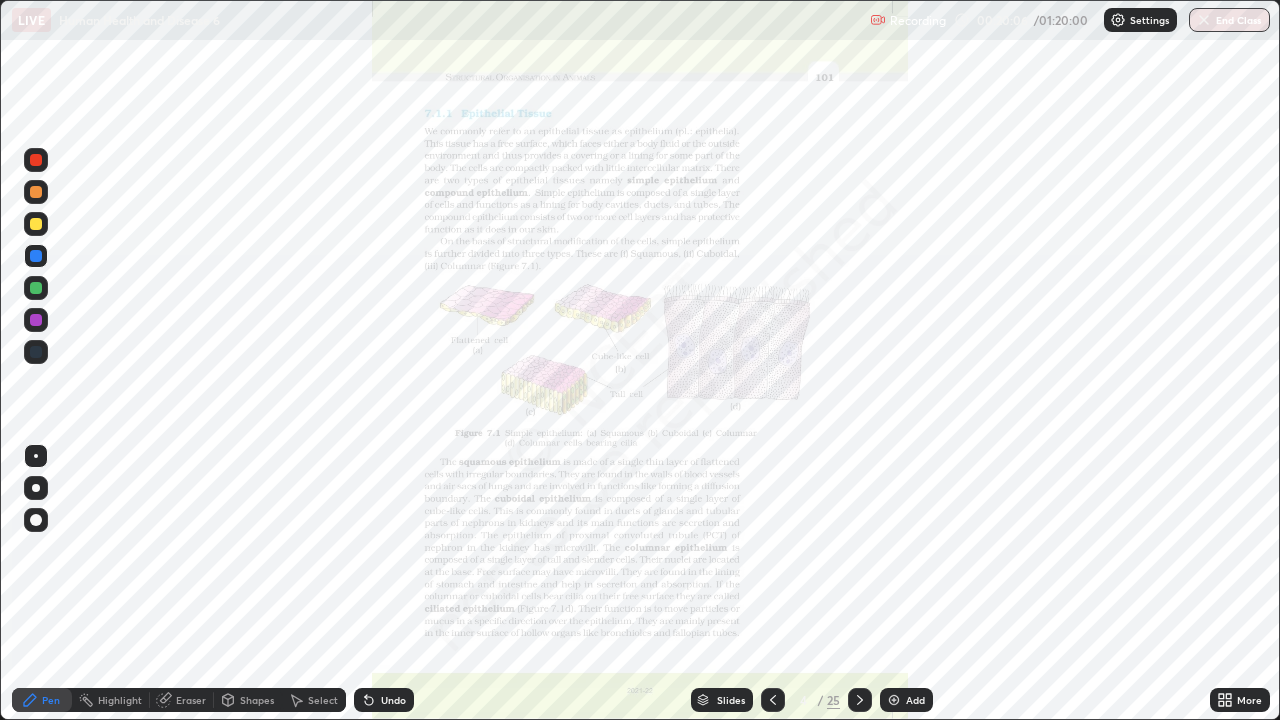 click at bounding box center [36, 352] 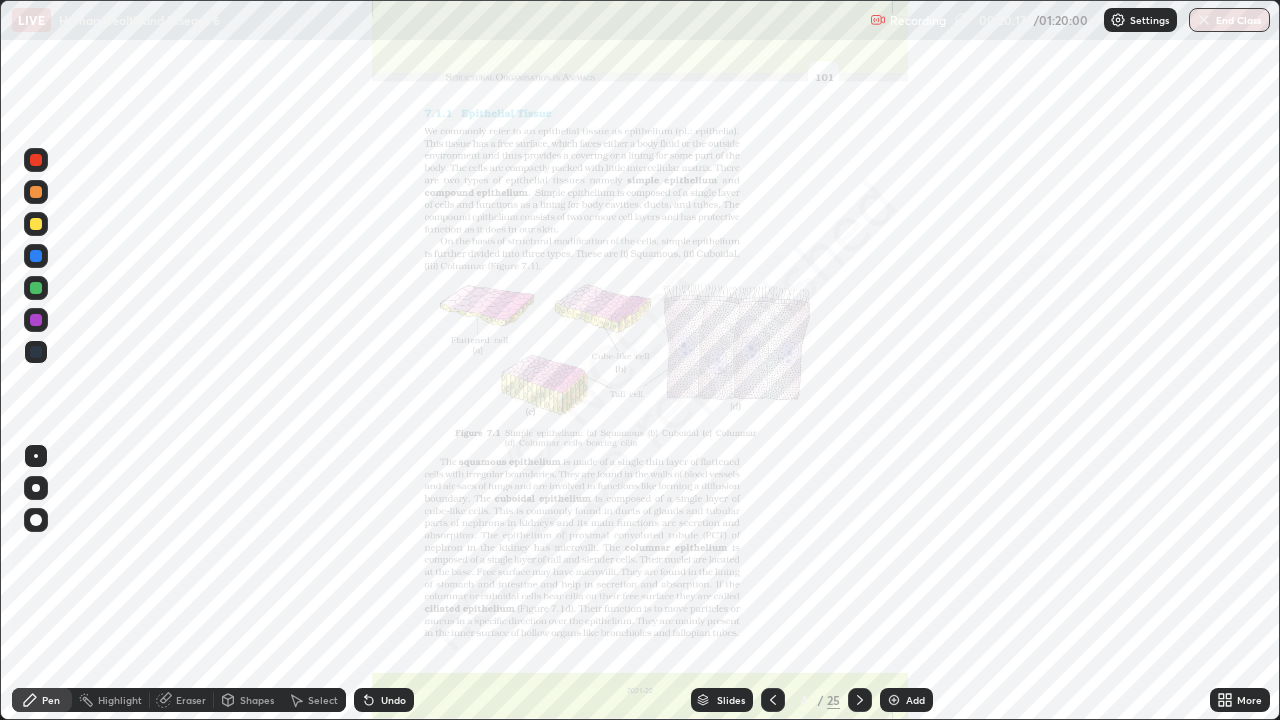 click at bounding box center [36, 320] 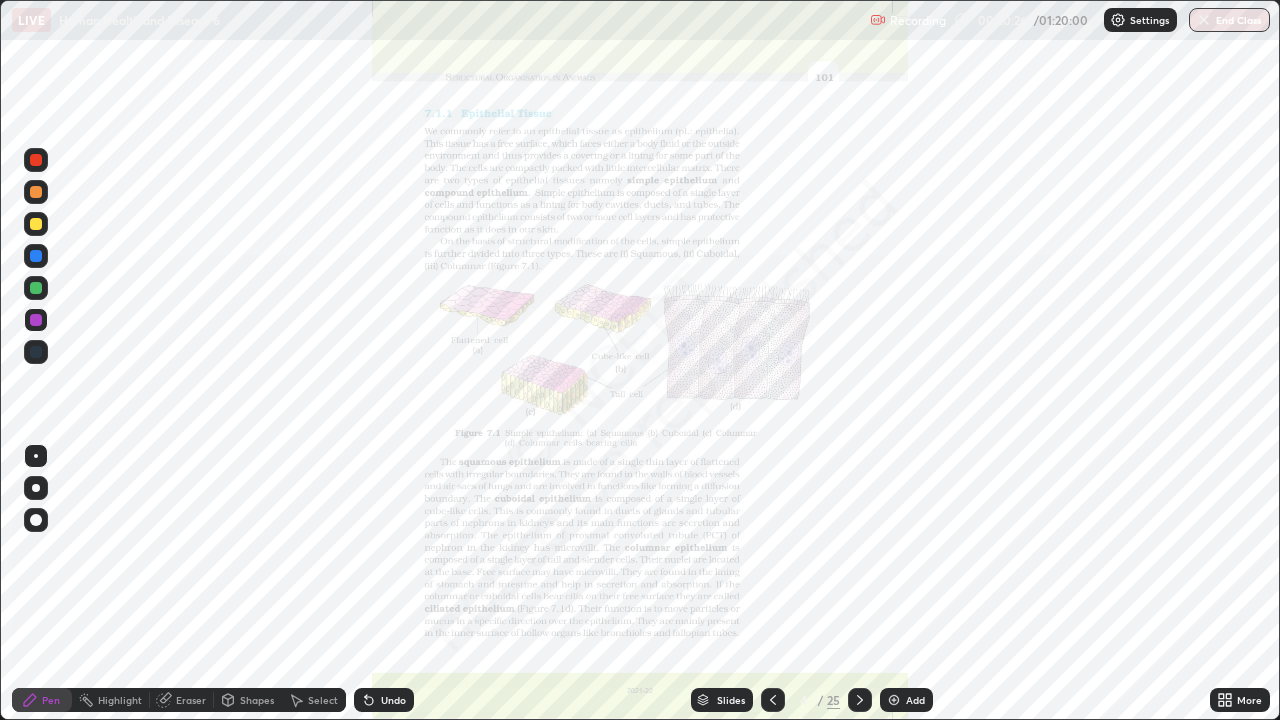 click at bounding box center [36, 352] 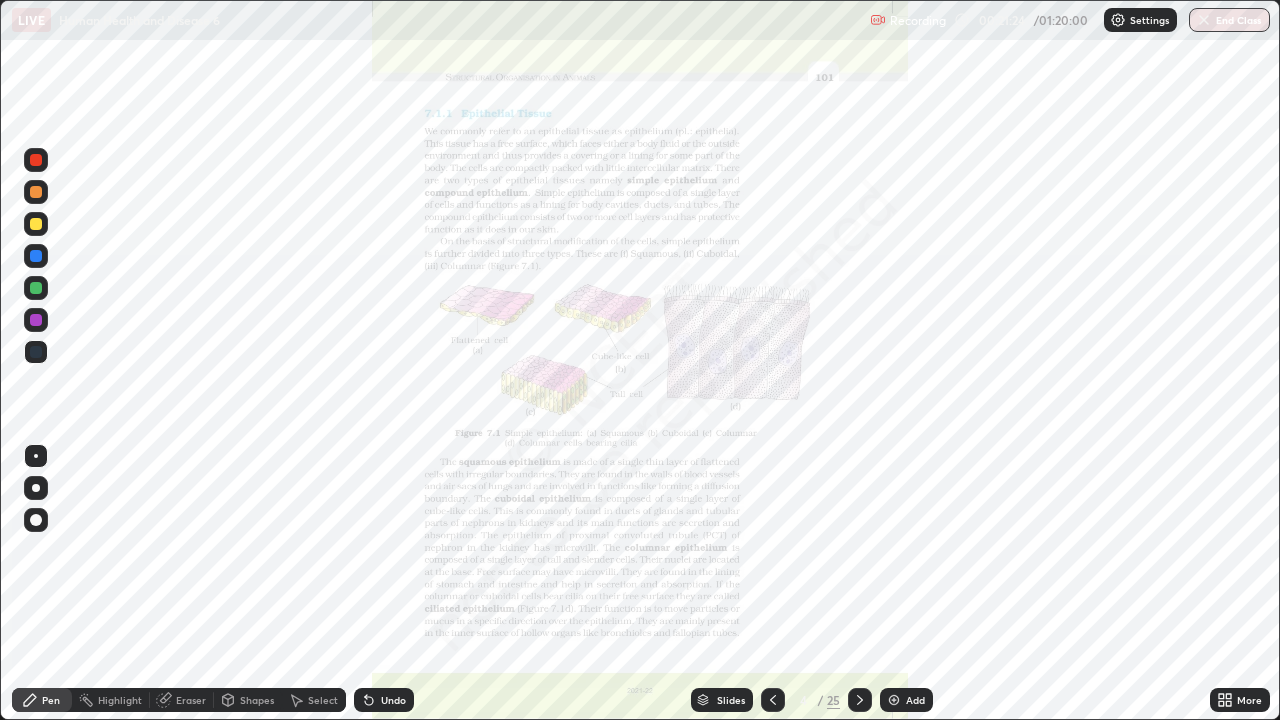 click on "Eraser" at bounding box center [191, 700] 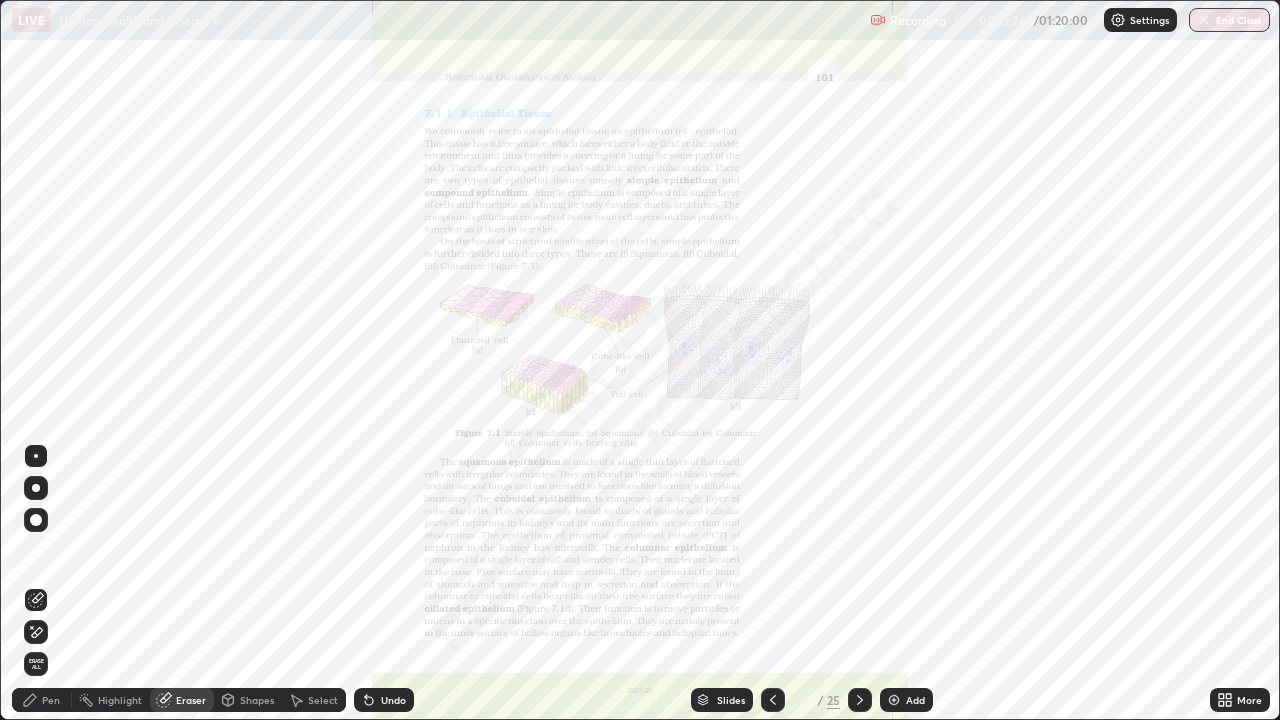 click on "Erase all" at bounding box center (36, 664) 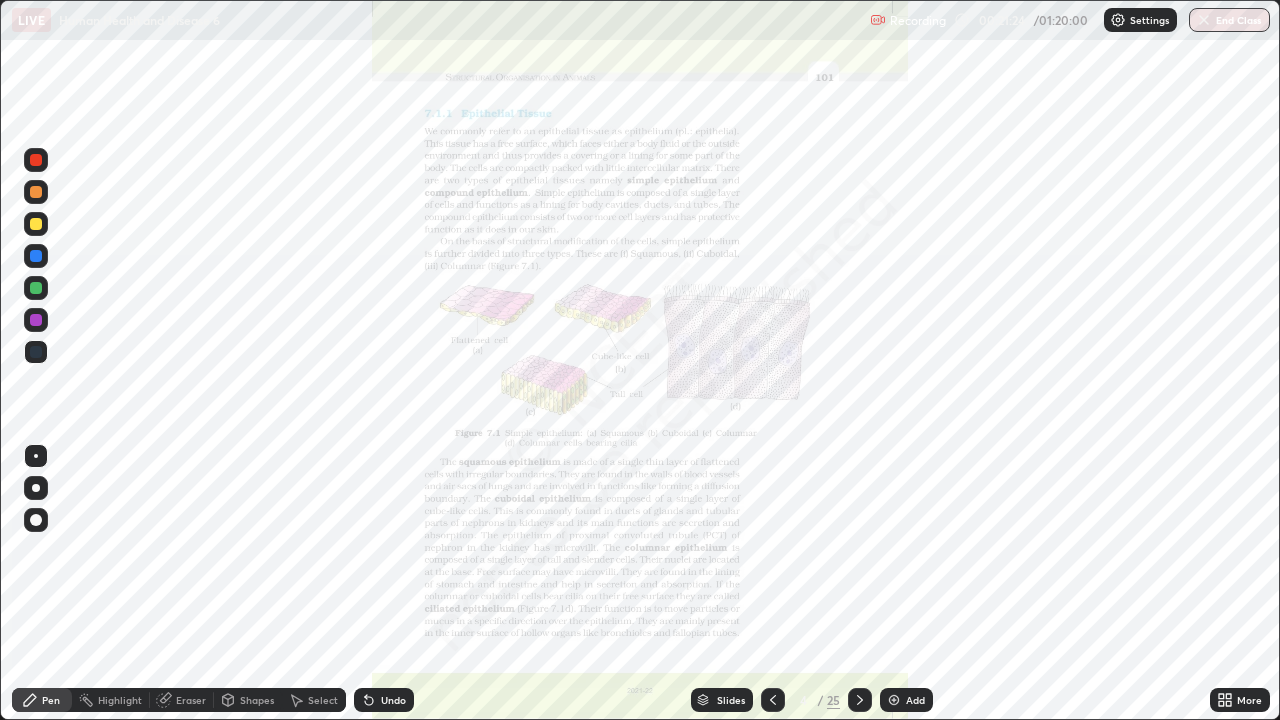 click on "Pen" at bounding box center [42, 700] 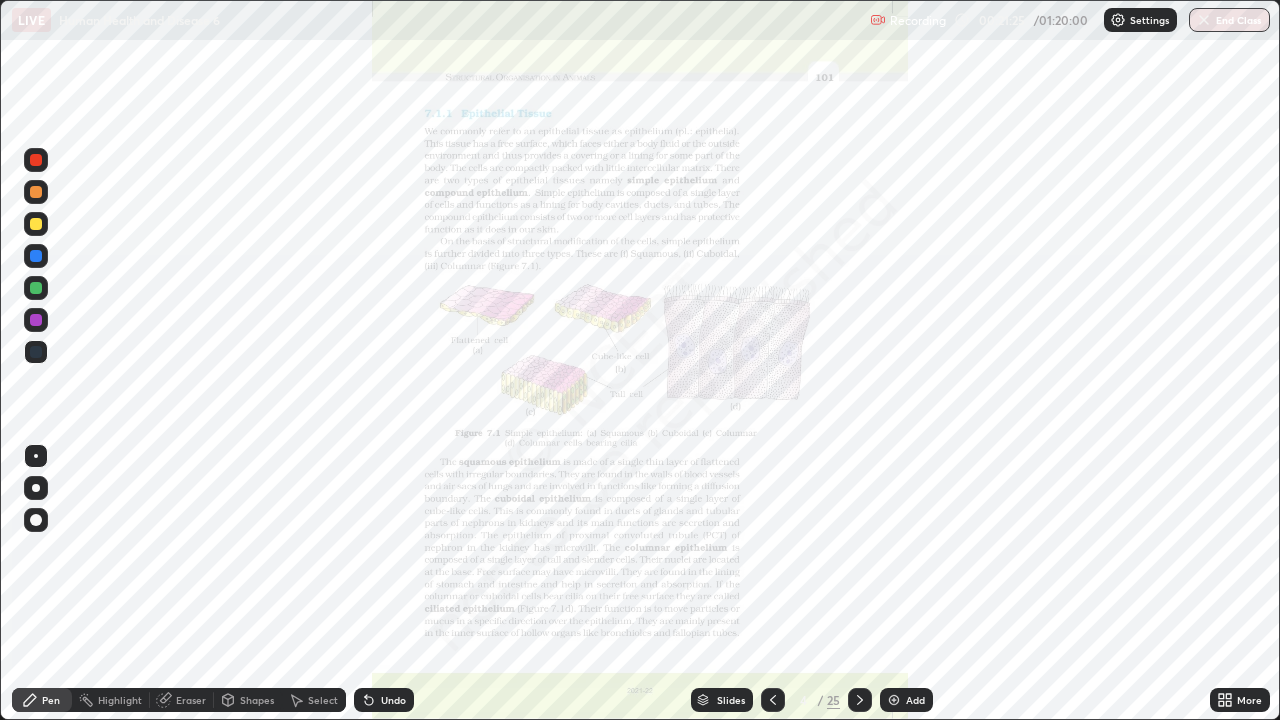 click at bounding box center (36, 352) 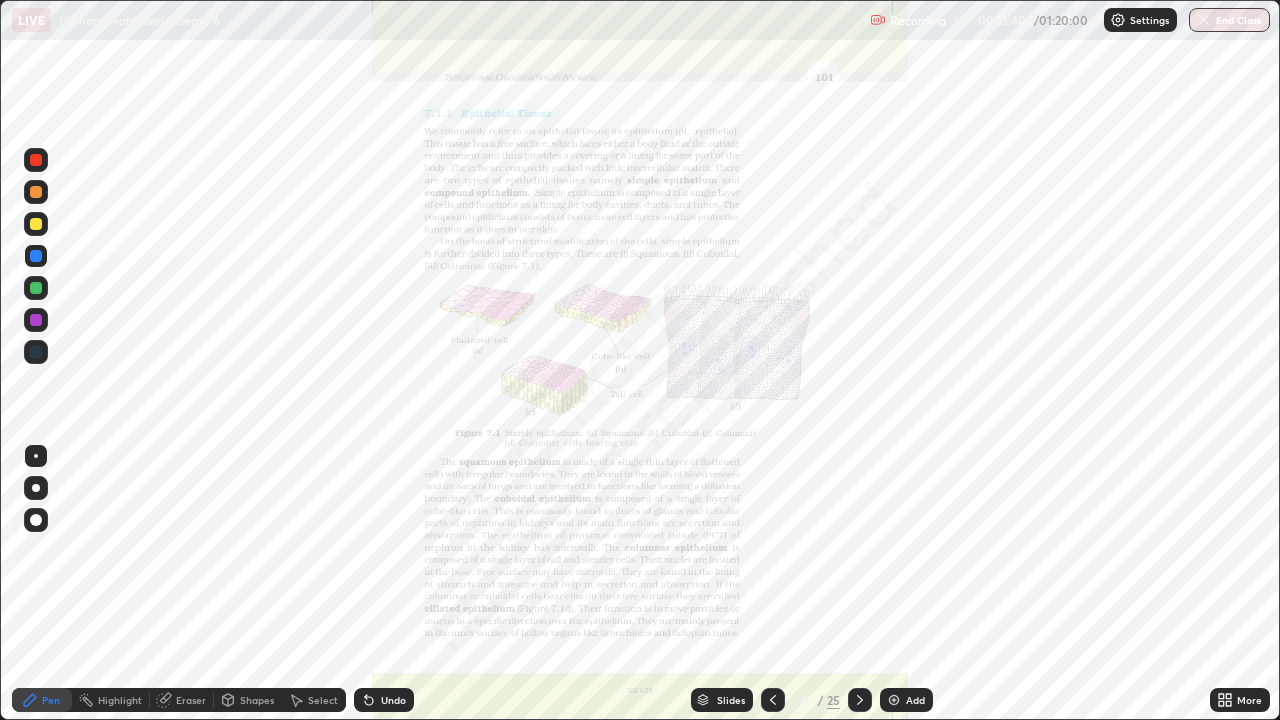 click on "More" at bounding box center [1249, 700] 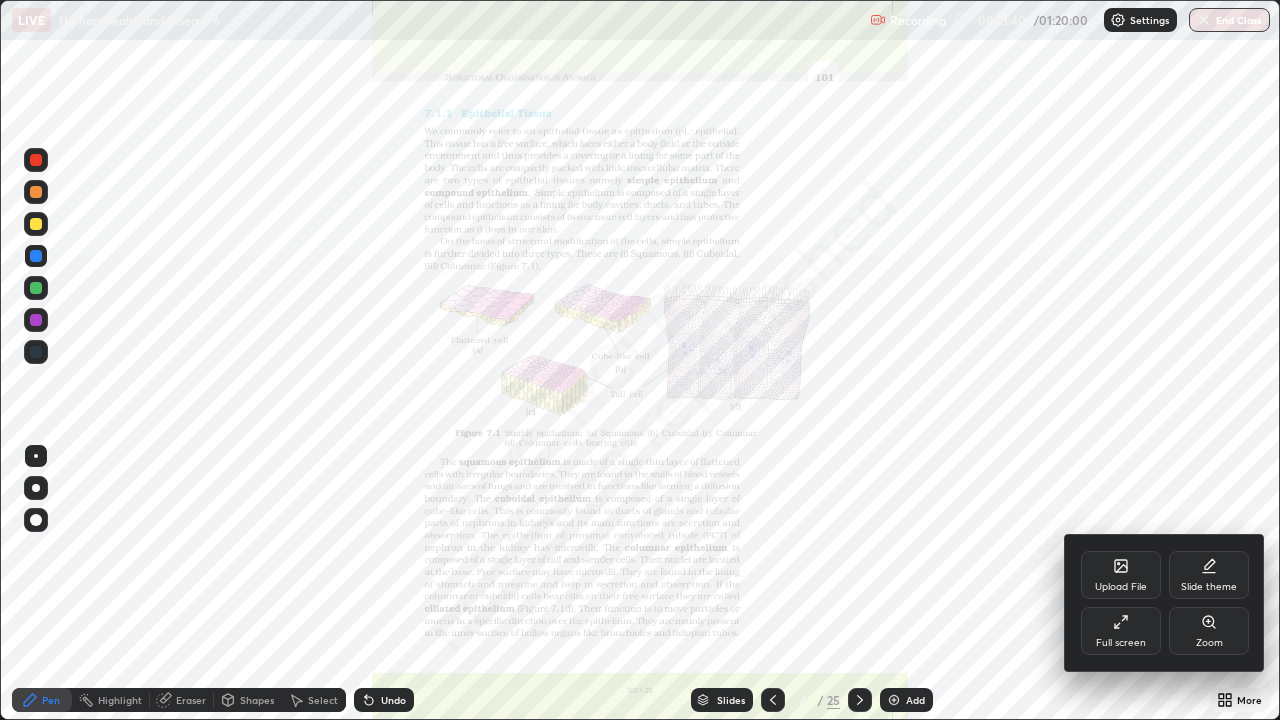 click on "Zoom" at bounding box center (1209, 631) 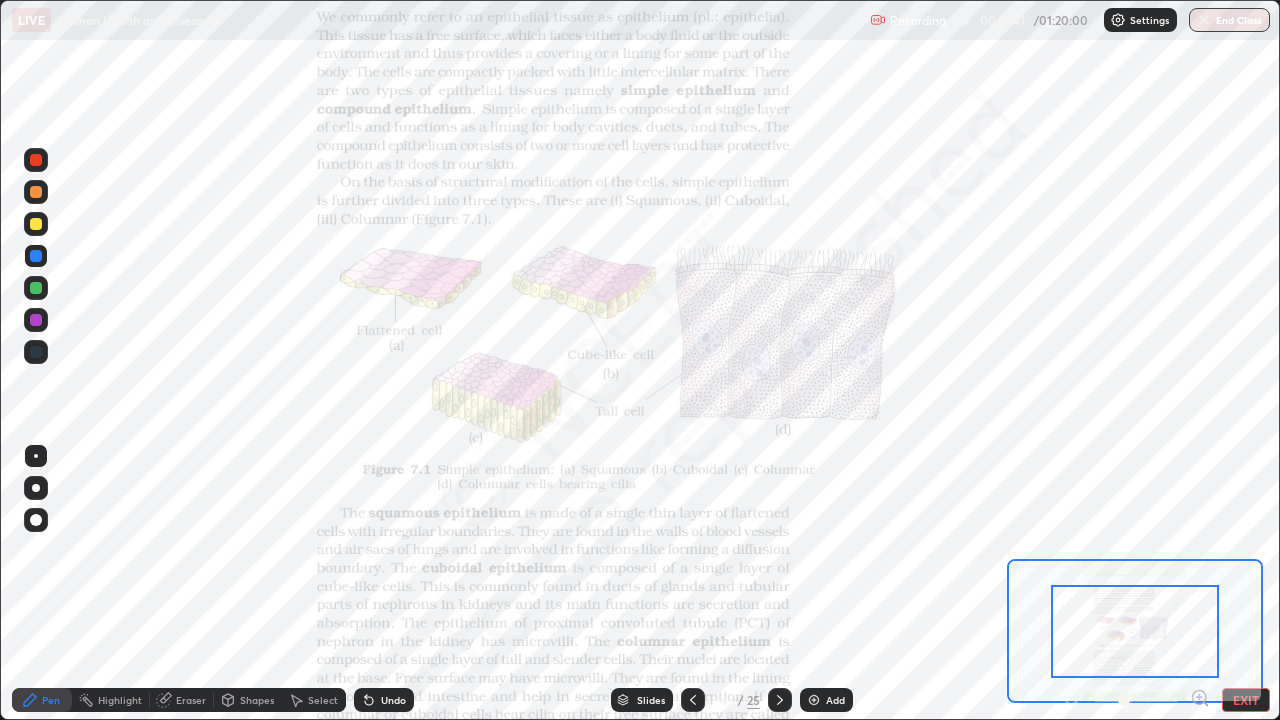click 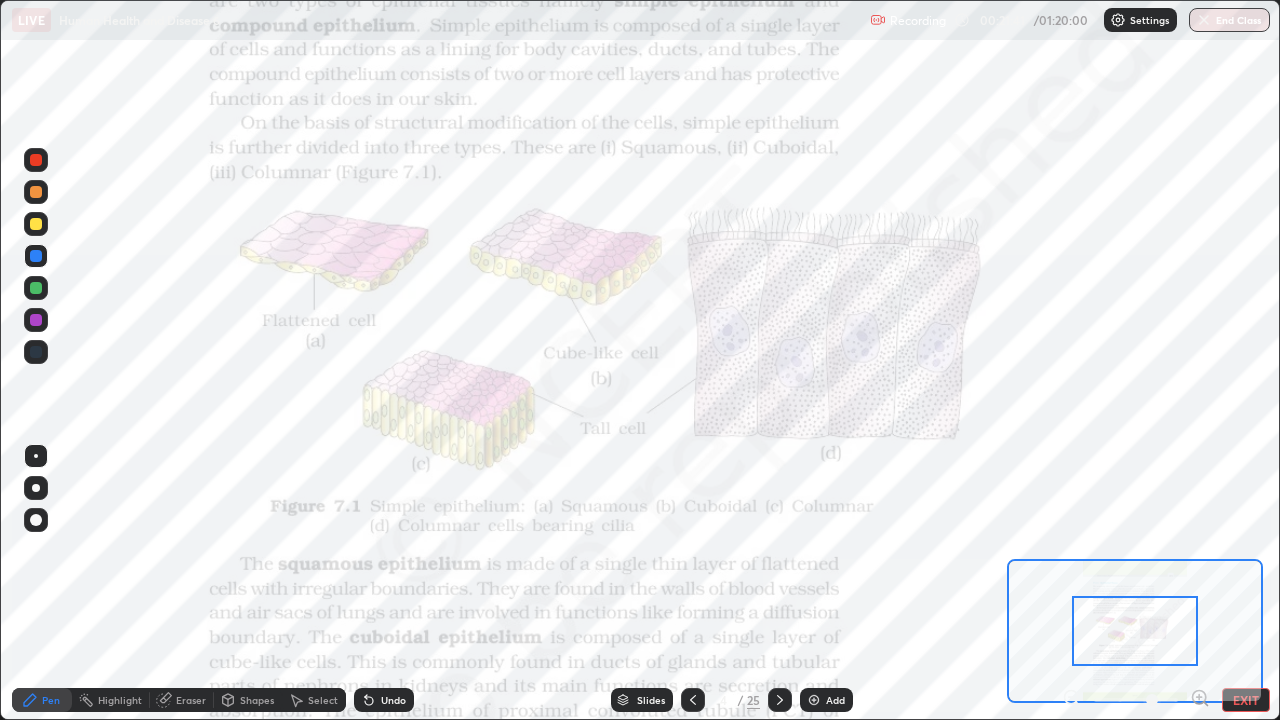 click 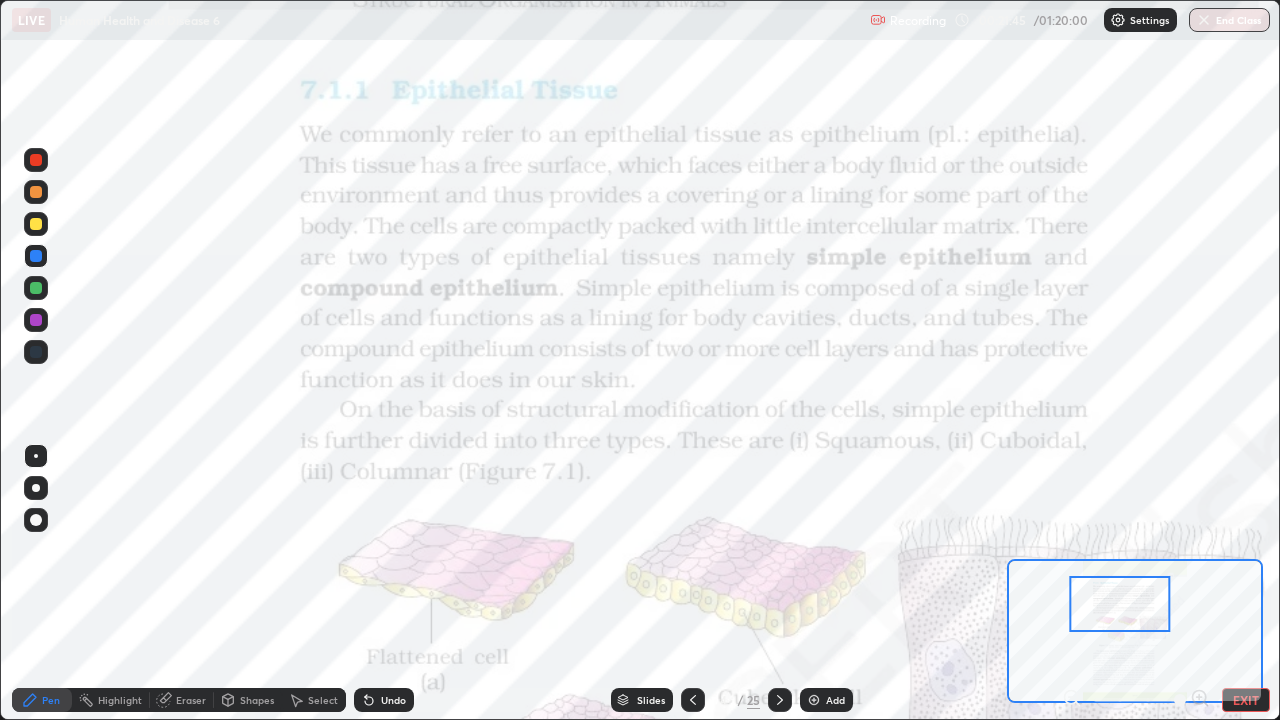 click at bounding box center [36, 256] 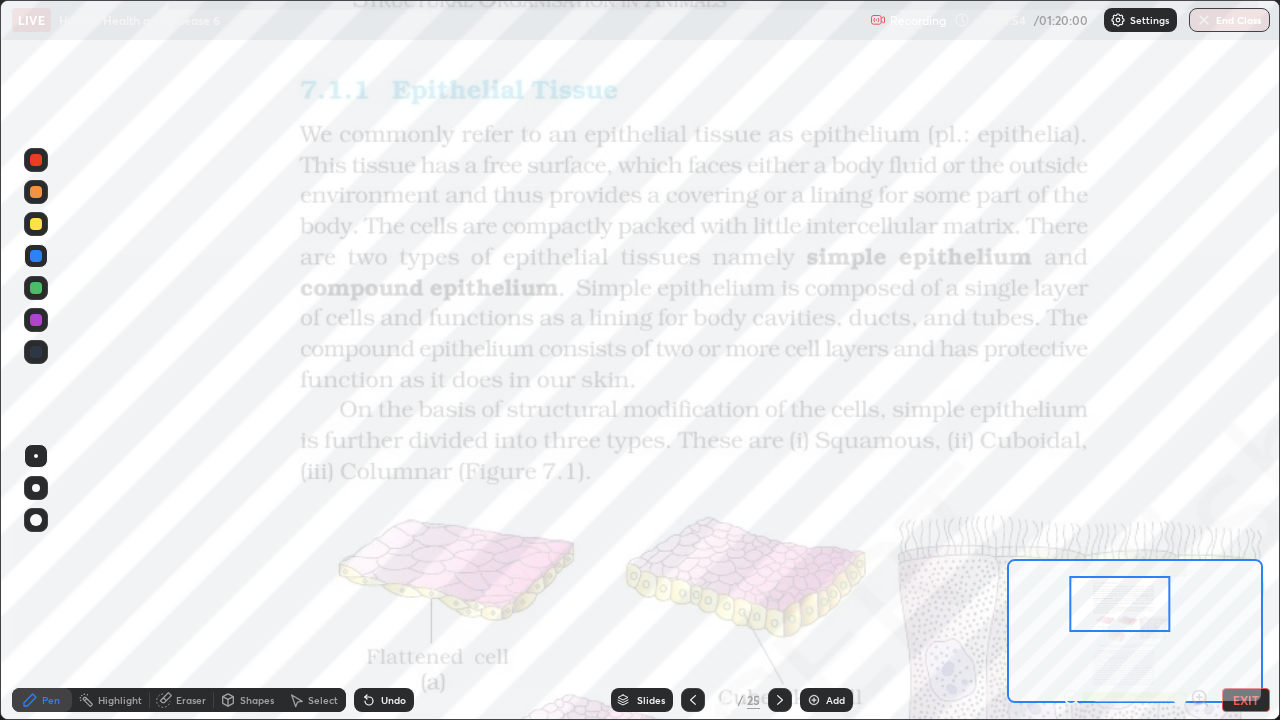 click at bounding box center [36, 352] 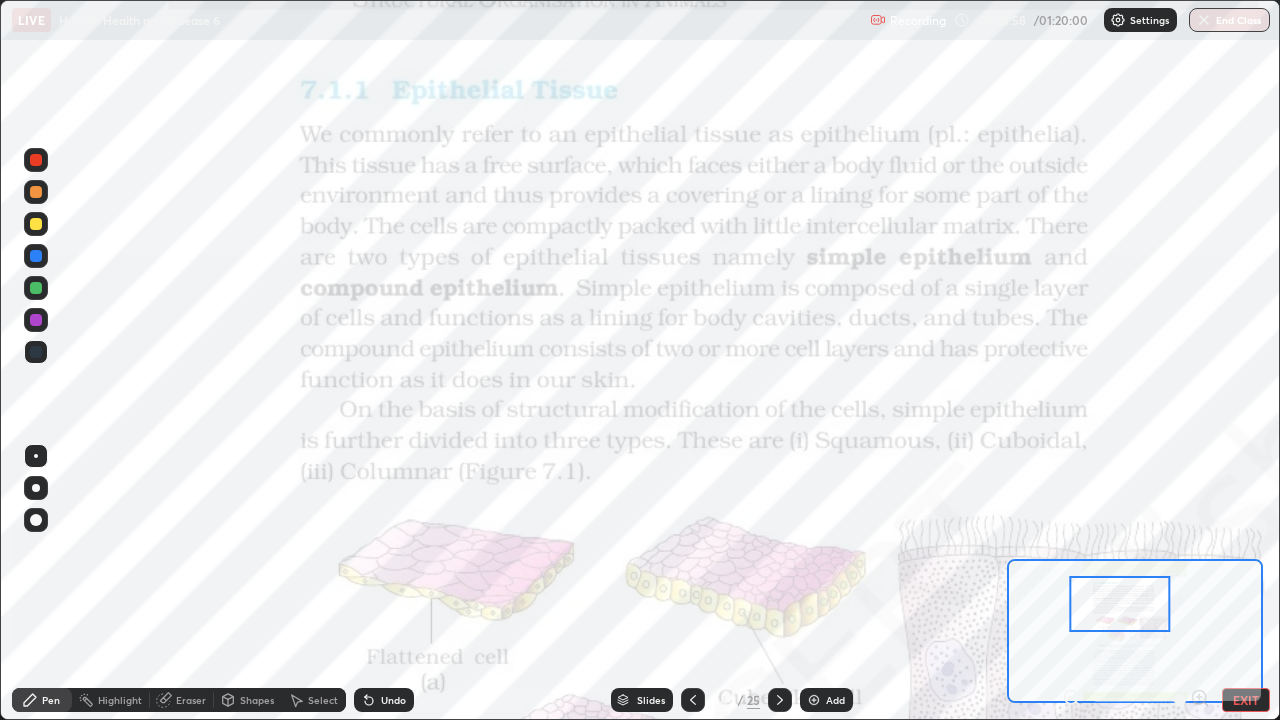 click at bounding box center [36, 256] 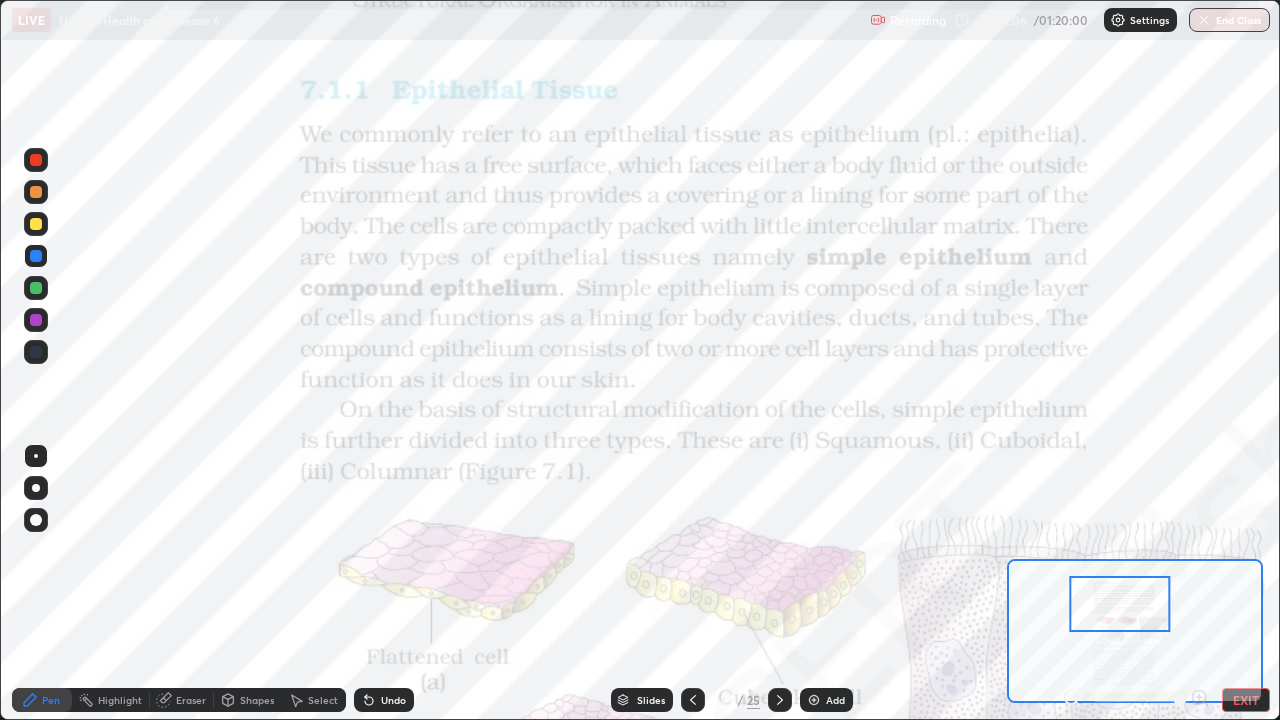 click on "Eraser" at bounding box center (191, 700) 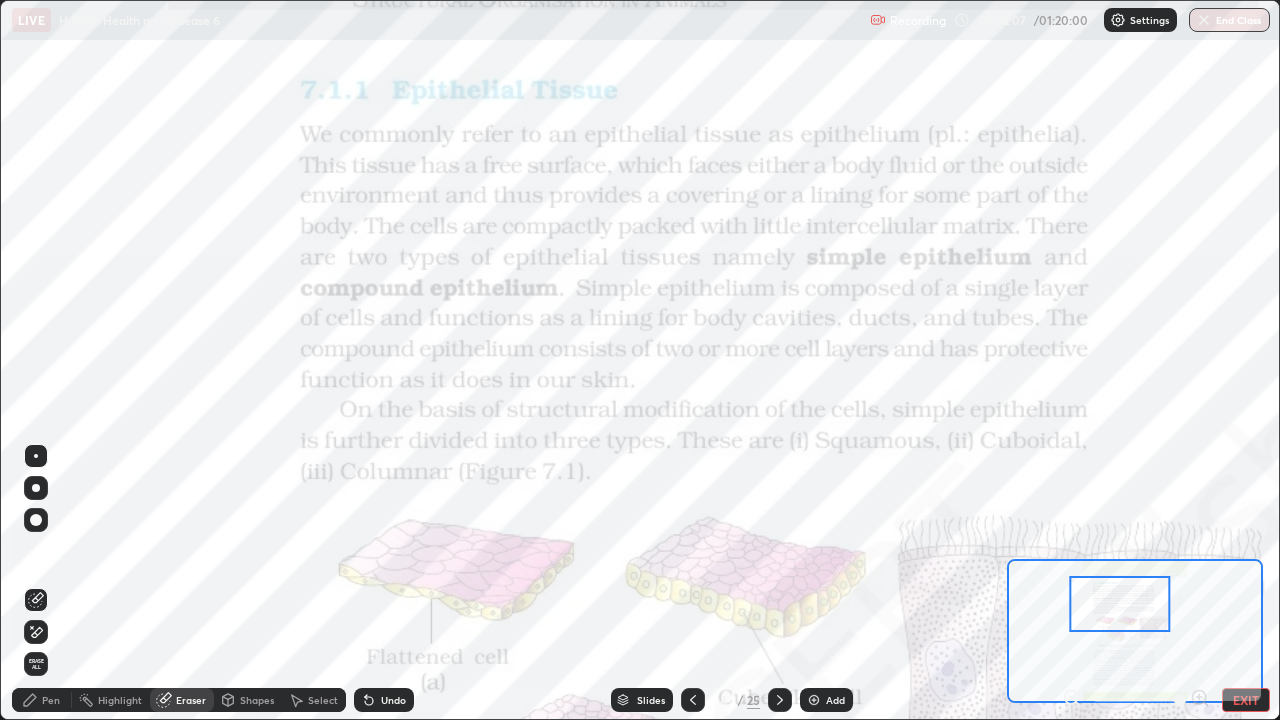 click on "Erase all" at bounding box center [36, 664] 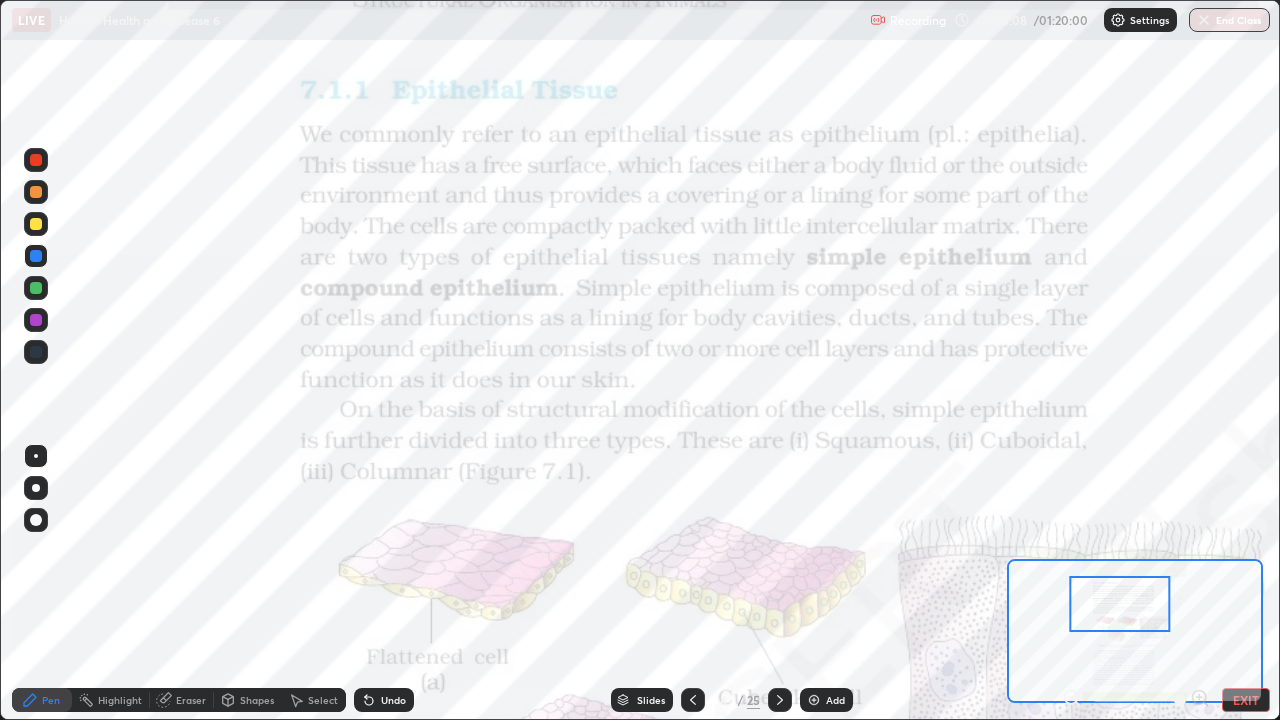 click on "Eraser" at bounding box center [191, 700] 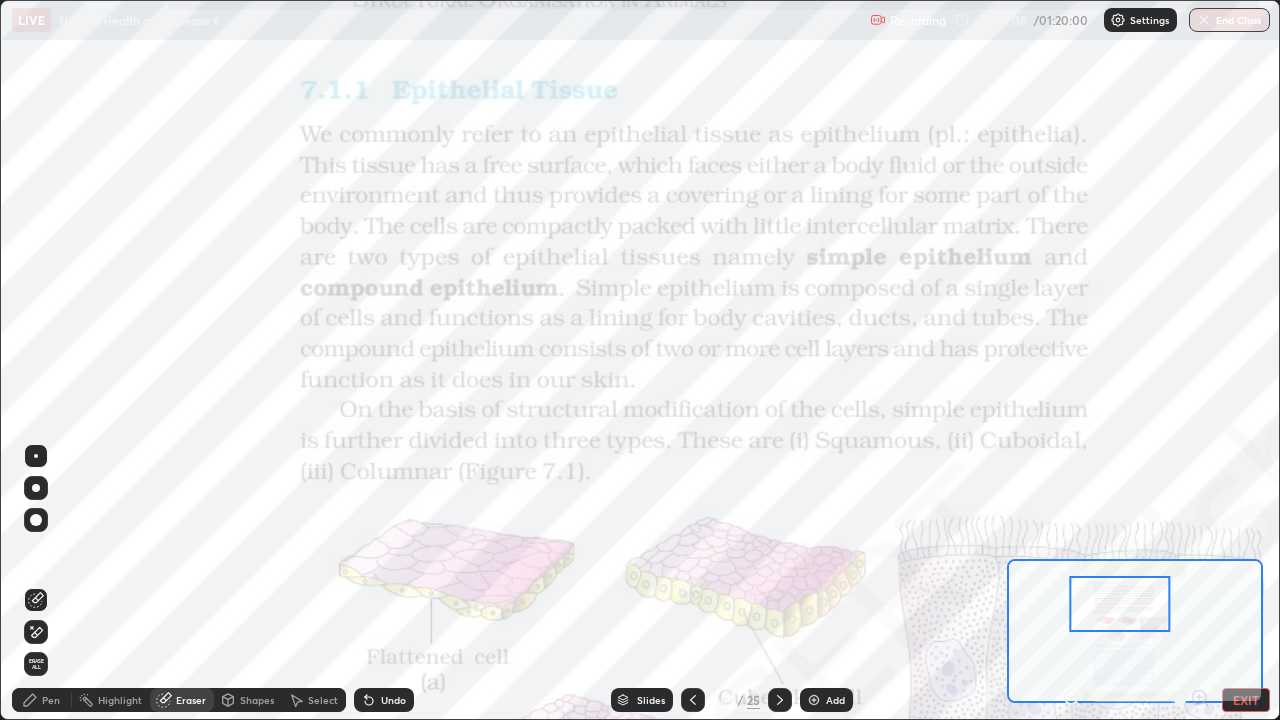 click on "Erase all" at bounding box center (36, 664) 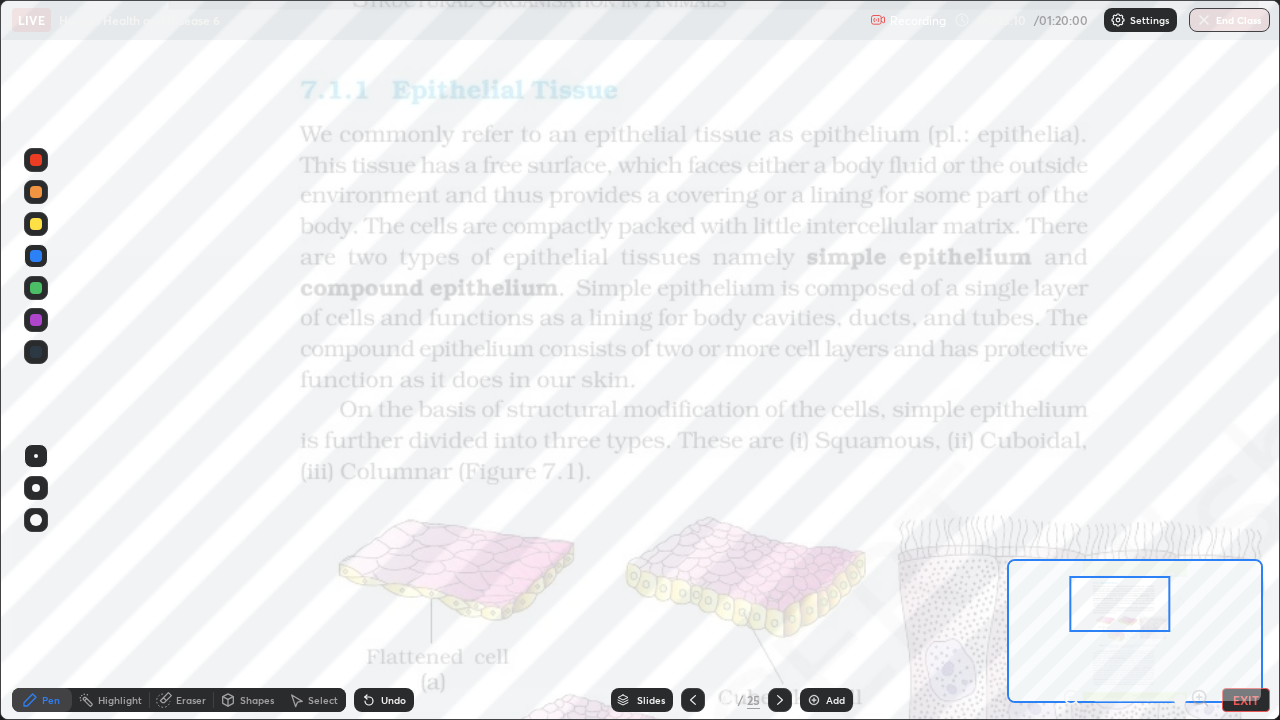 click 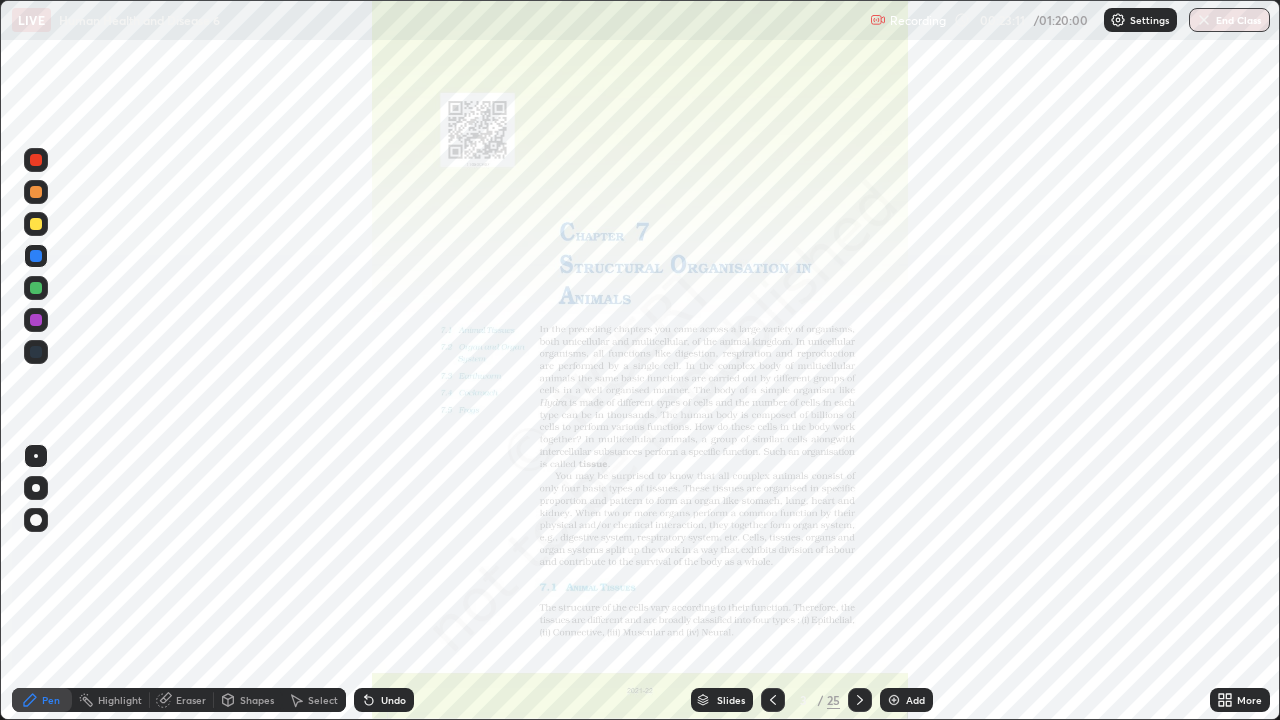 click on "Add" at bounding box center [915, 700] 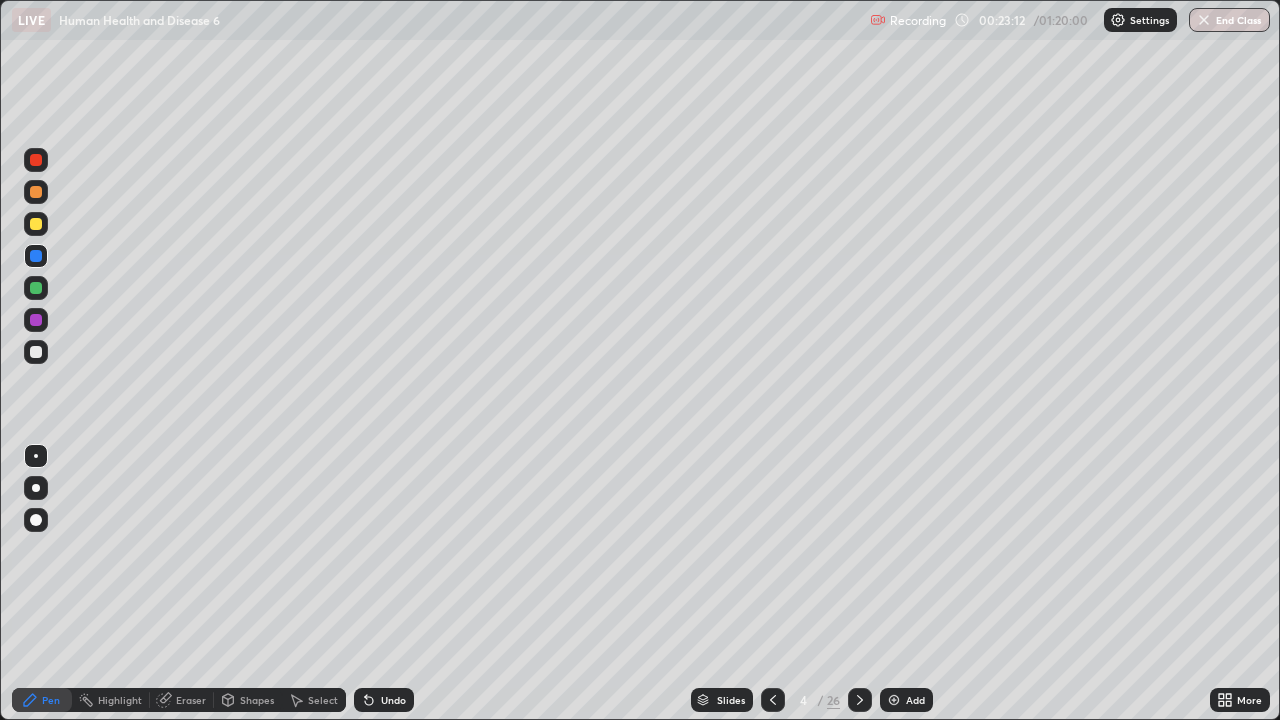 click at bounding box center [36, 224] 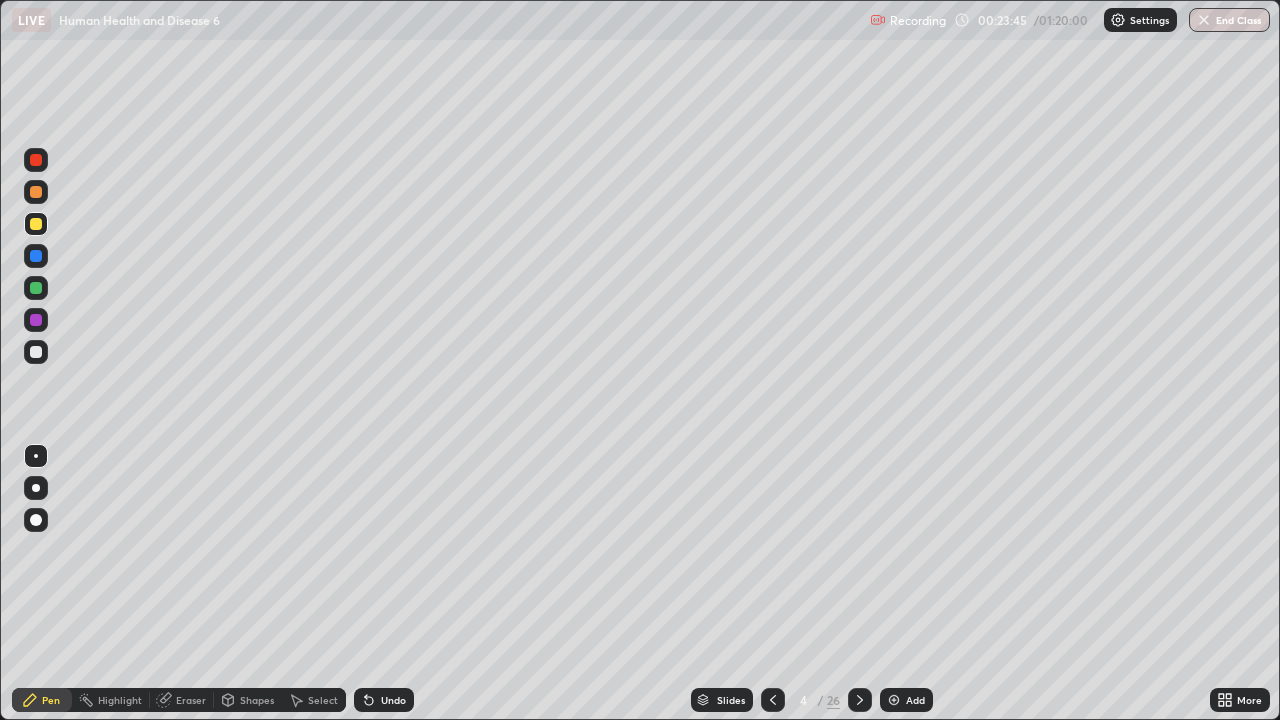 click at bounding box center (36, 224) 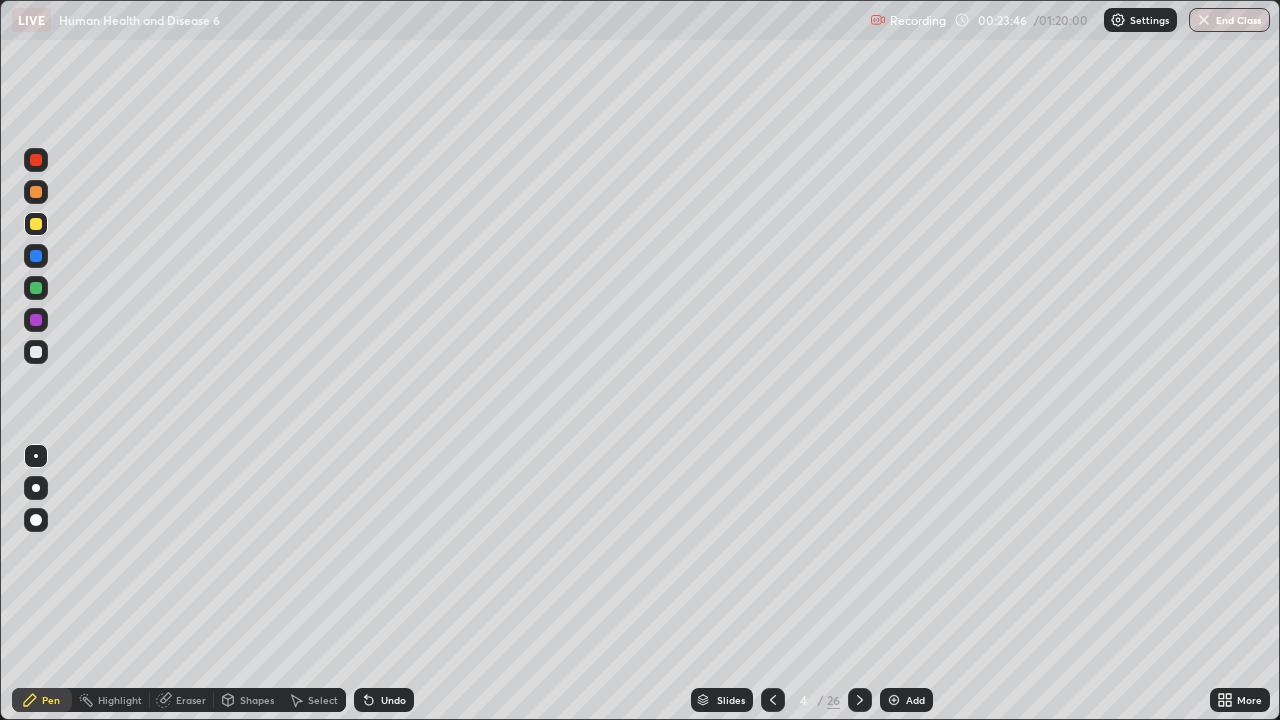 click at bounding box center (36, 288) 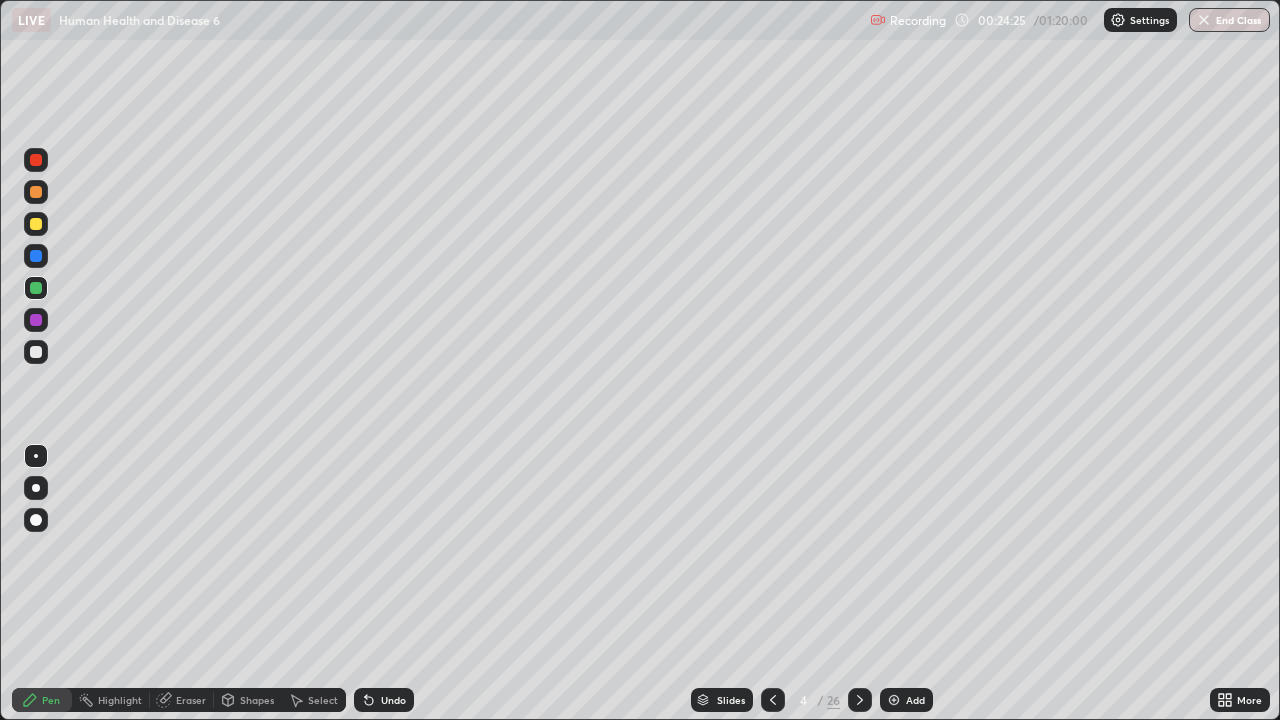 click at bounding box center [36, 352] 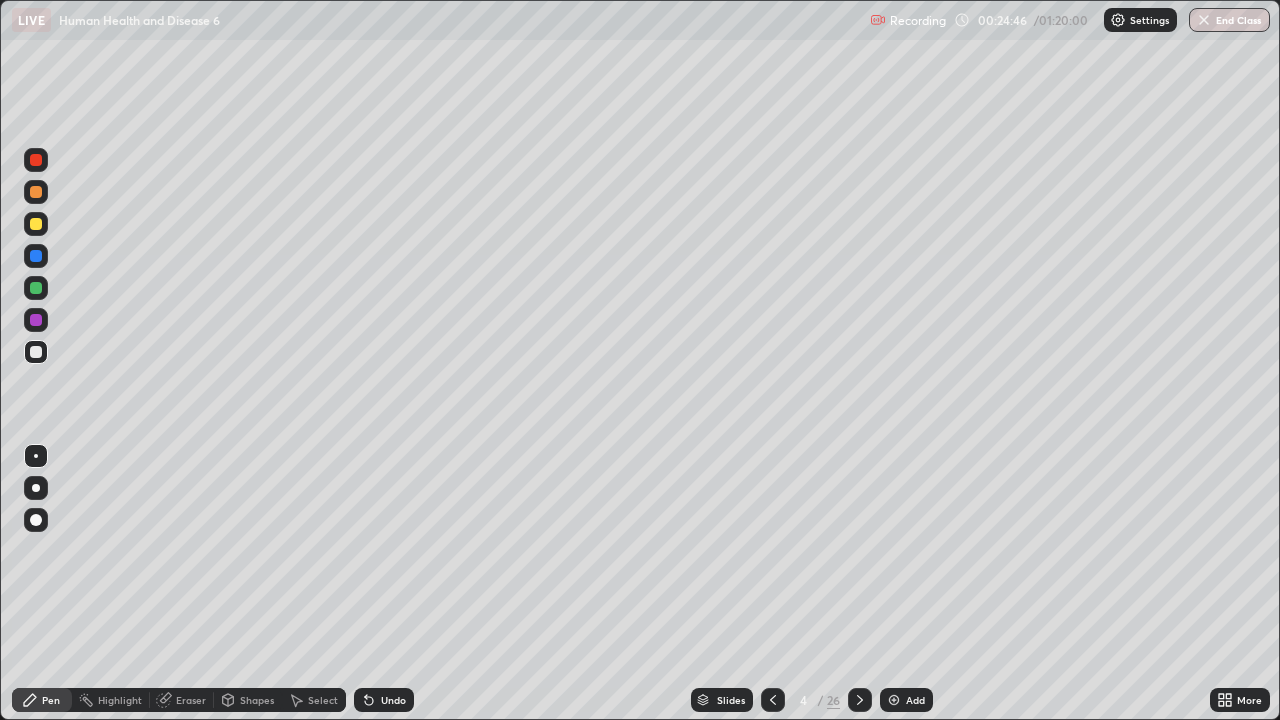 click 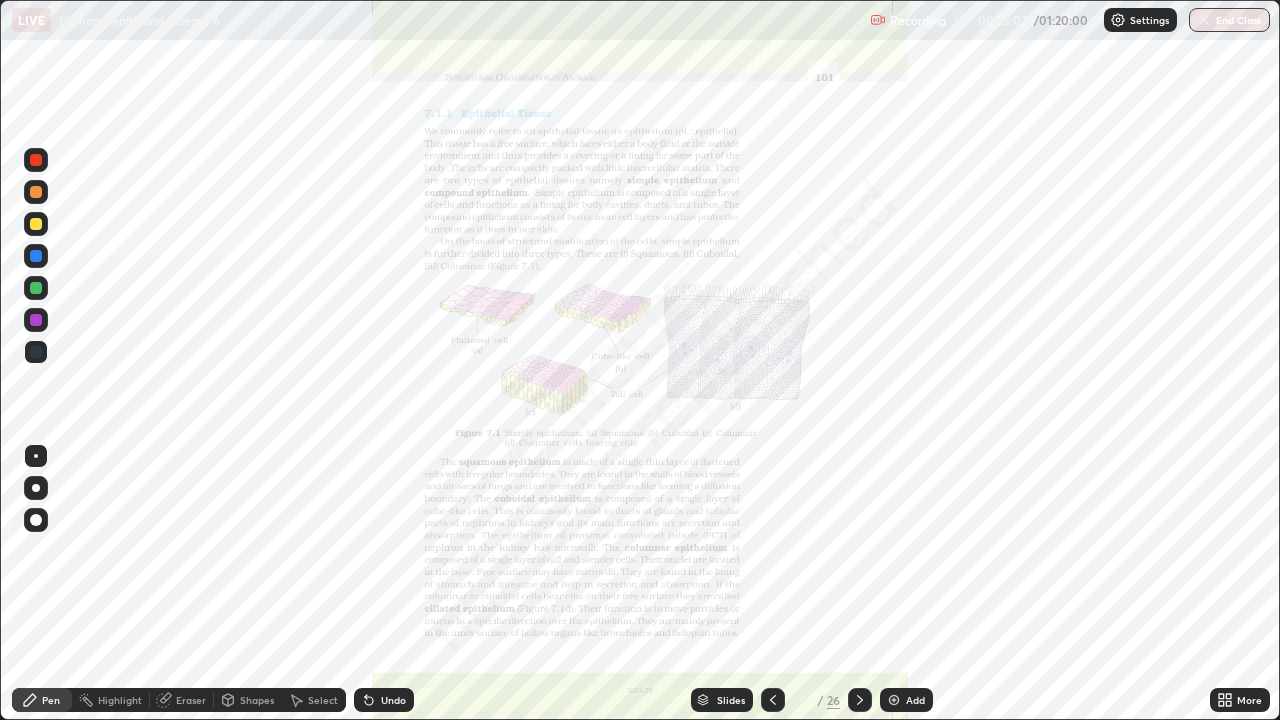 click 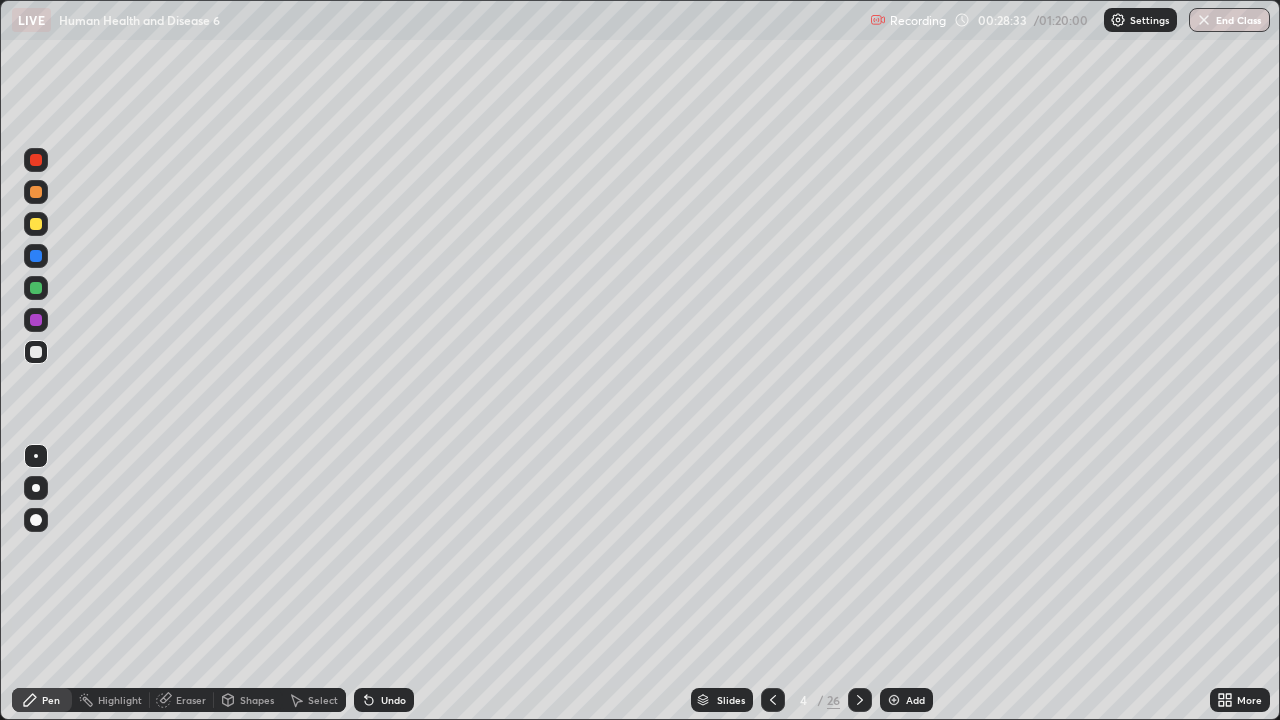 click at bounding box center [36, 192] 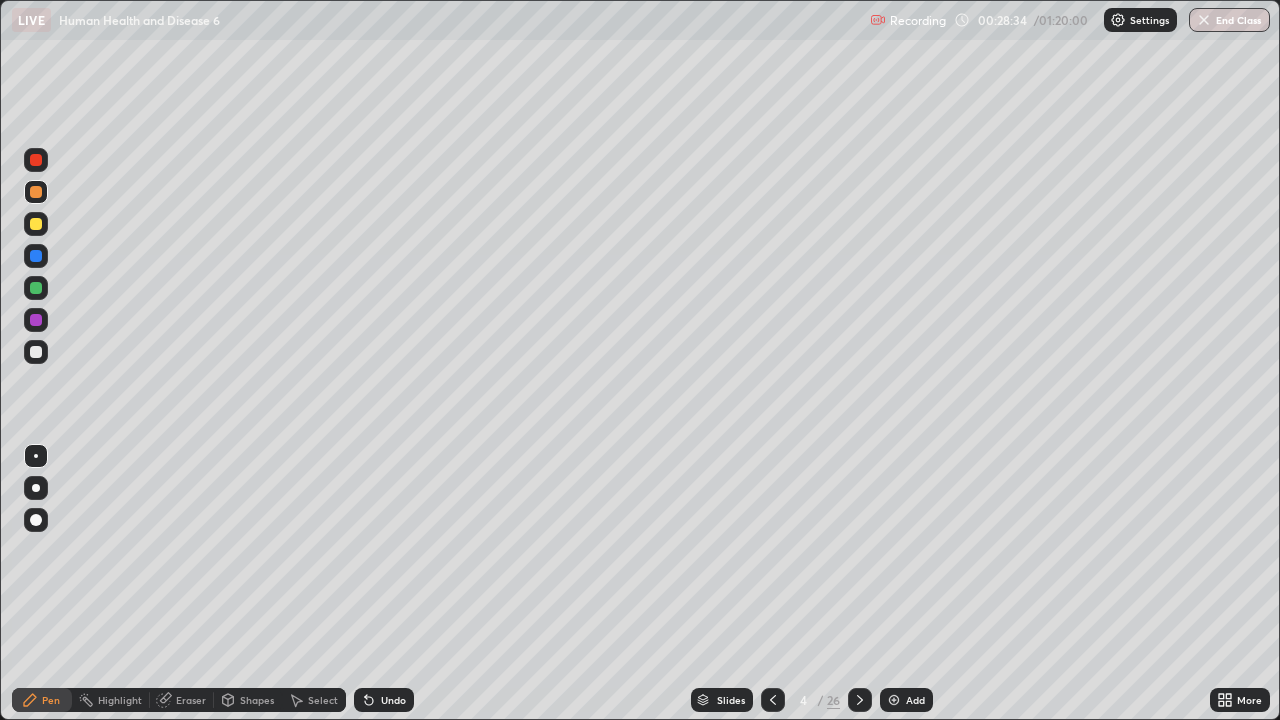 click on "Shapes" at bounding box center (257, 700) 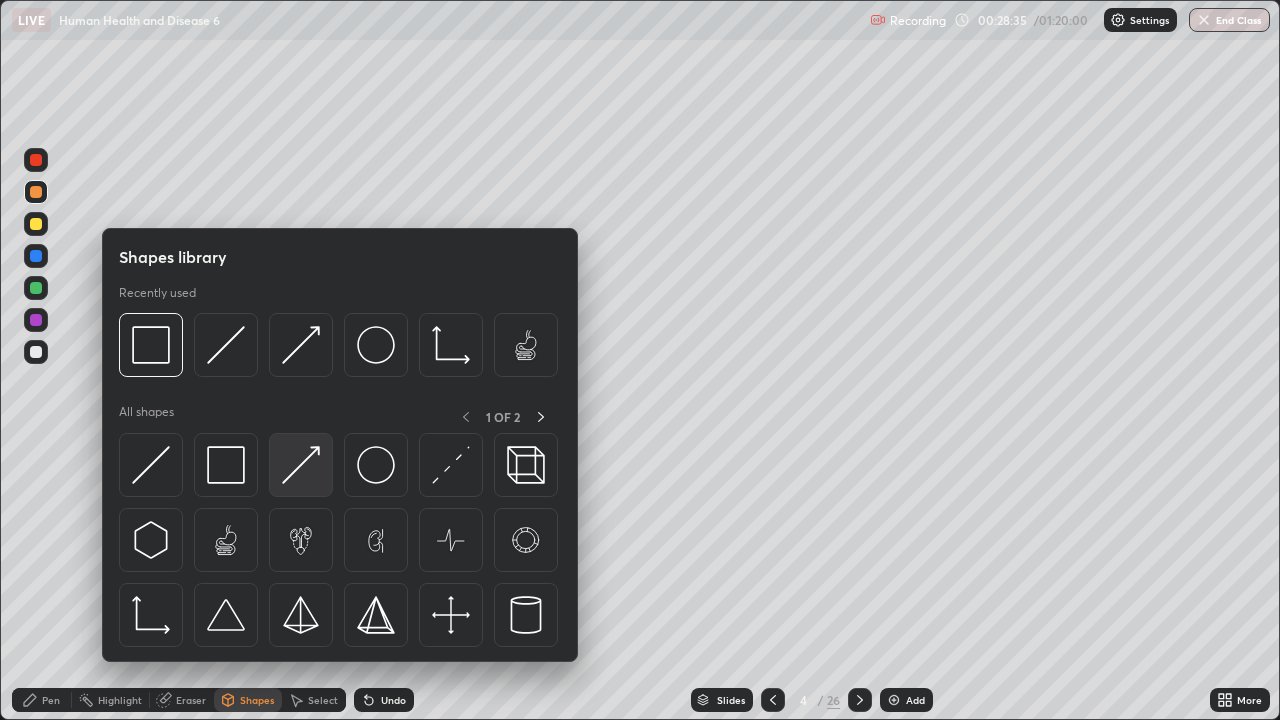 click at bounding box center (301, 465) 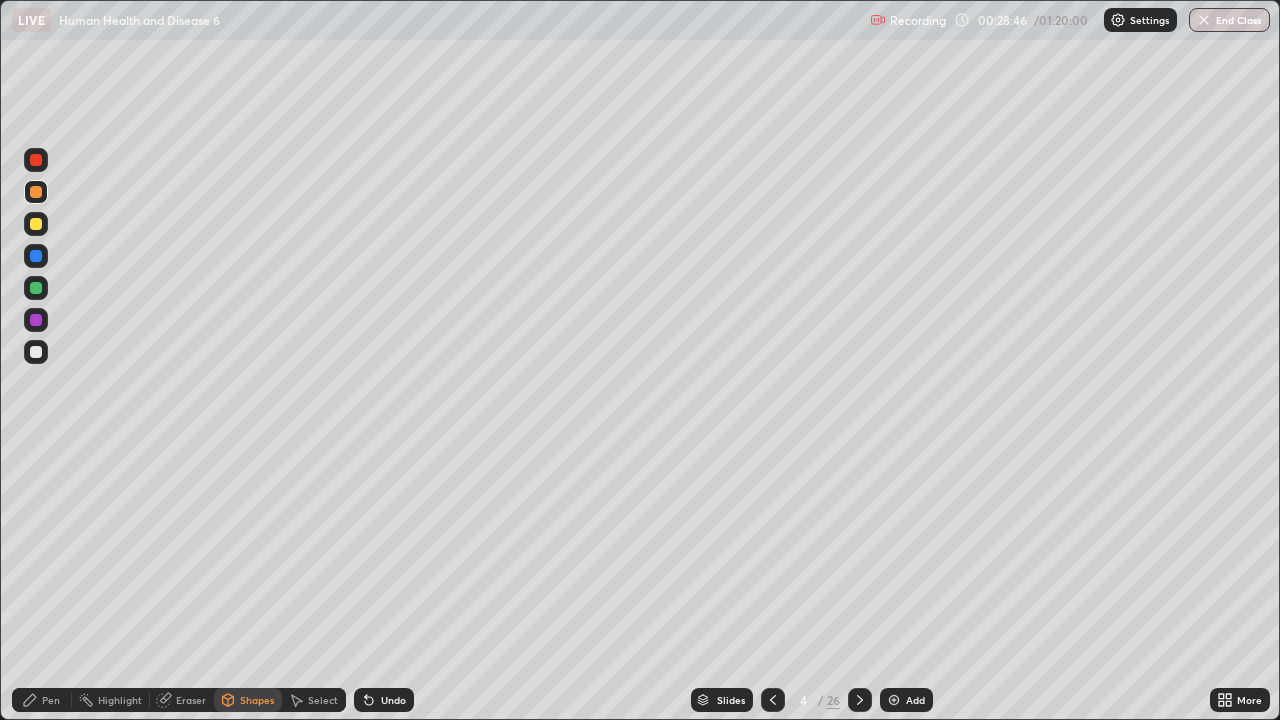 click on "Eraser" at bounding box center (191, 700) 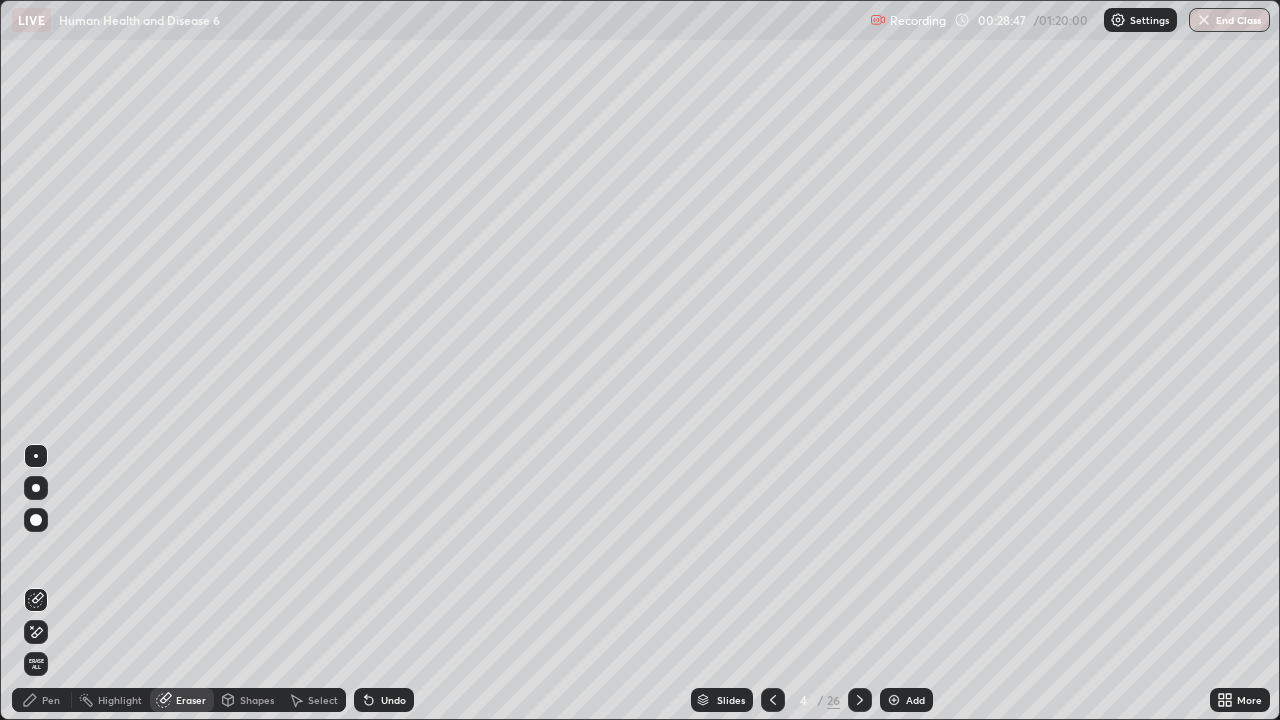 click on "Shapes" at bounding box center [257, 700] 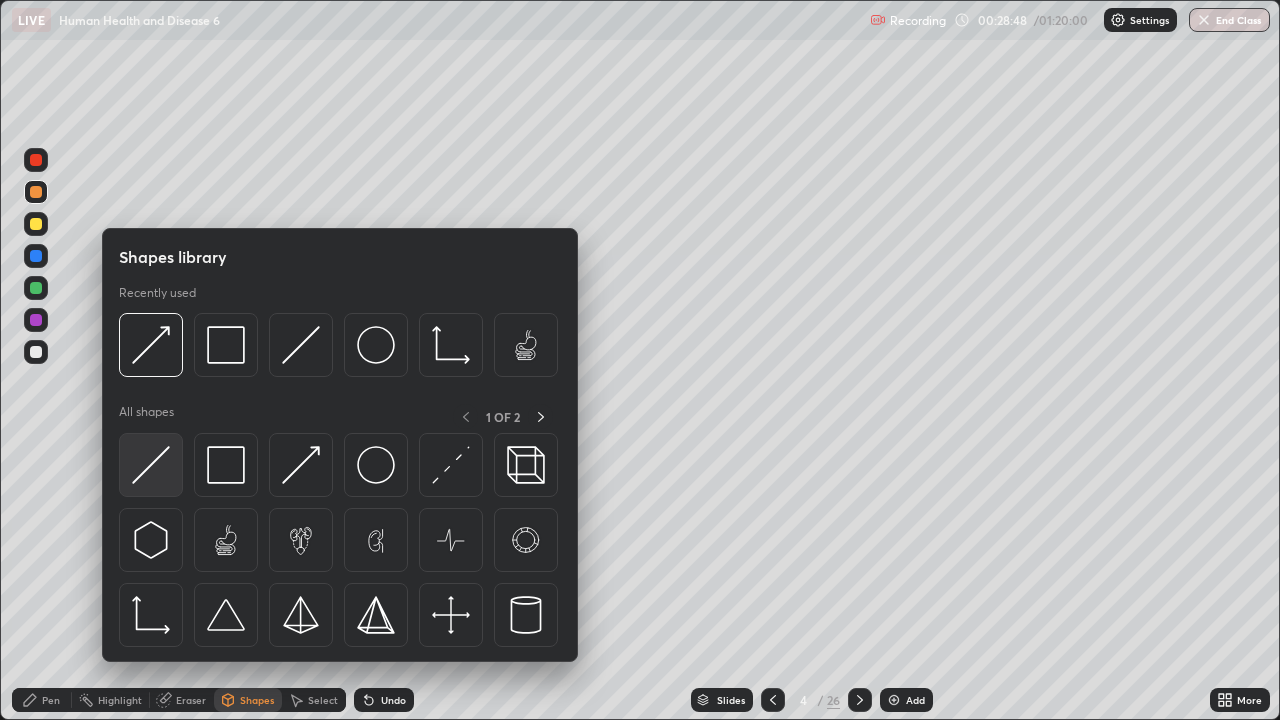click at bounding box center (151, 465) 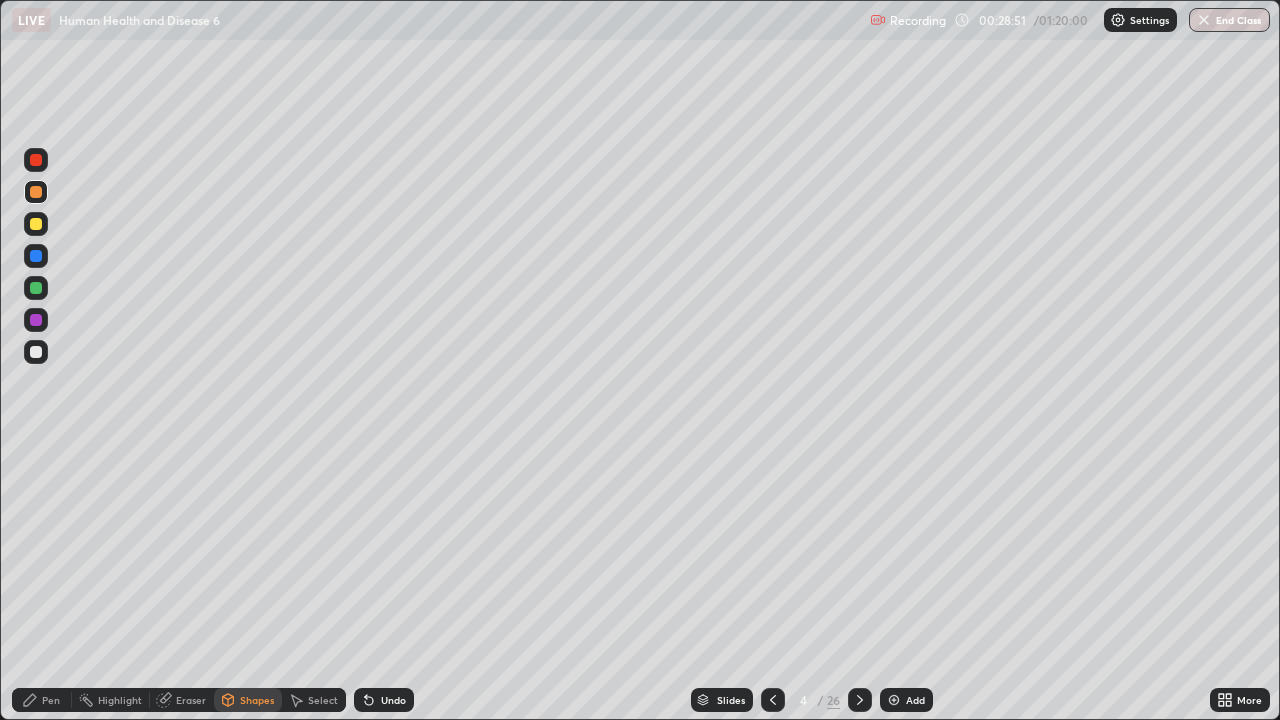 click on "Shapes" at bounding box center (257, 700) 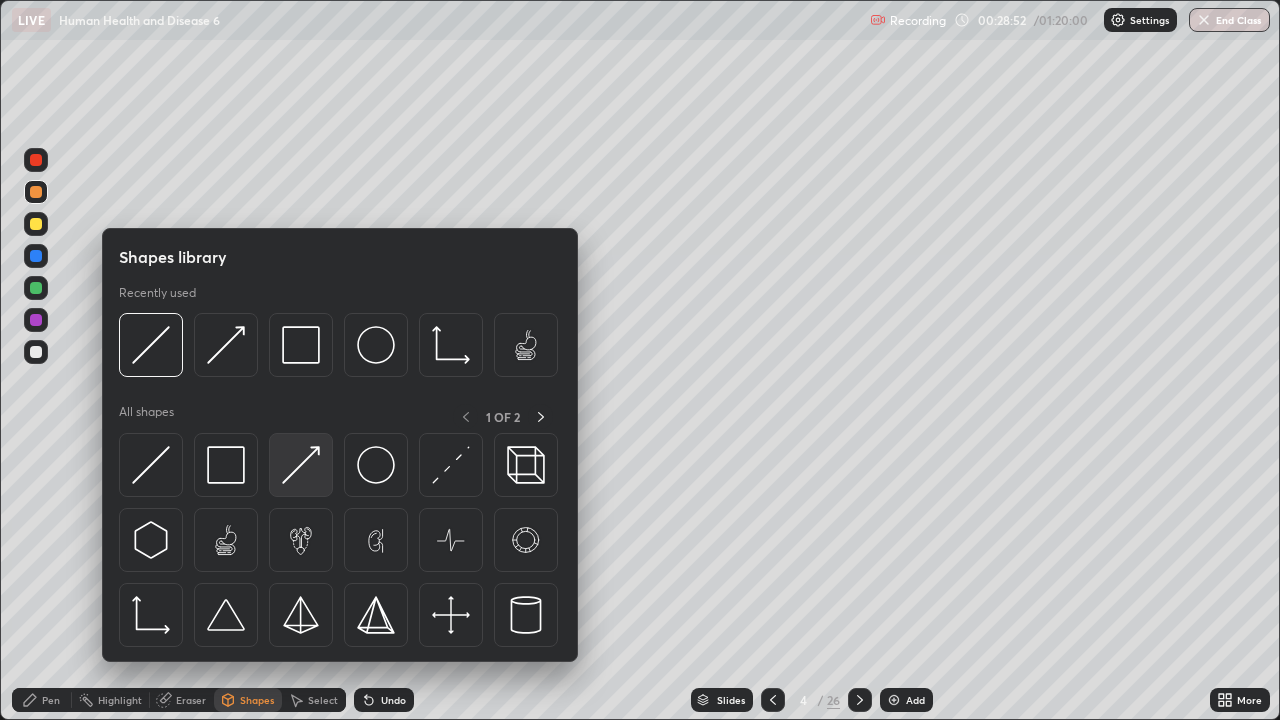 click at bounding box center (301, 465) 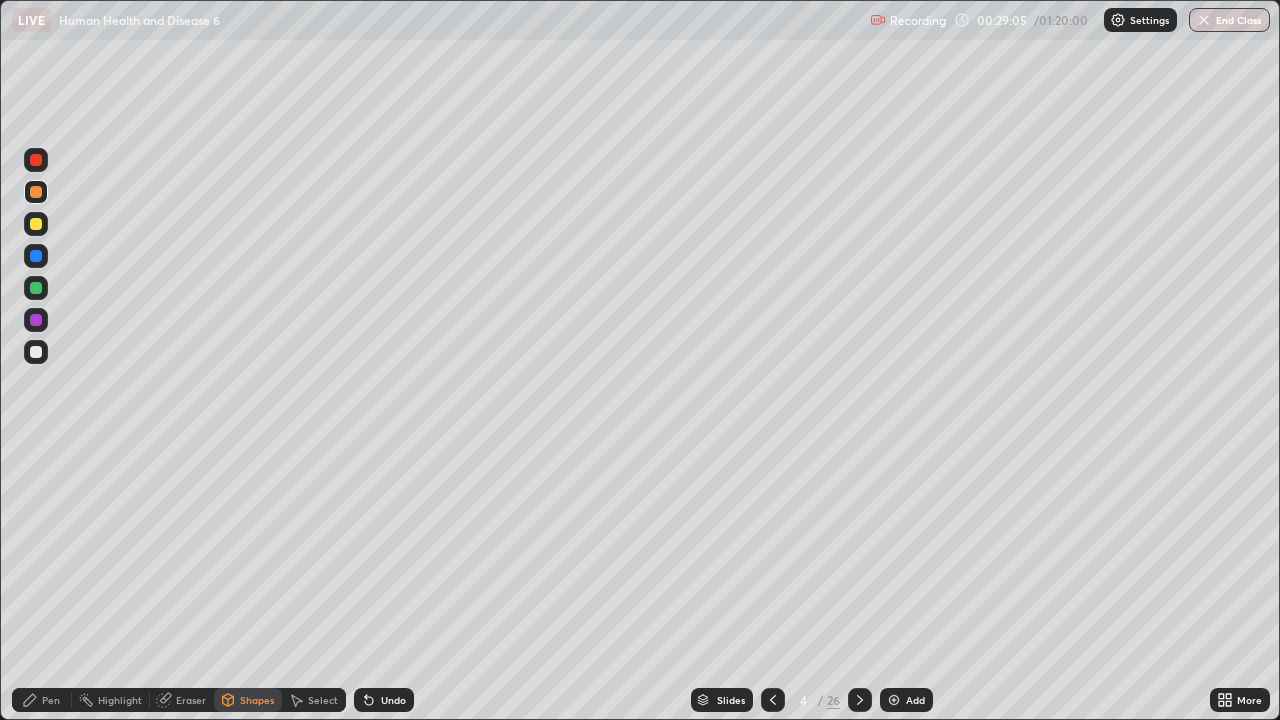 click on "Eraser" at bounding box center [191, 700] 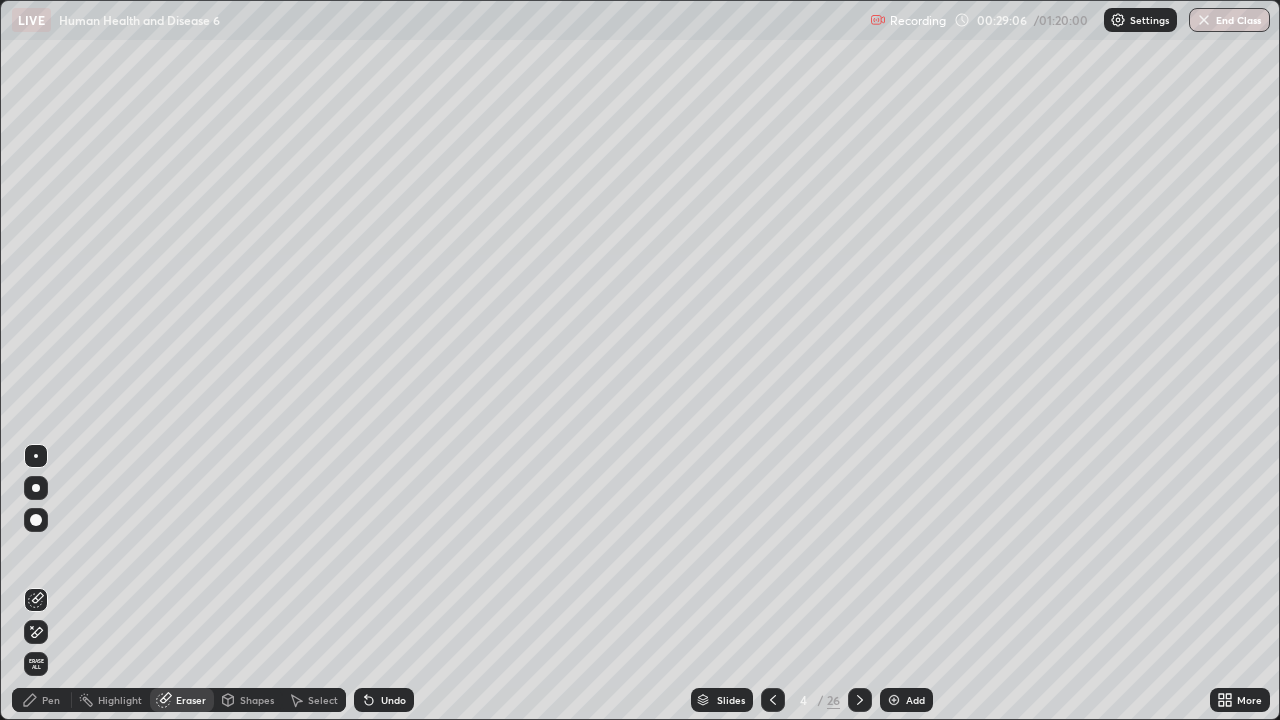 click on "Pen" at bounding box center [51, 700] 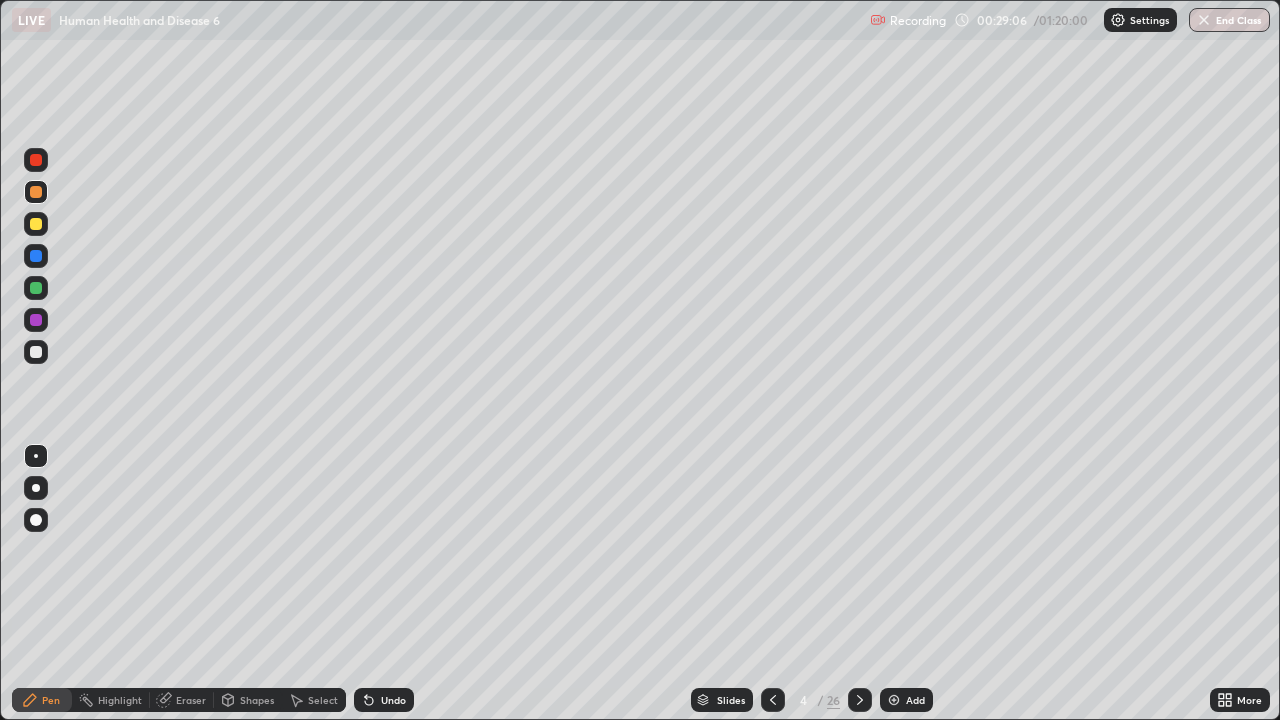 click at bounding box center [36, 352] 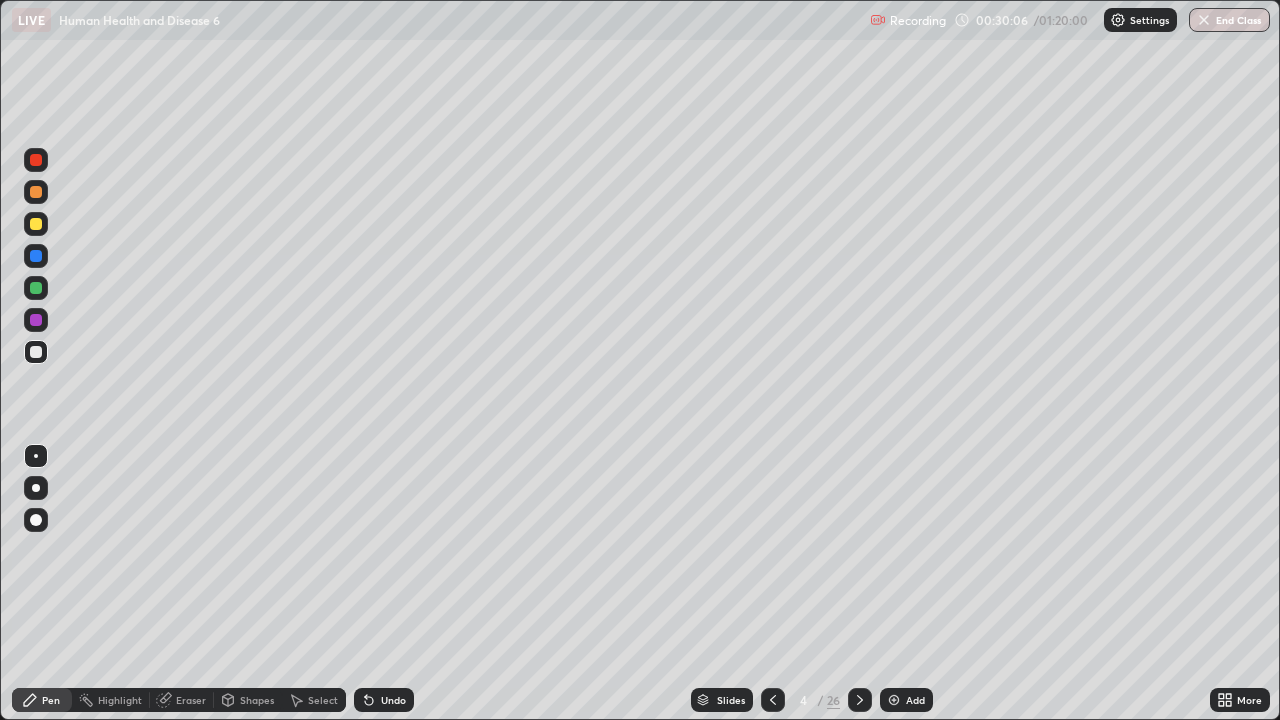 click on "Eraser" at bounding box center [191, 700] 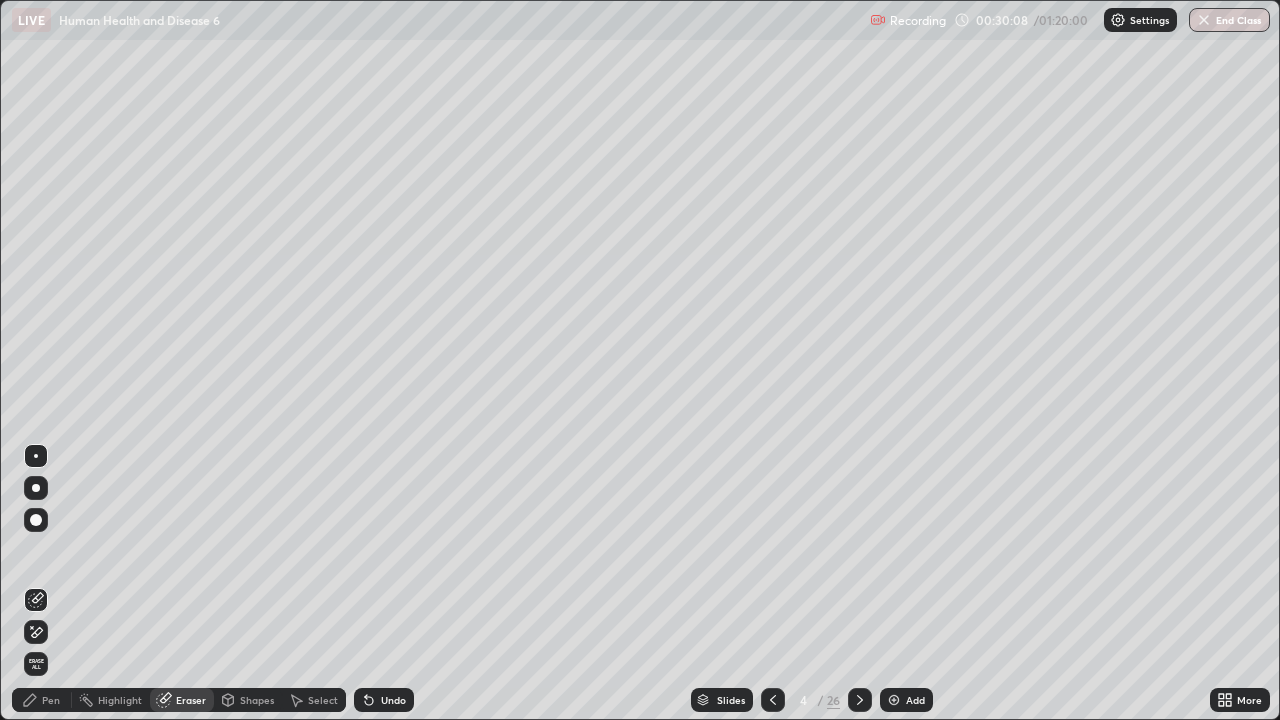 click on "Pen" at bounding box center [42, 700] 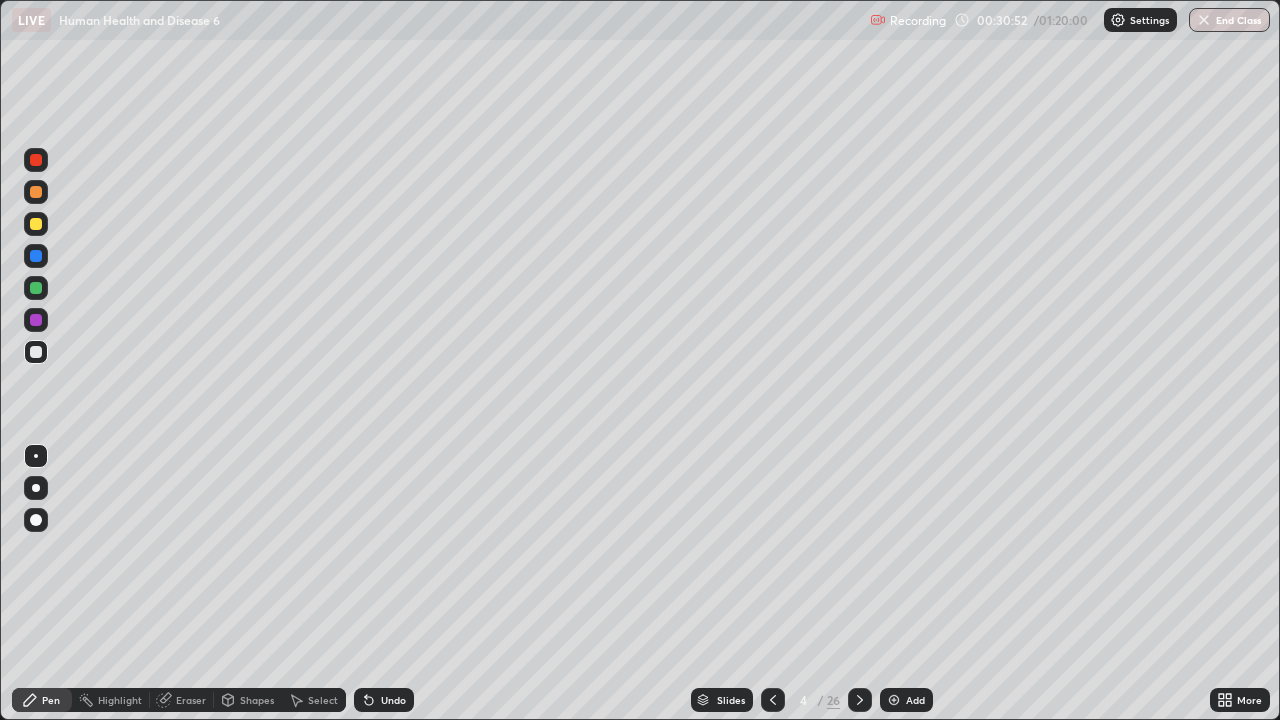 click on "Pen" at bounding box center [51, 700] 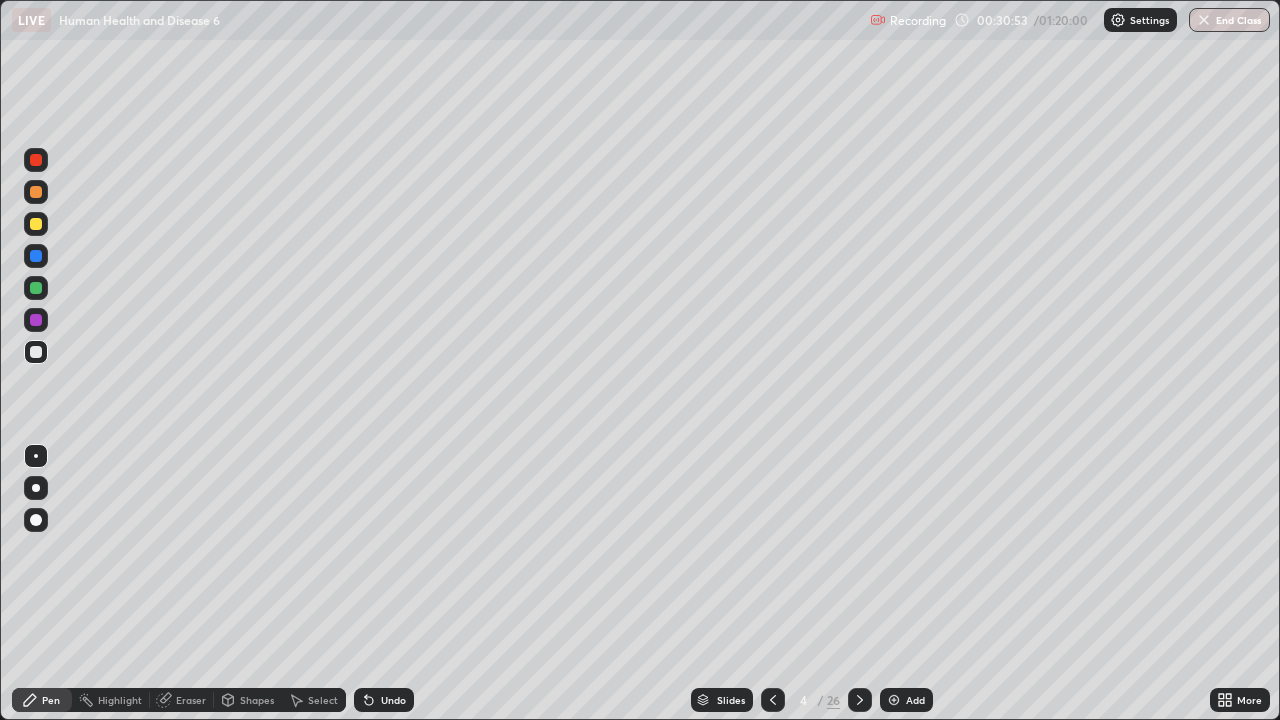 click at bounding box center [36, 224] 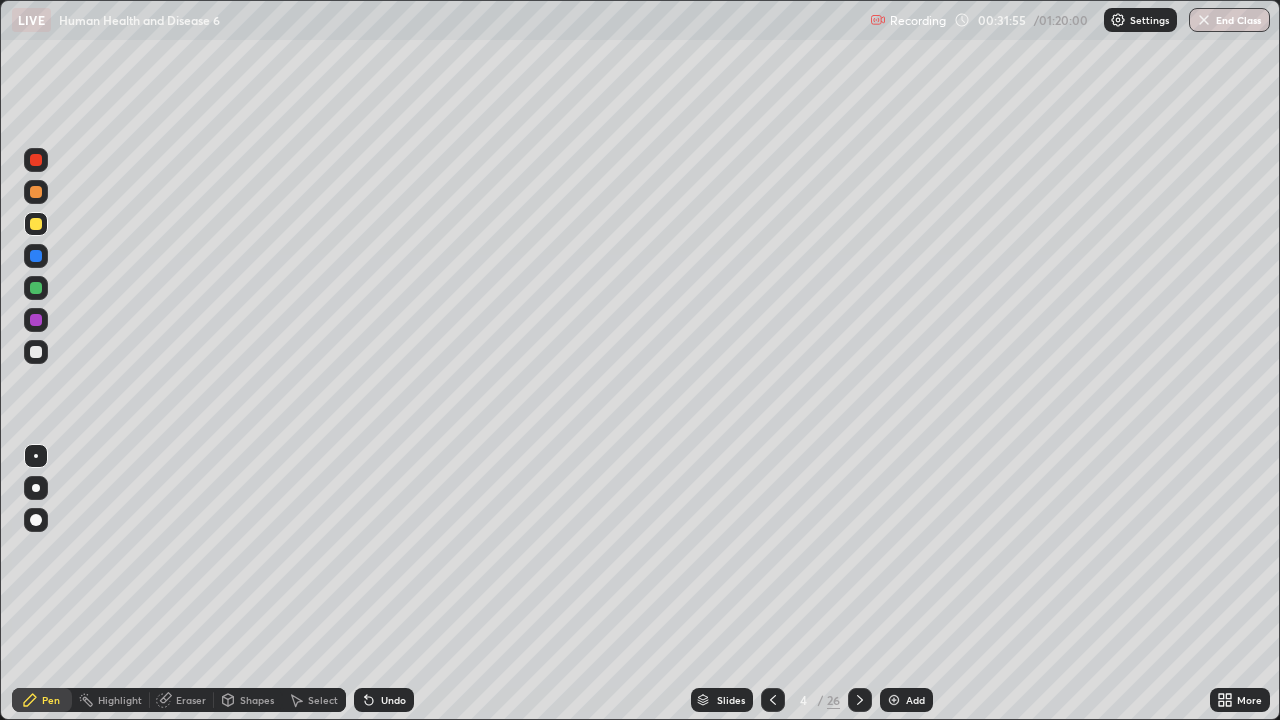 click at bounding box center (36, 352) 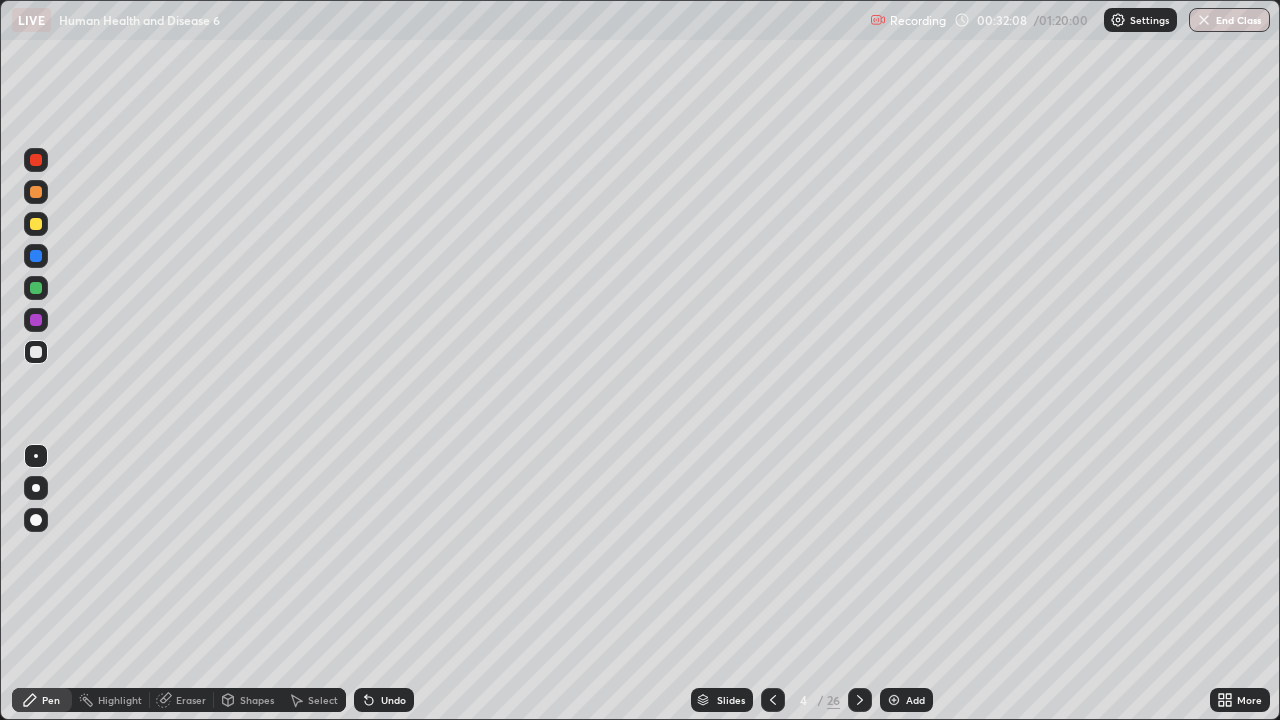 click at bounding box center [36, 288] 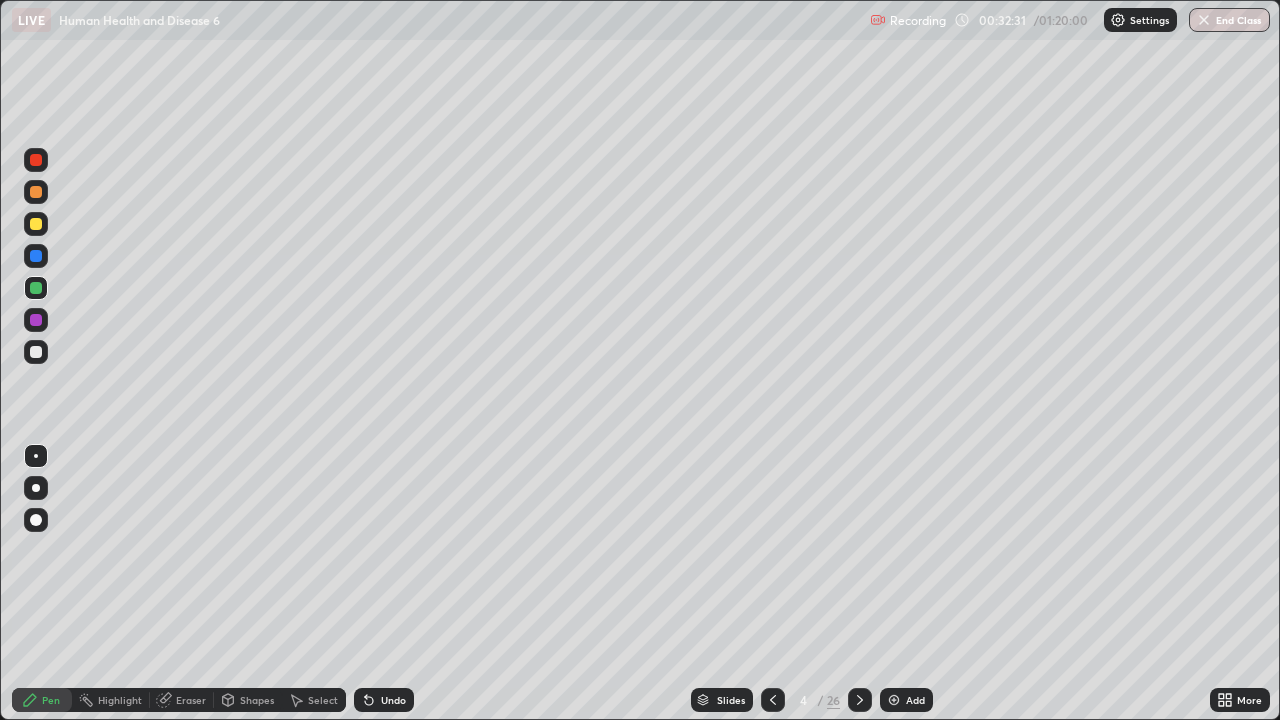 click at bounding box center (36, 224) 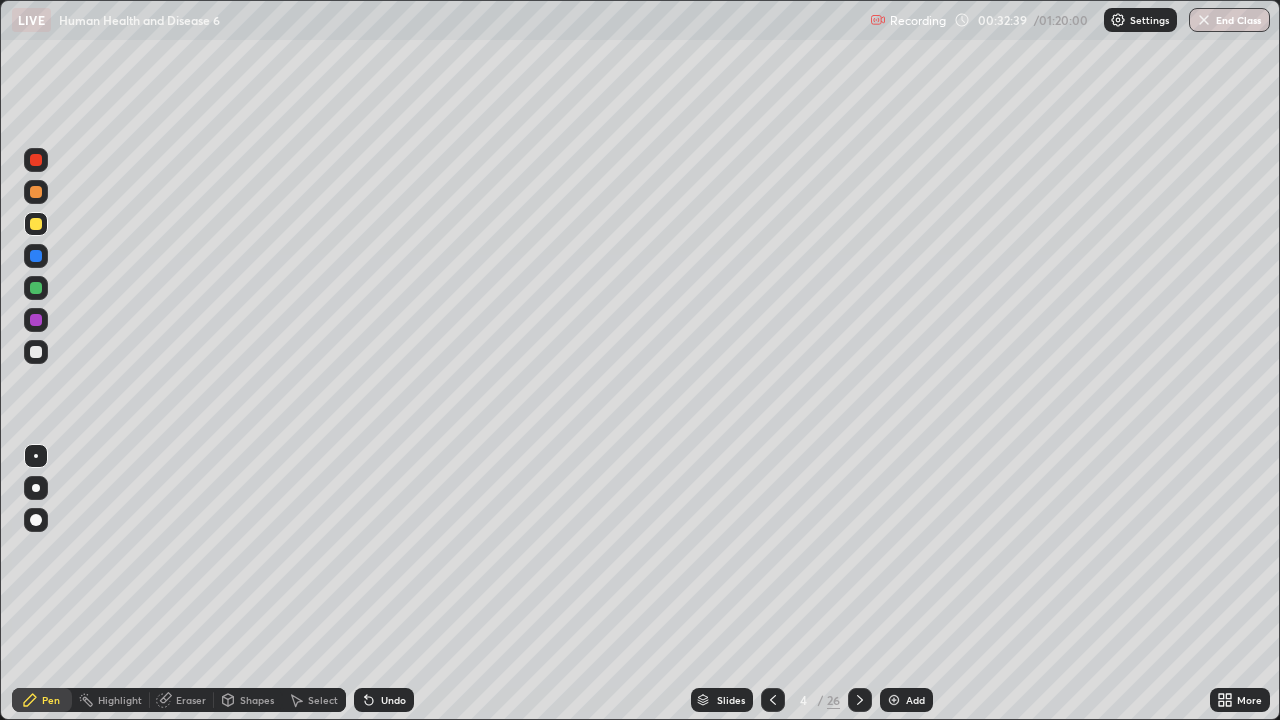 click at bounding box center [36, 352] 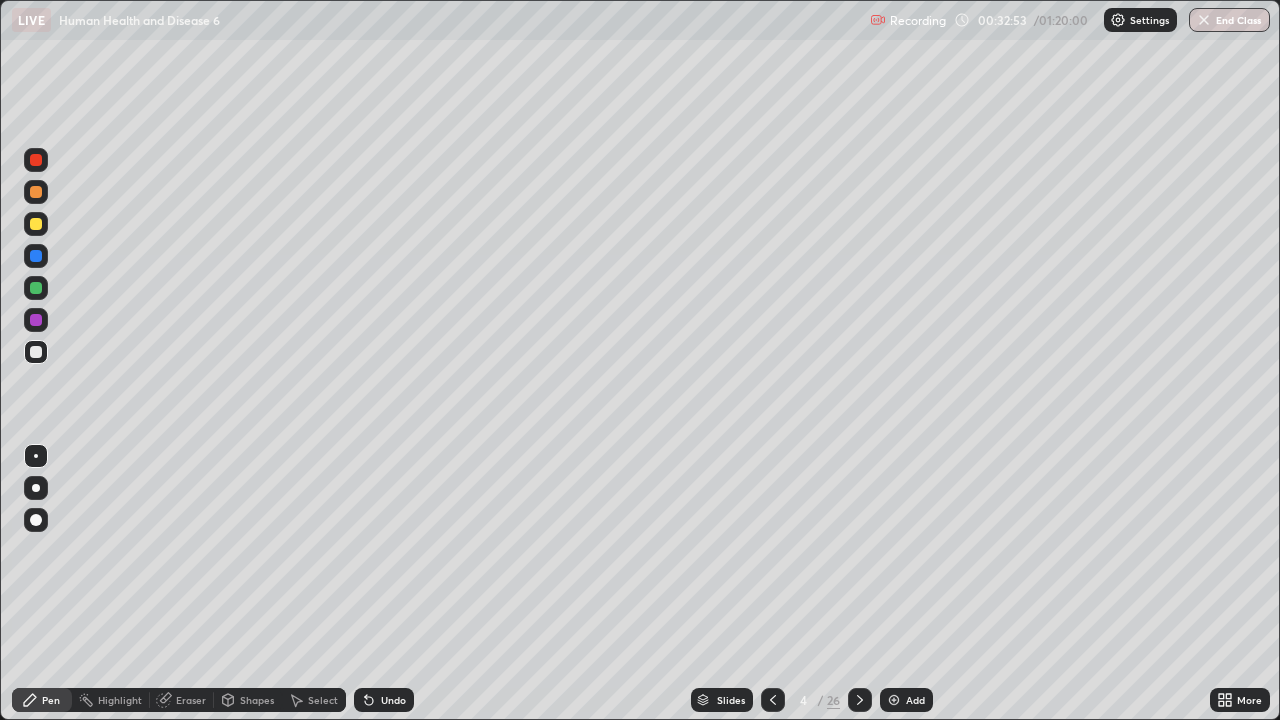 click at bounding box center (36, 352) 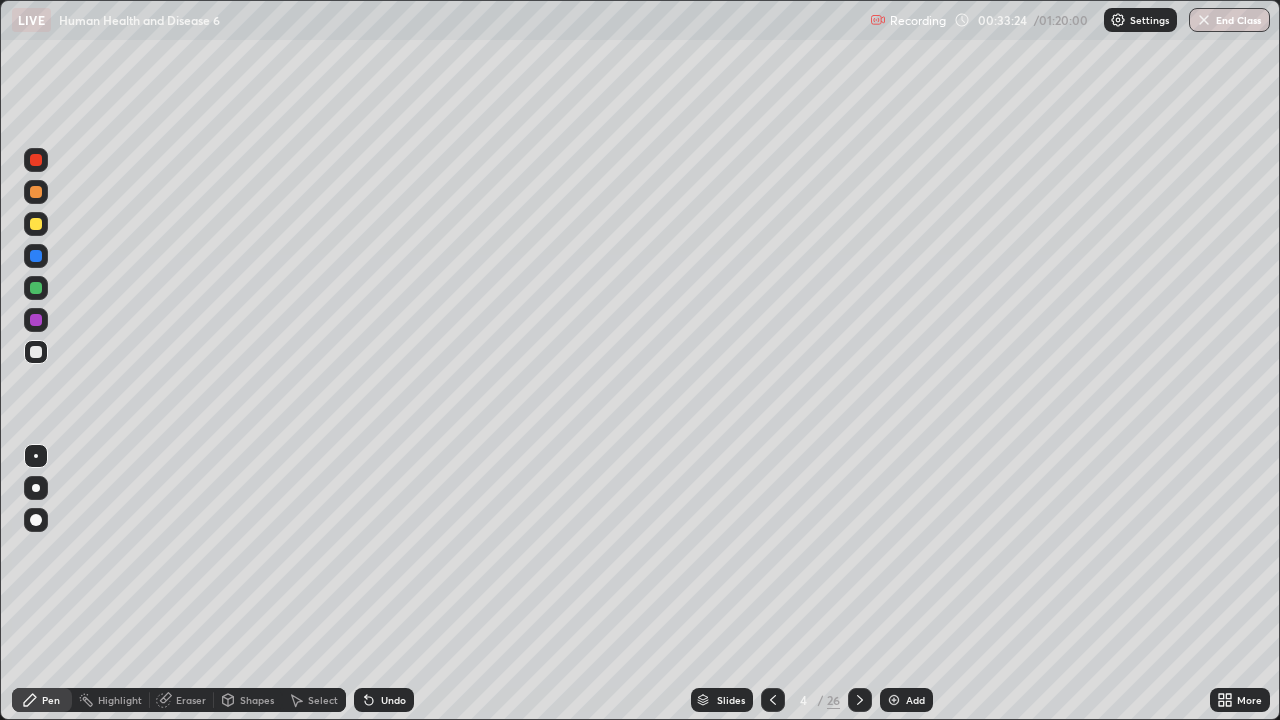 click at bounding box center (36, 224) 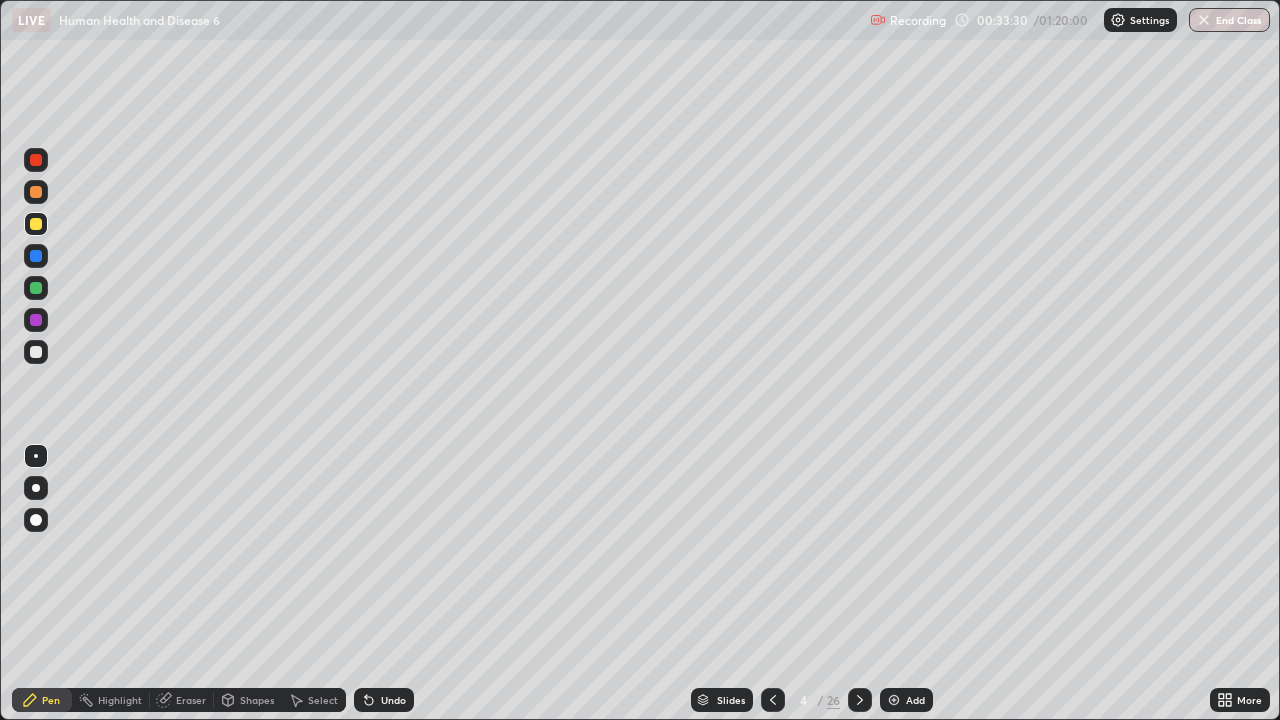 click at bounding box center [36, 320] 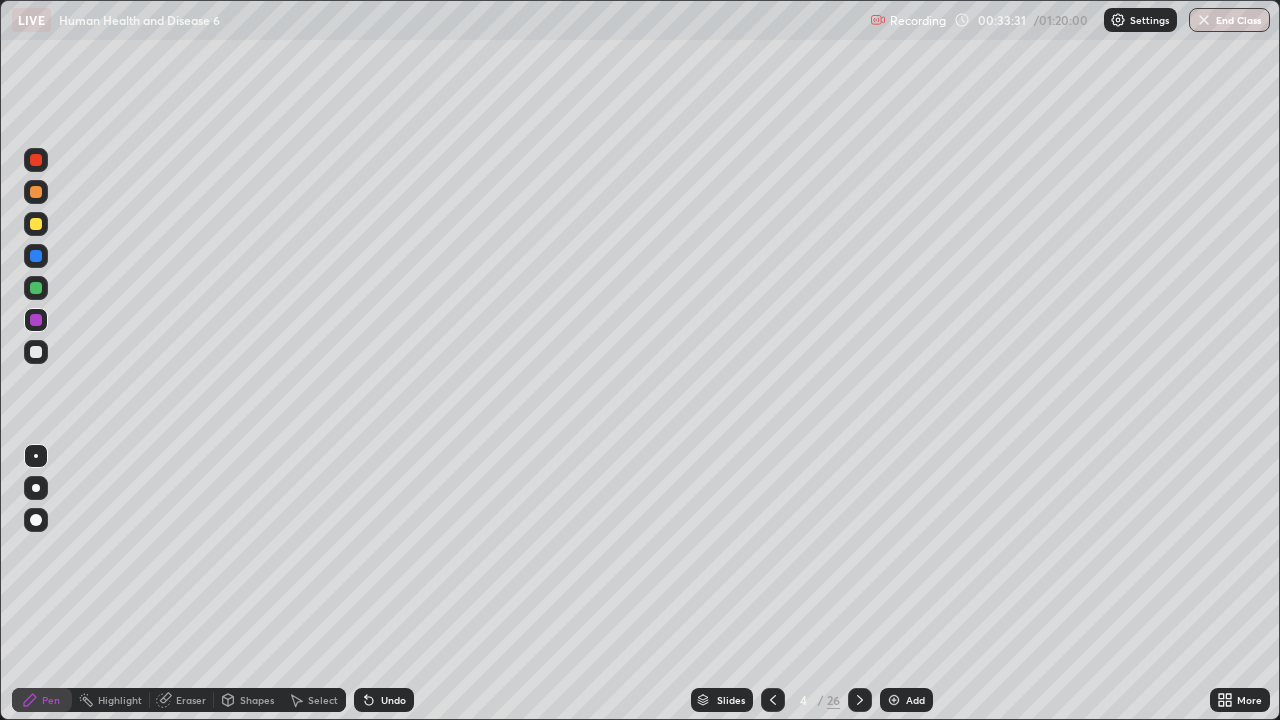 click at bounding box center [36, 352] 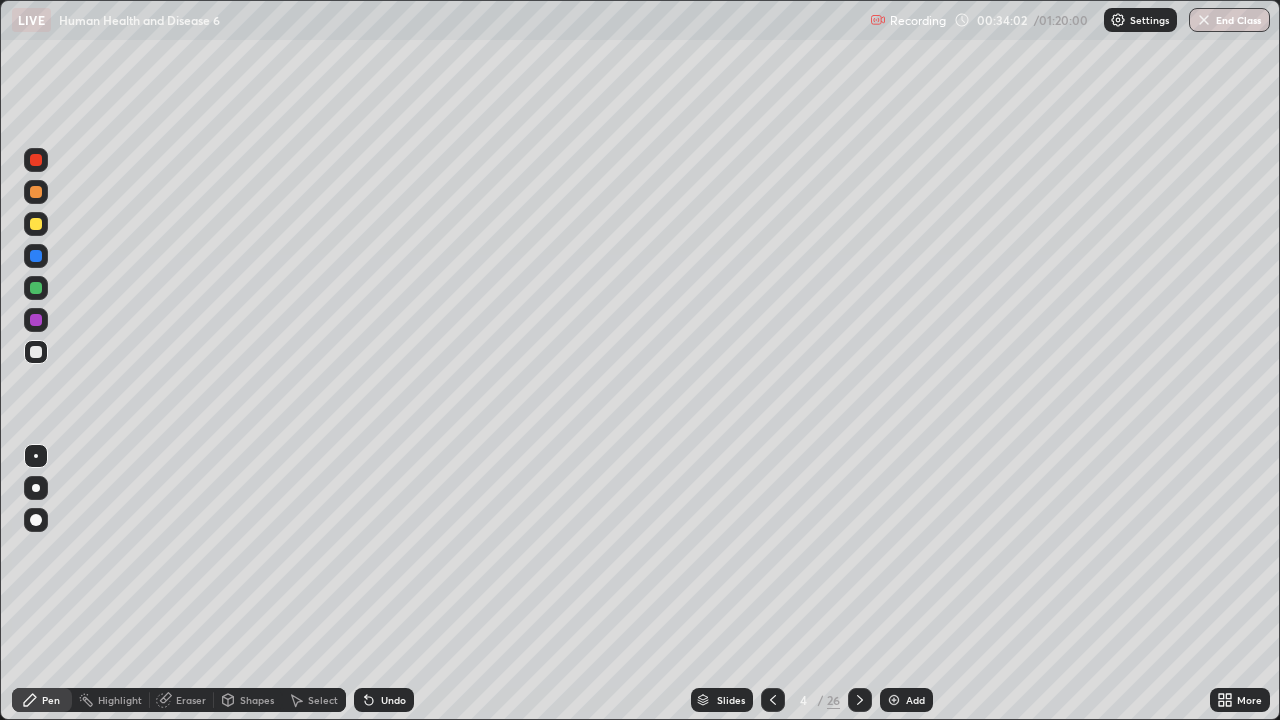 click at bounding box center (36, 192) 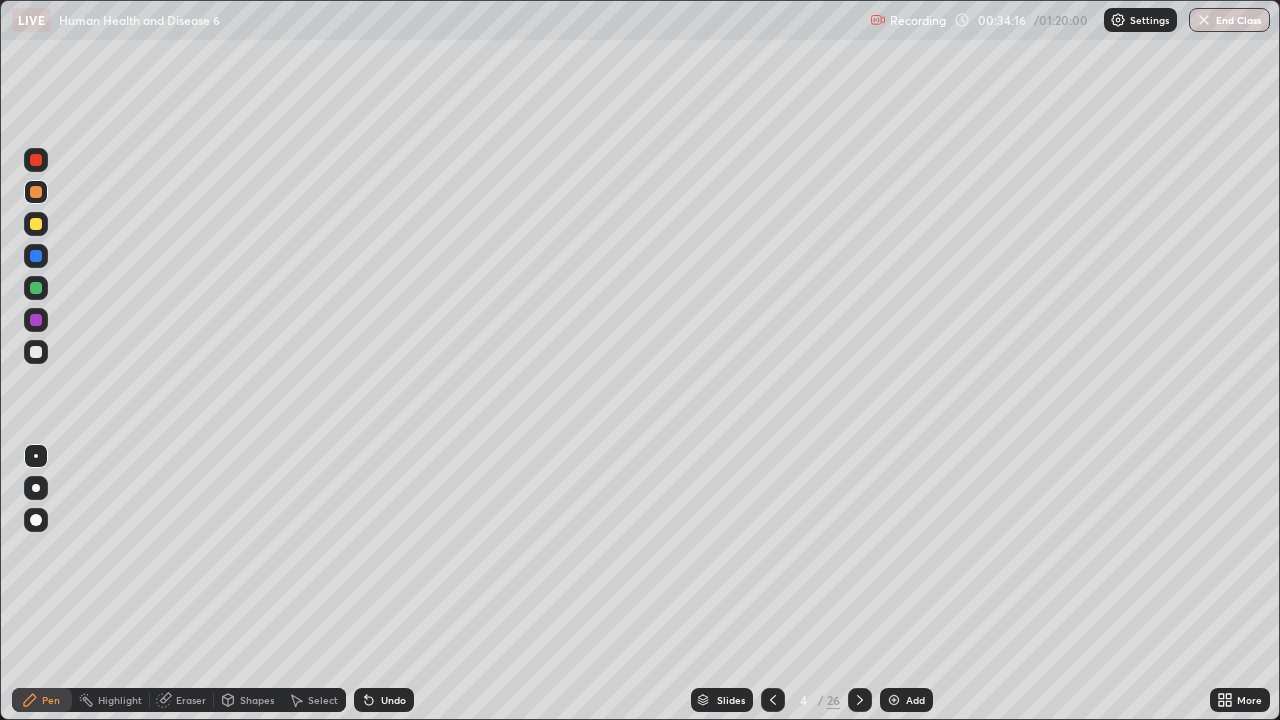 click on "Eraser" at bounding box center [191, 700] 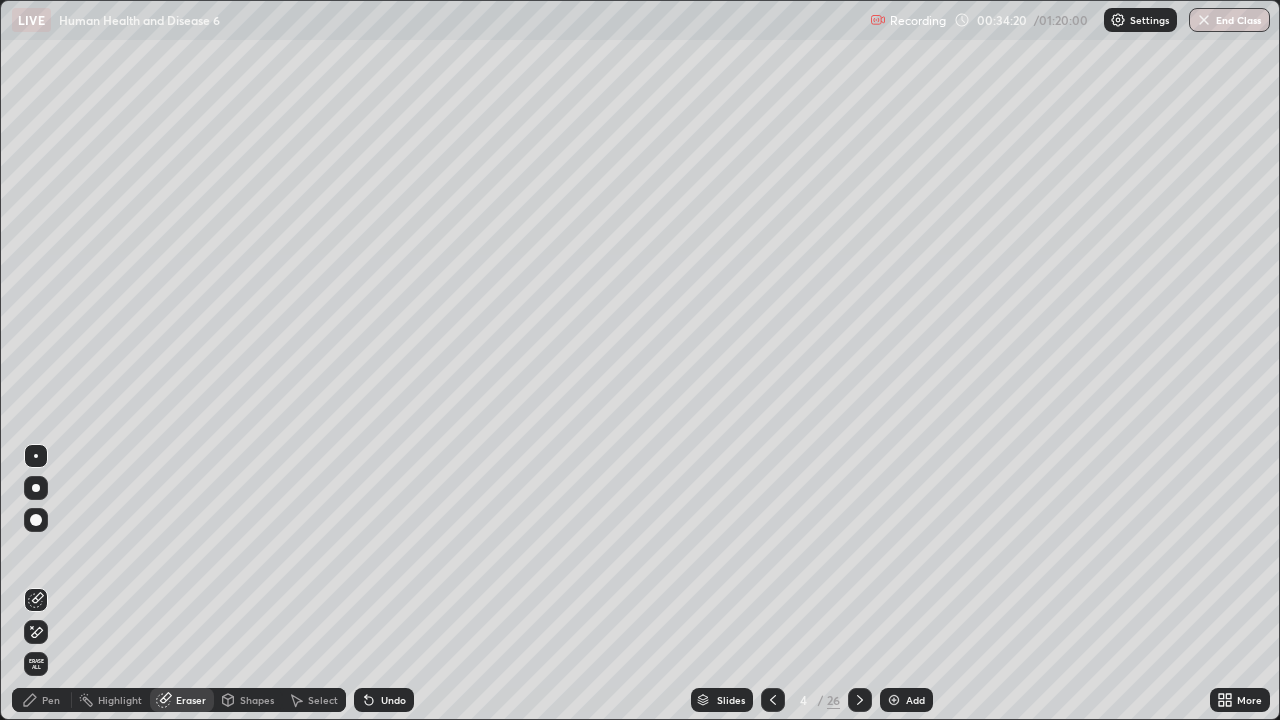 click on "Pen" at bounding box center (51, 700) 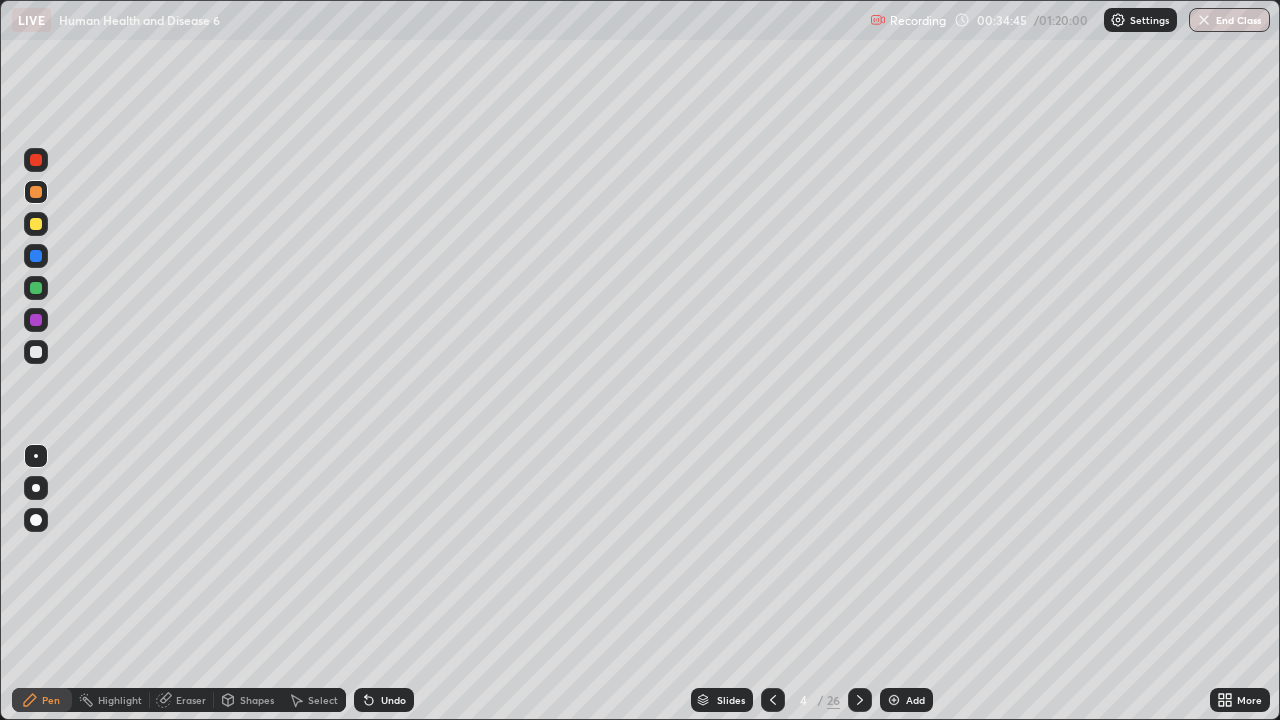 click on "Add" at bounding box center (915, 700) 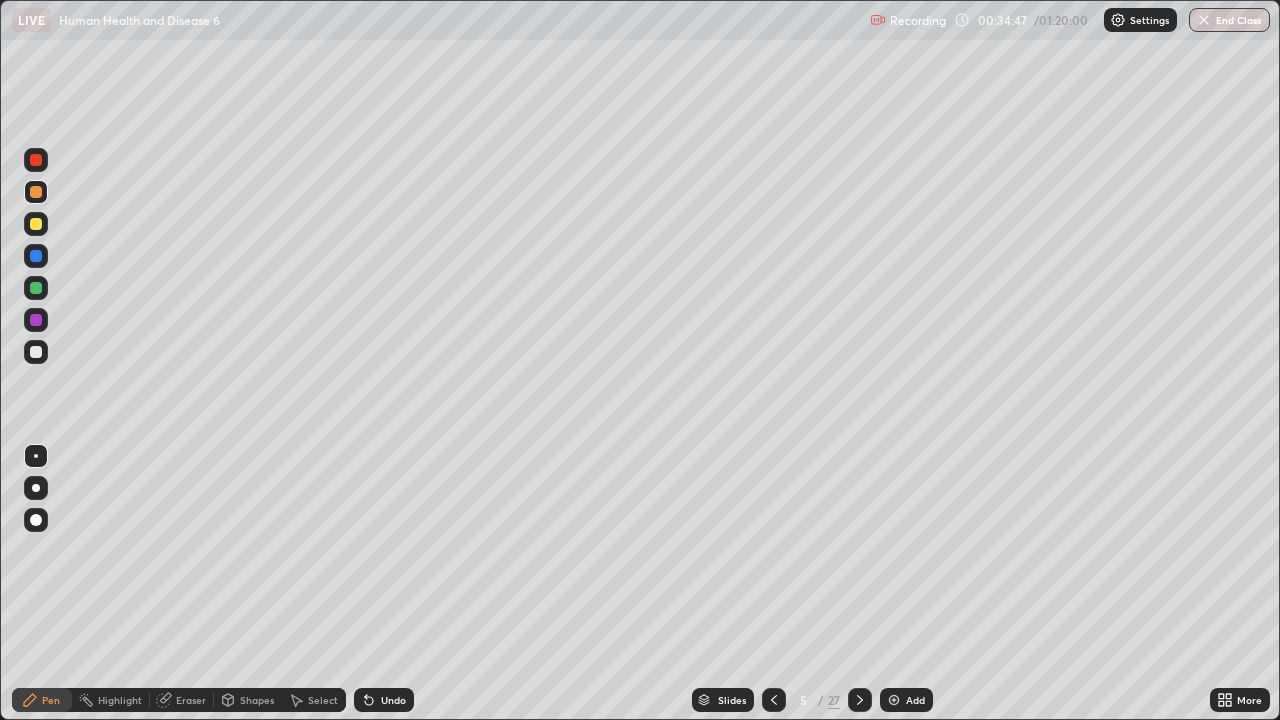 click at bounding box center (36, 192) 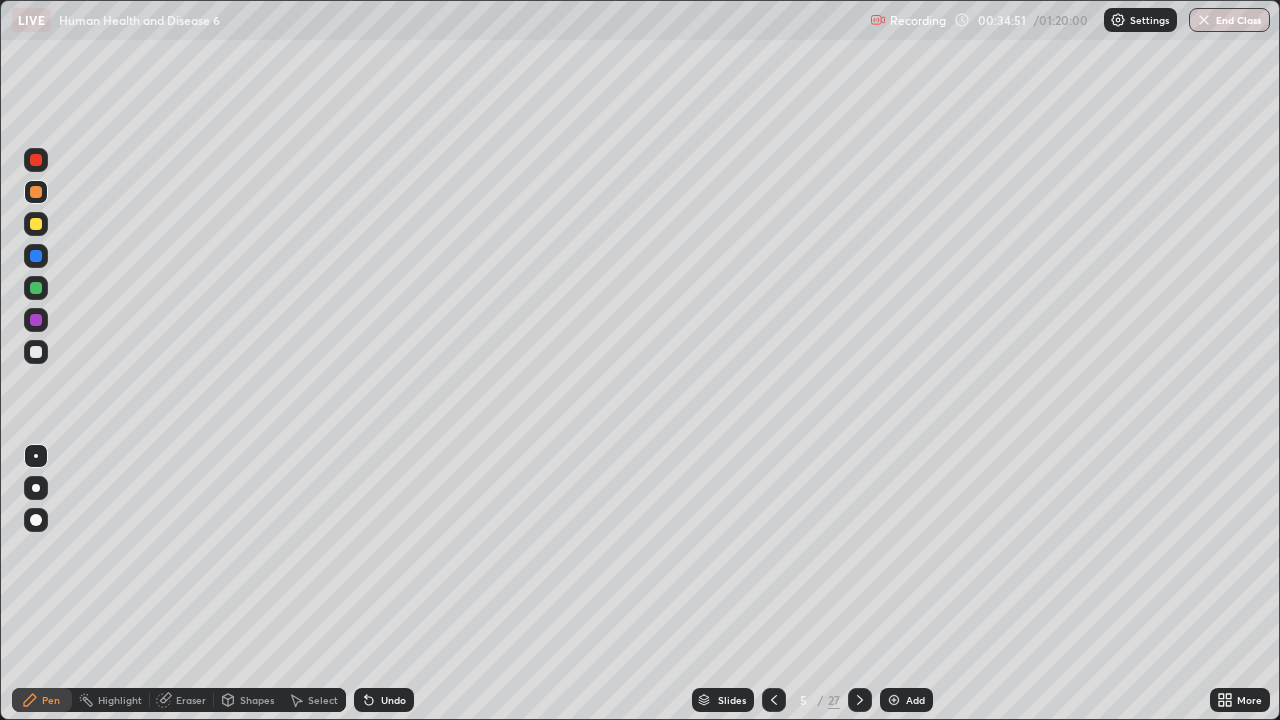 click at bounding box center [36, 352] 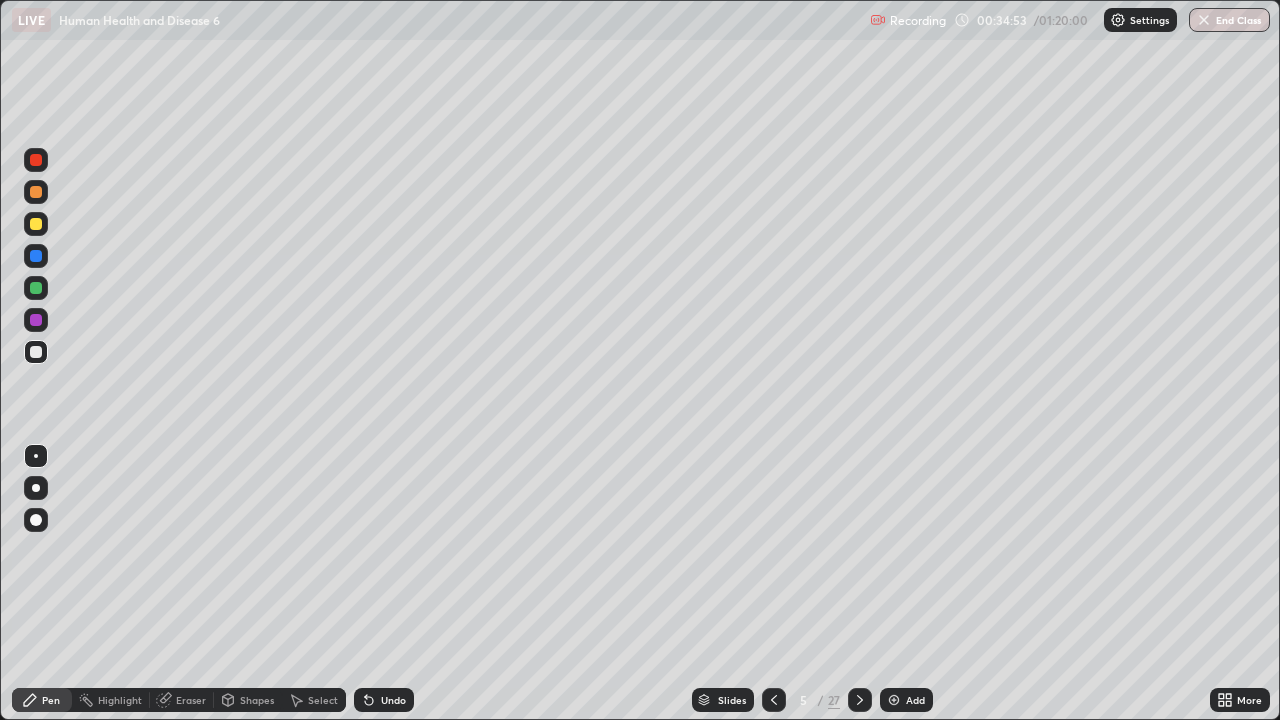 click at bounding box center (36, 320) 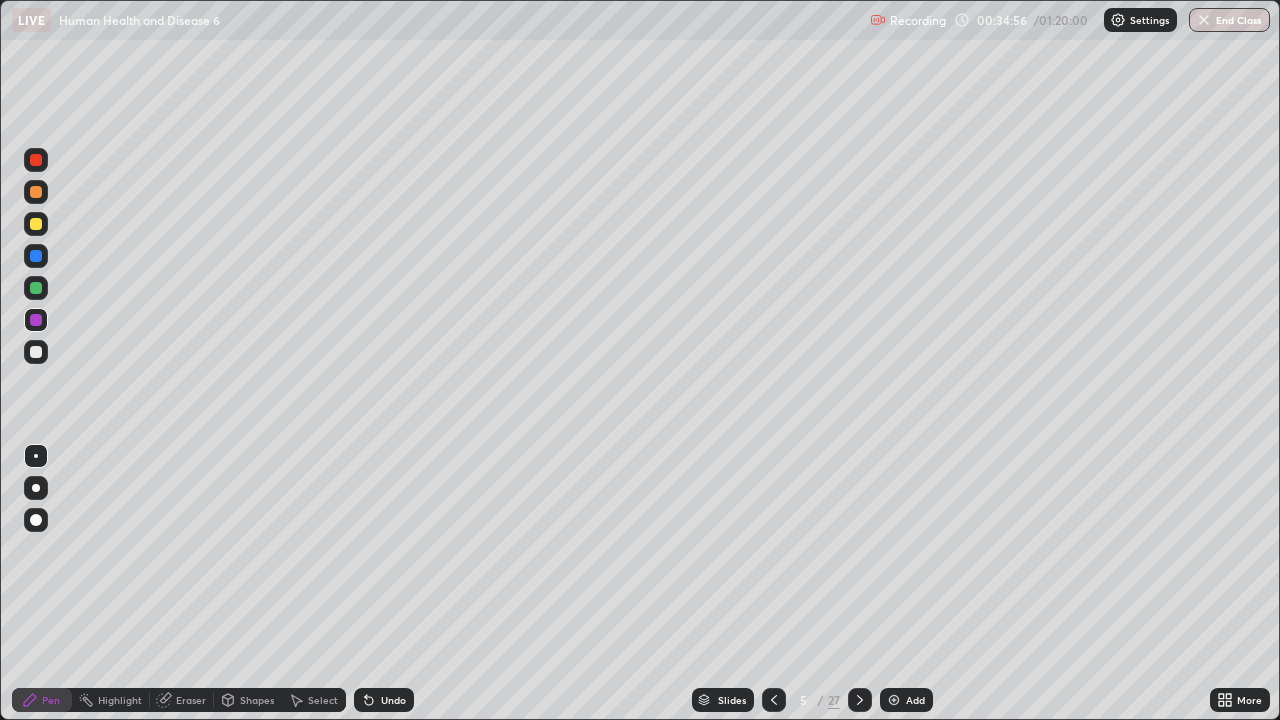 click at bounding box center (36, 352) 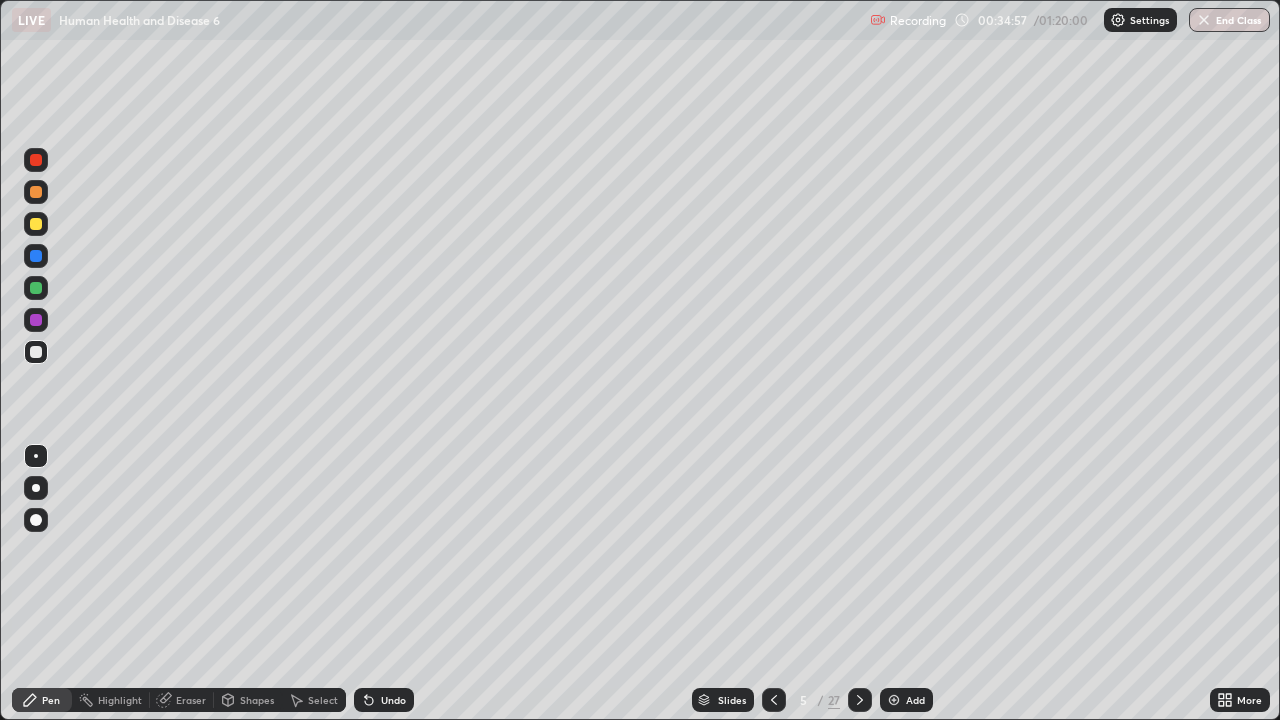 click at bounding box center (36, 320) 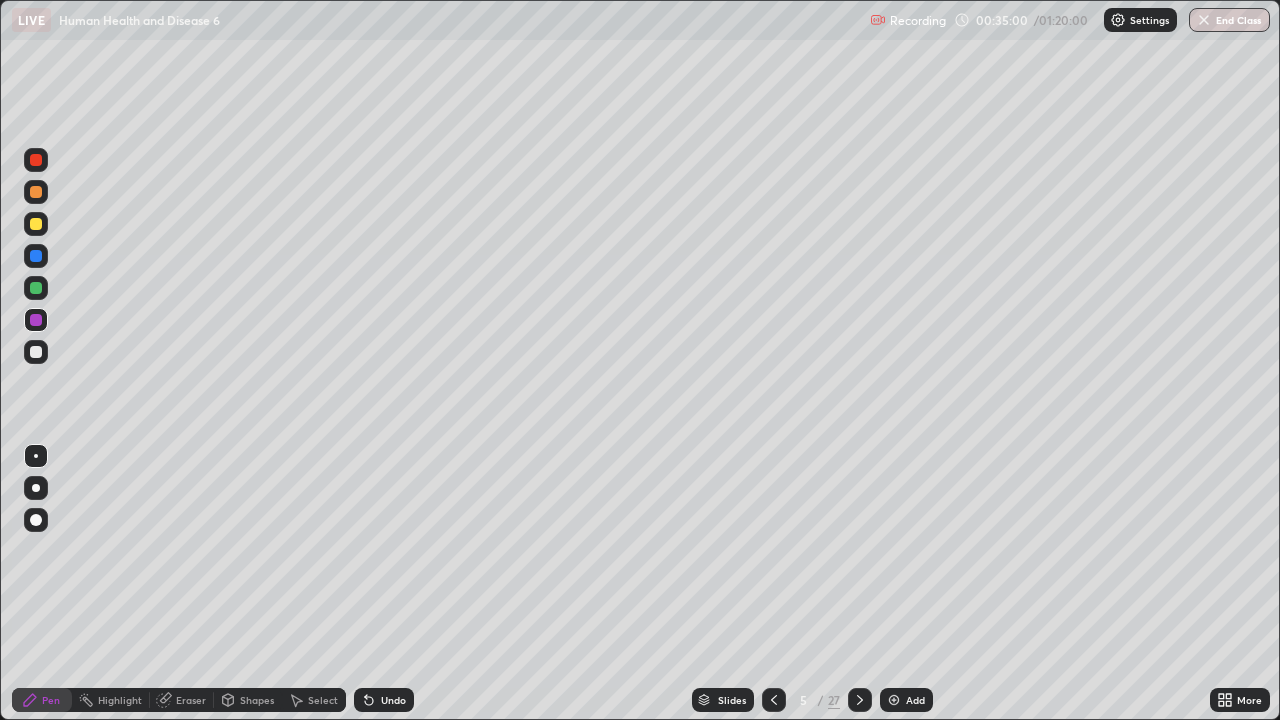 click at bounding box center (36, 288) 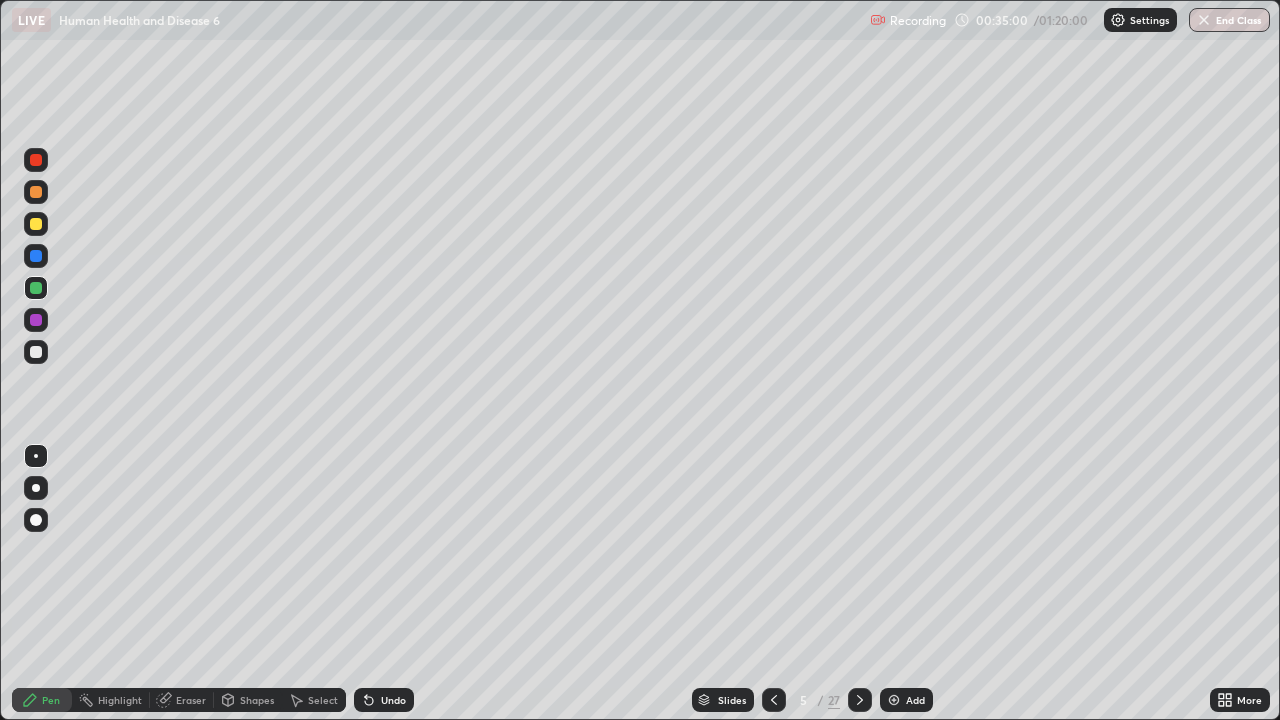 click at bounding box center (36, 288) 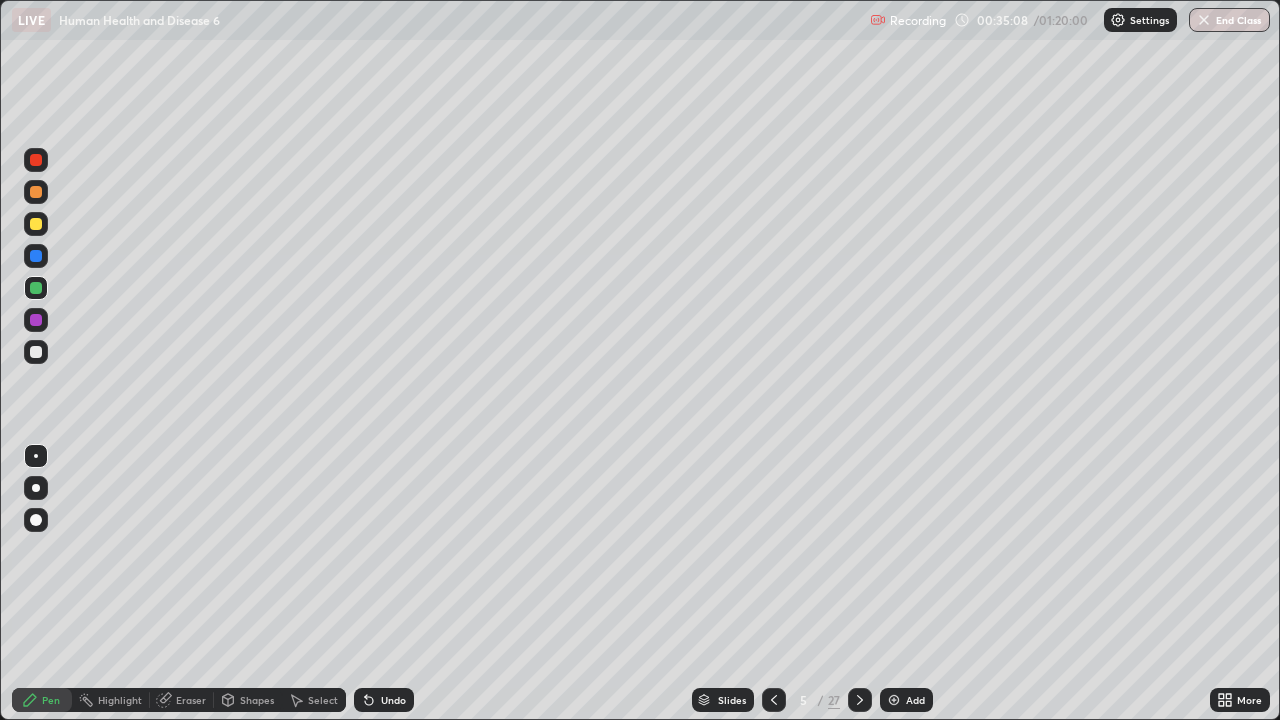 click at bounding box center [36, 352] 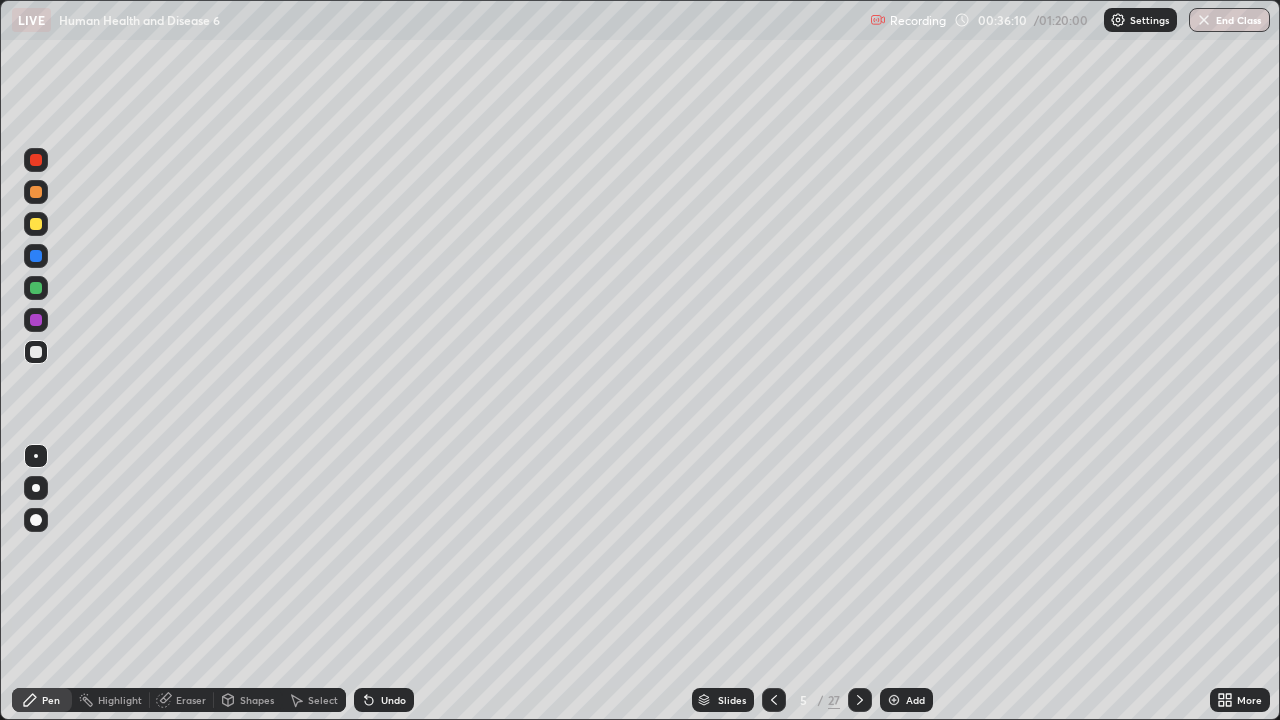 click 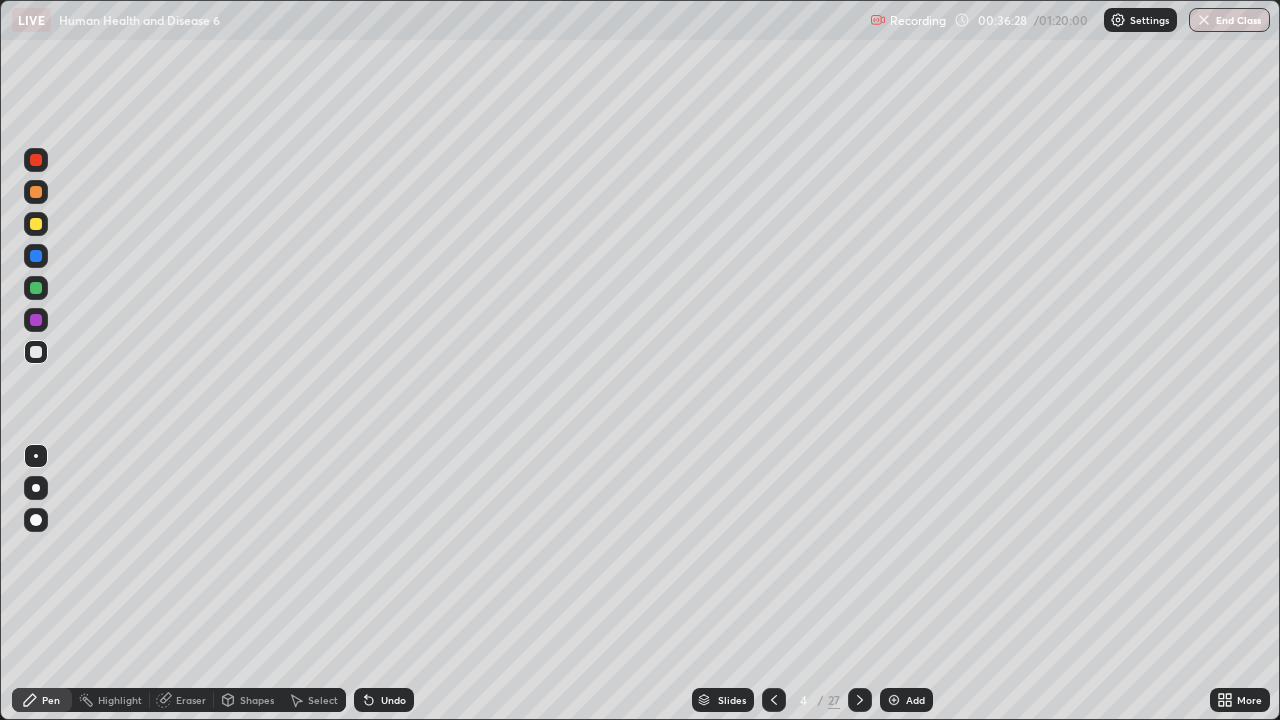 click at bounding box center (36, 192) 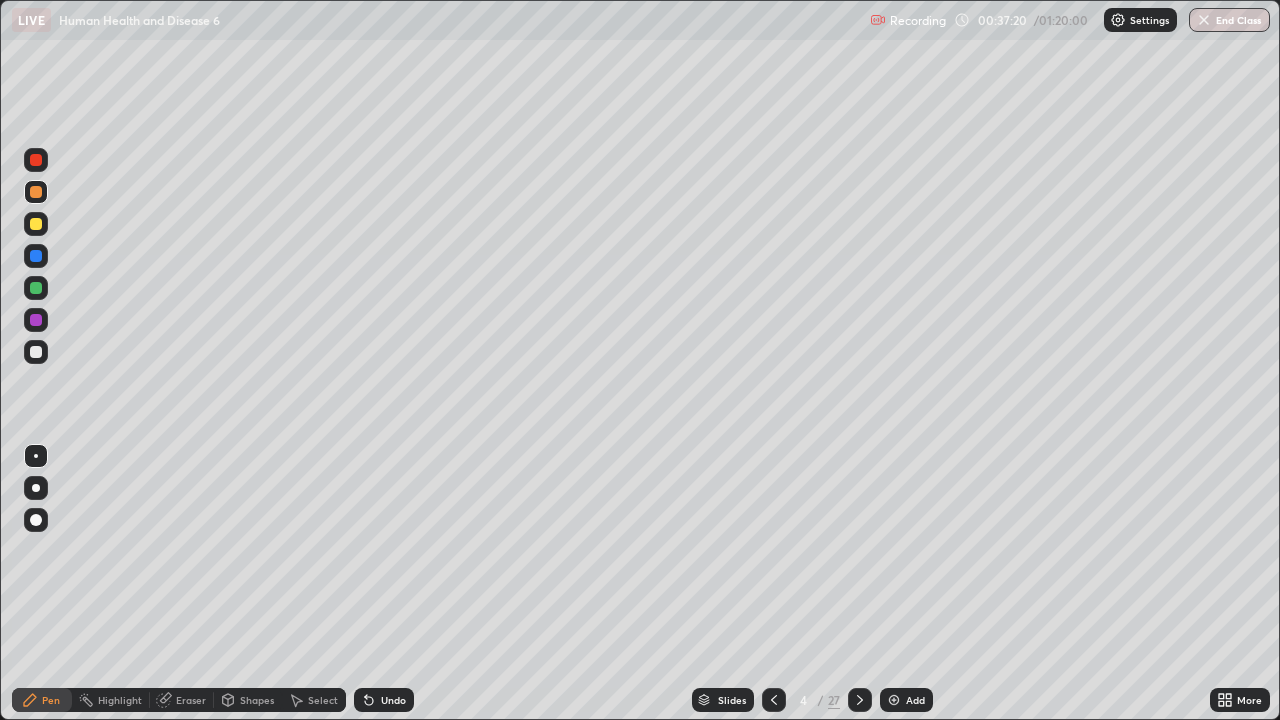 click 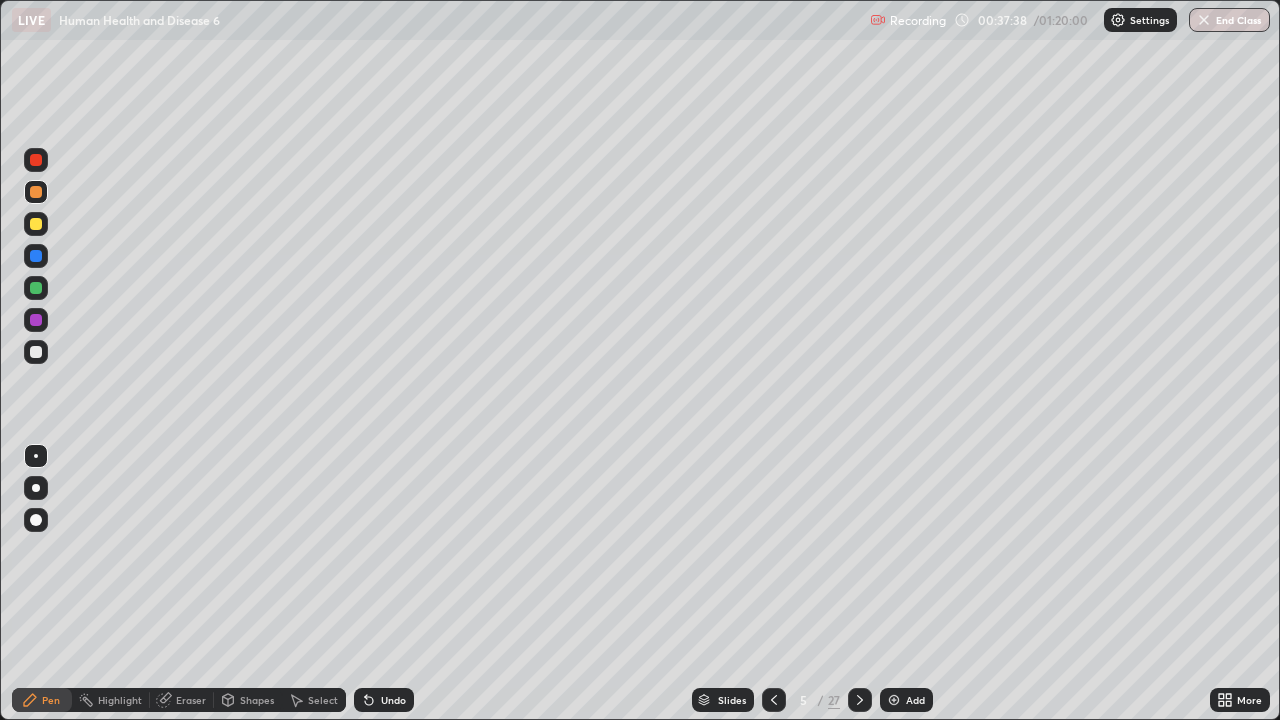 click at bounding box center (36, 160) 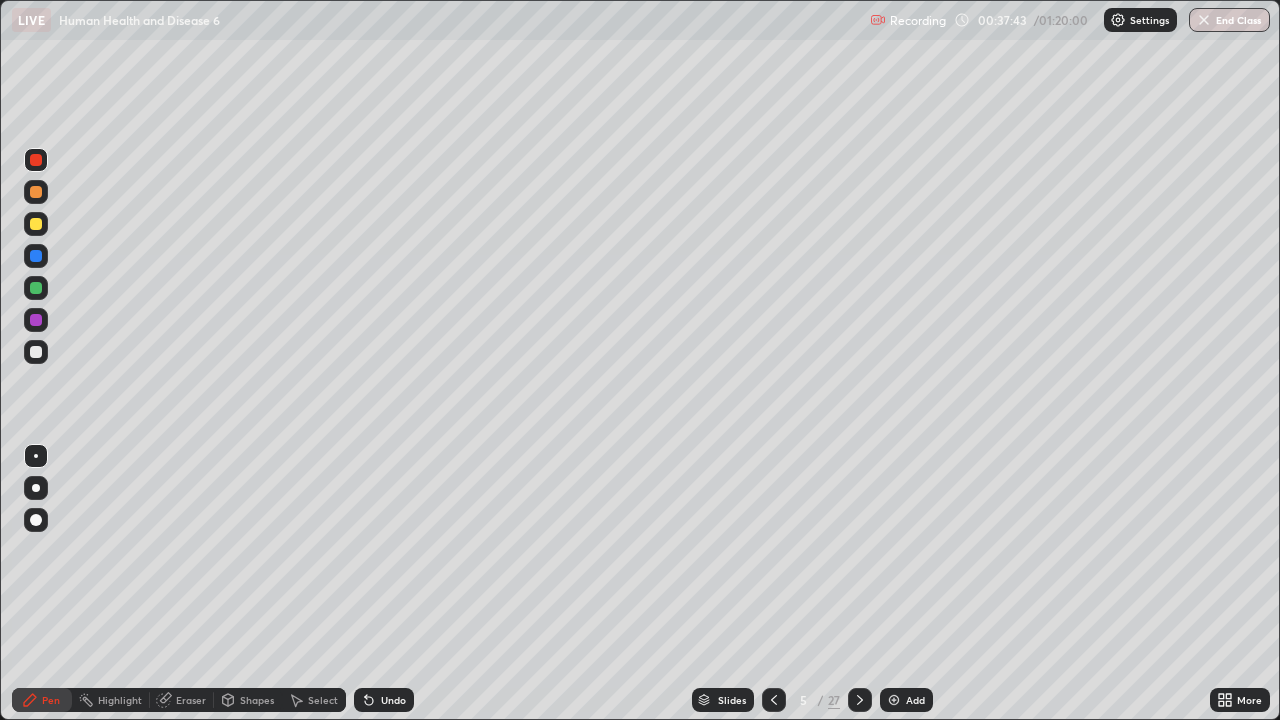 click at bounding box center (36, 192) 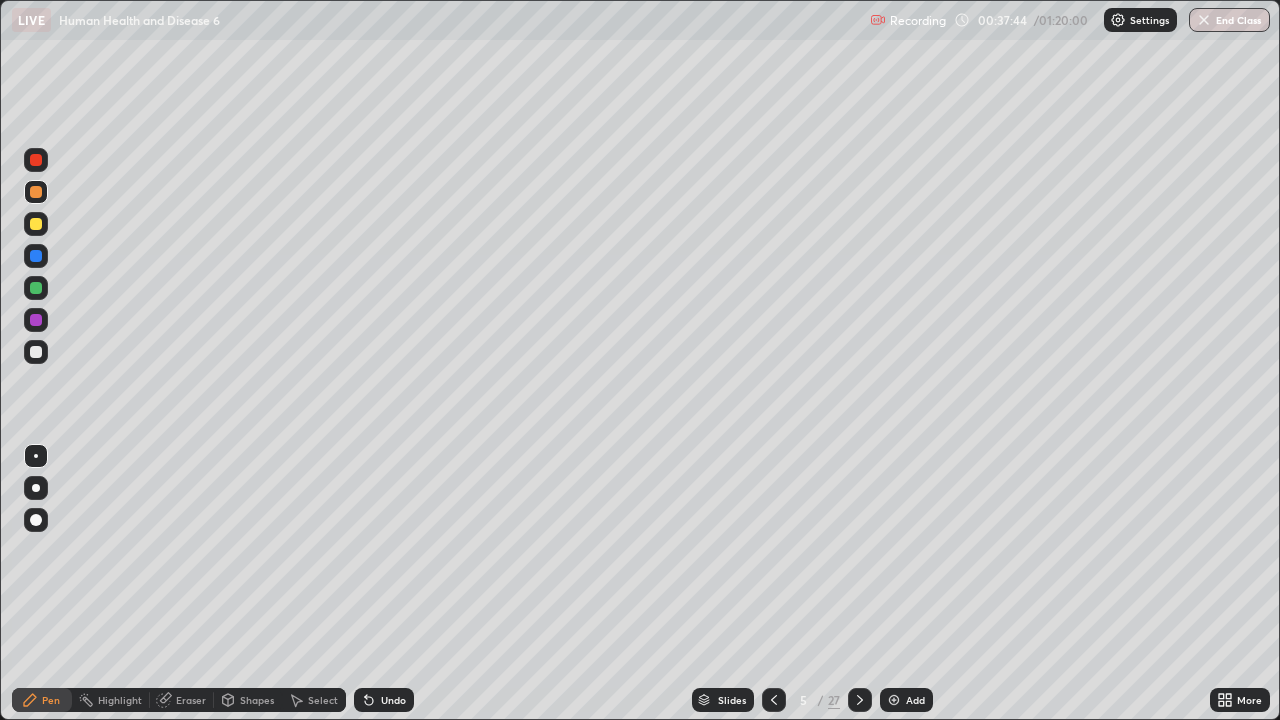 click at bounding box center [36, 160] 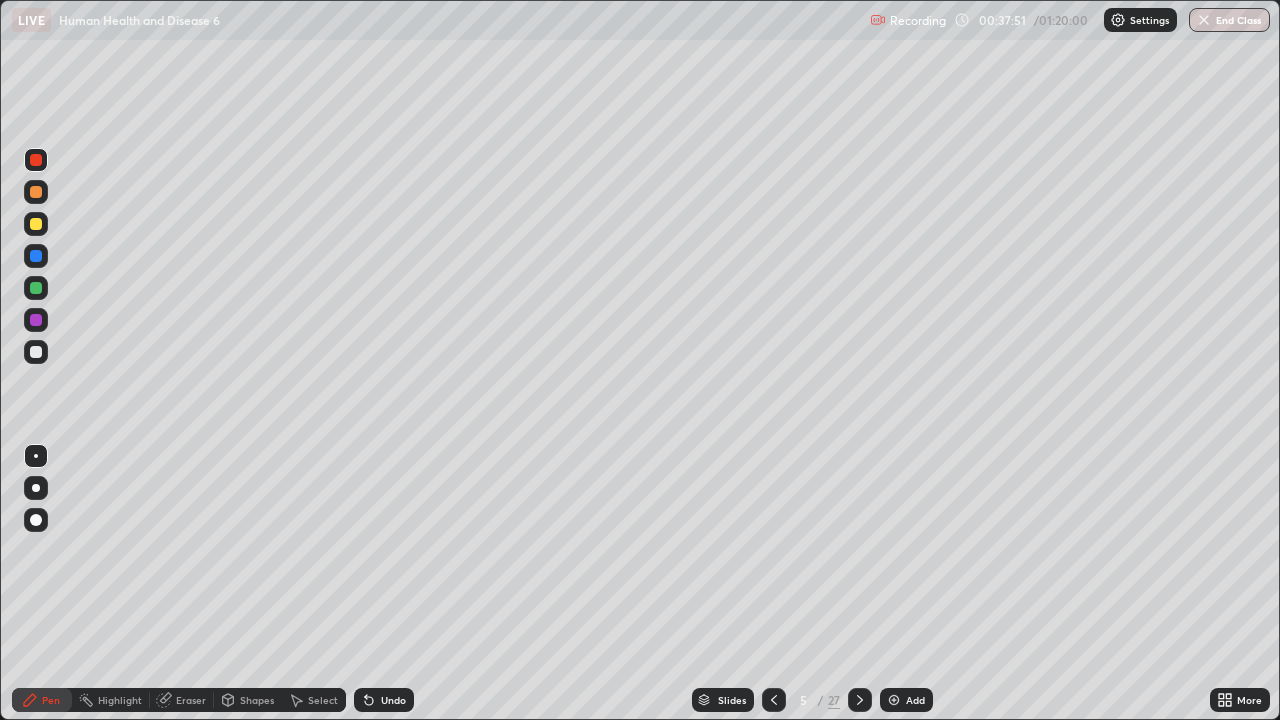 click at bounding box center (36, 352) 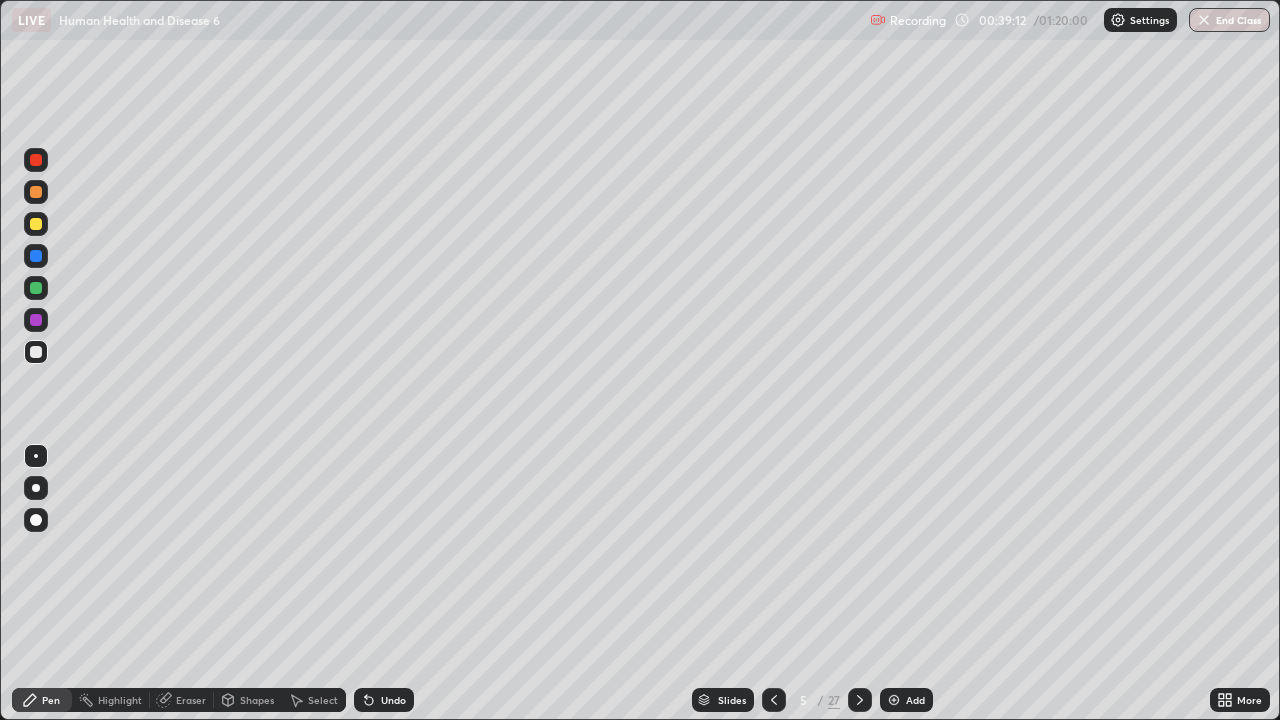 click at bounding box center (36, 224) 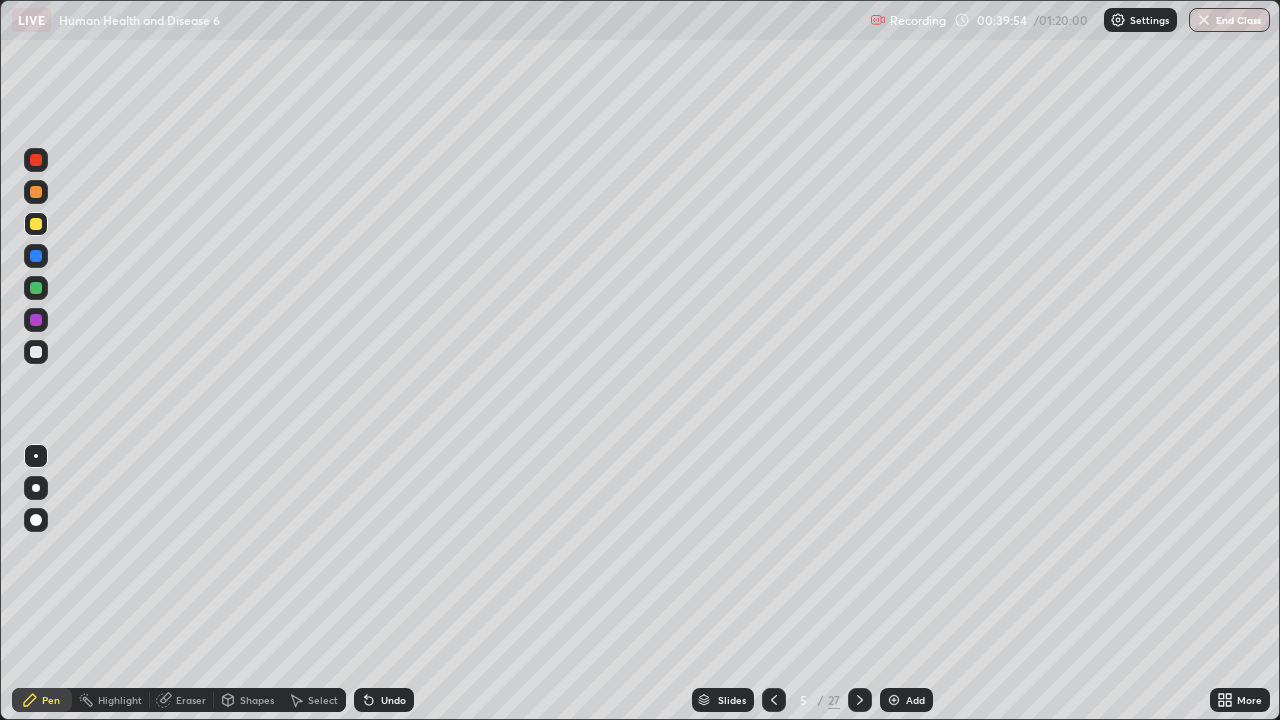 click at bounding box center [36, 320] 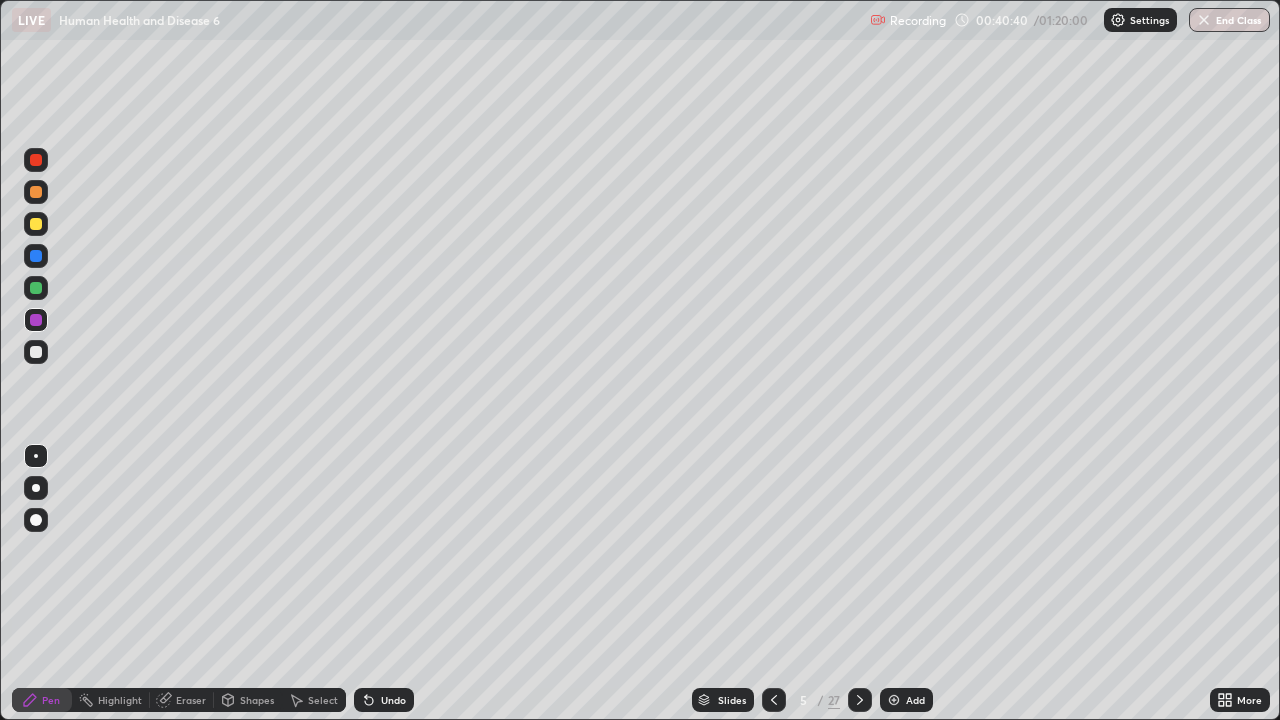 click 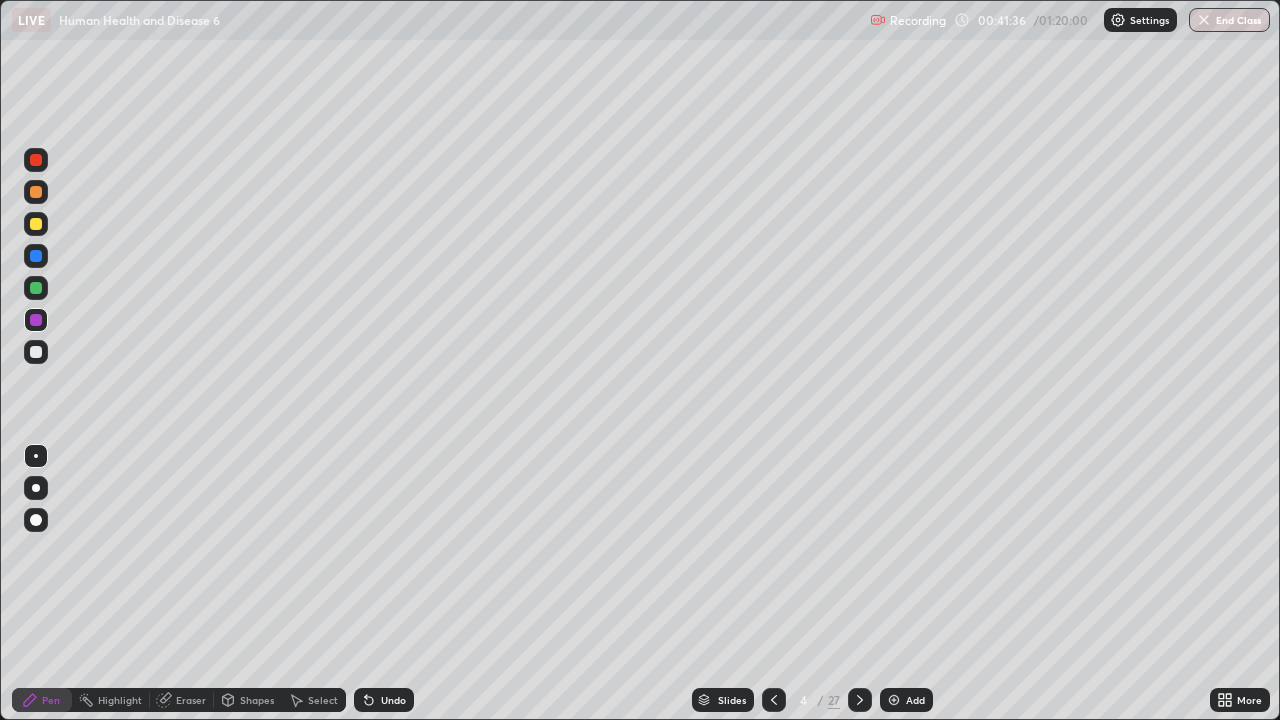 click 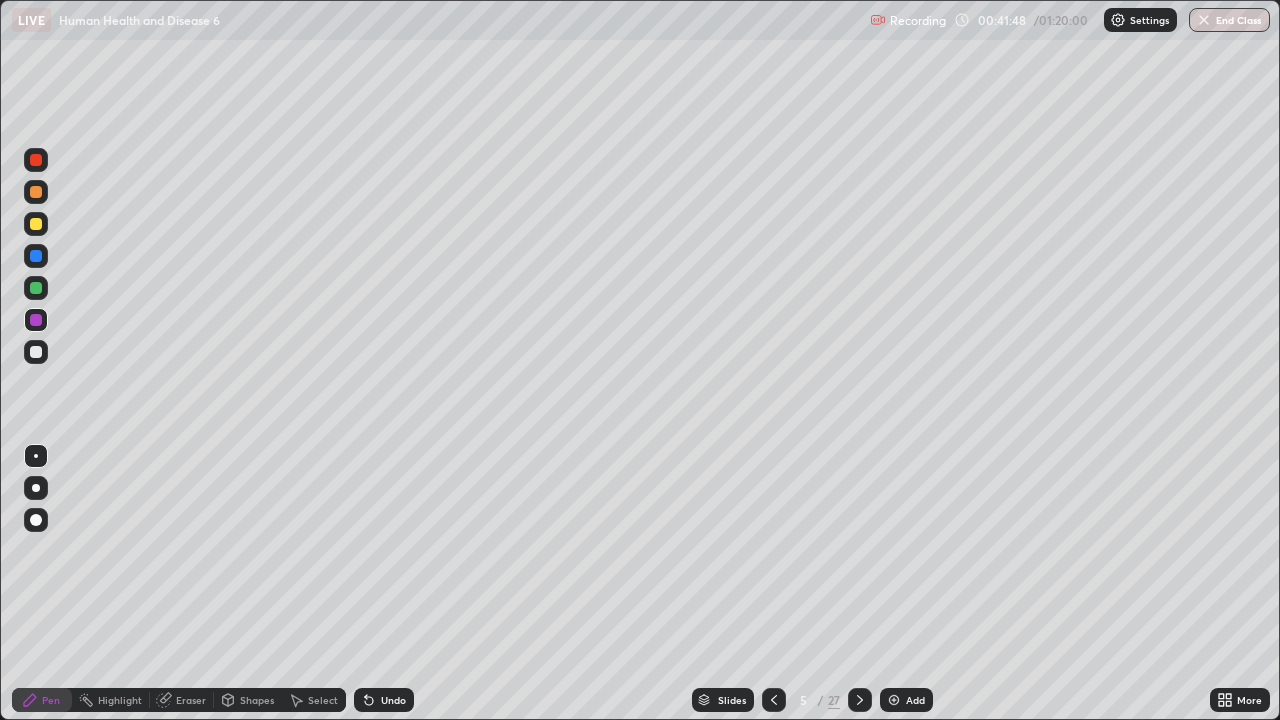 click at bounding box center [36, 256] 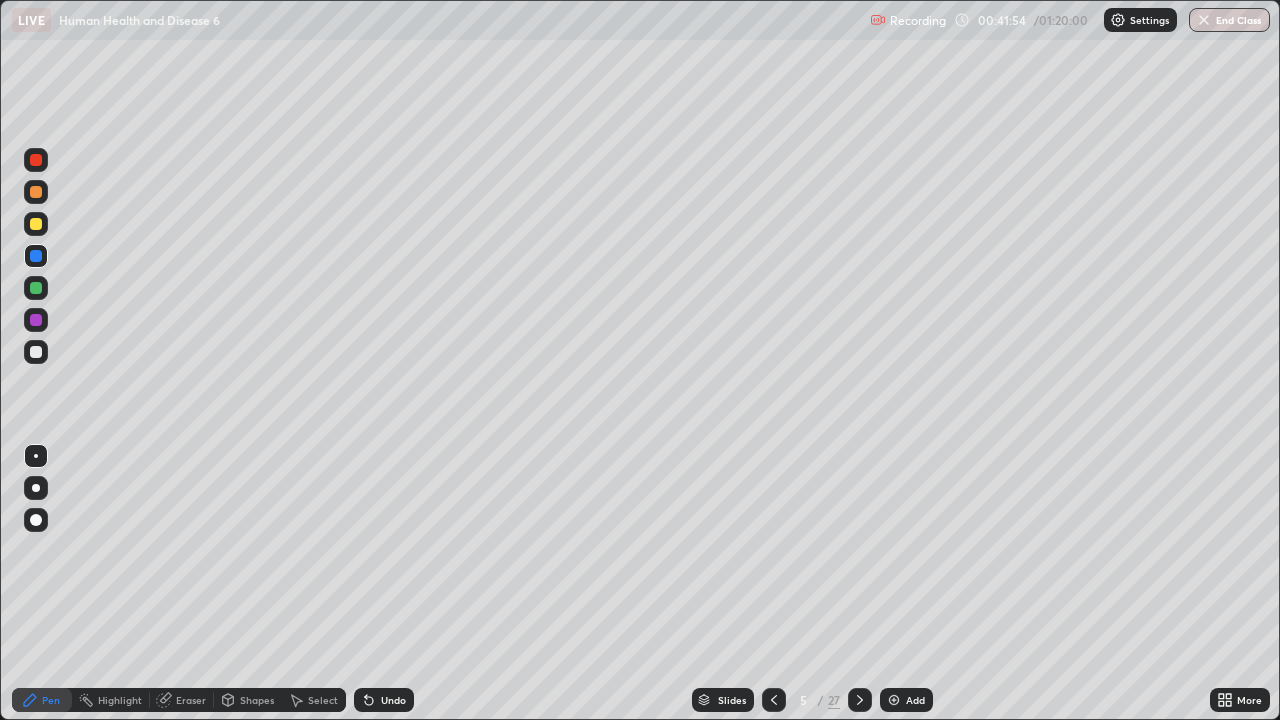 click at bounding box center (36, 224) 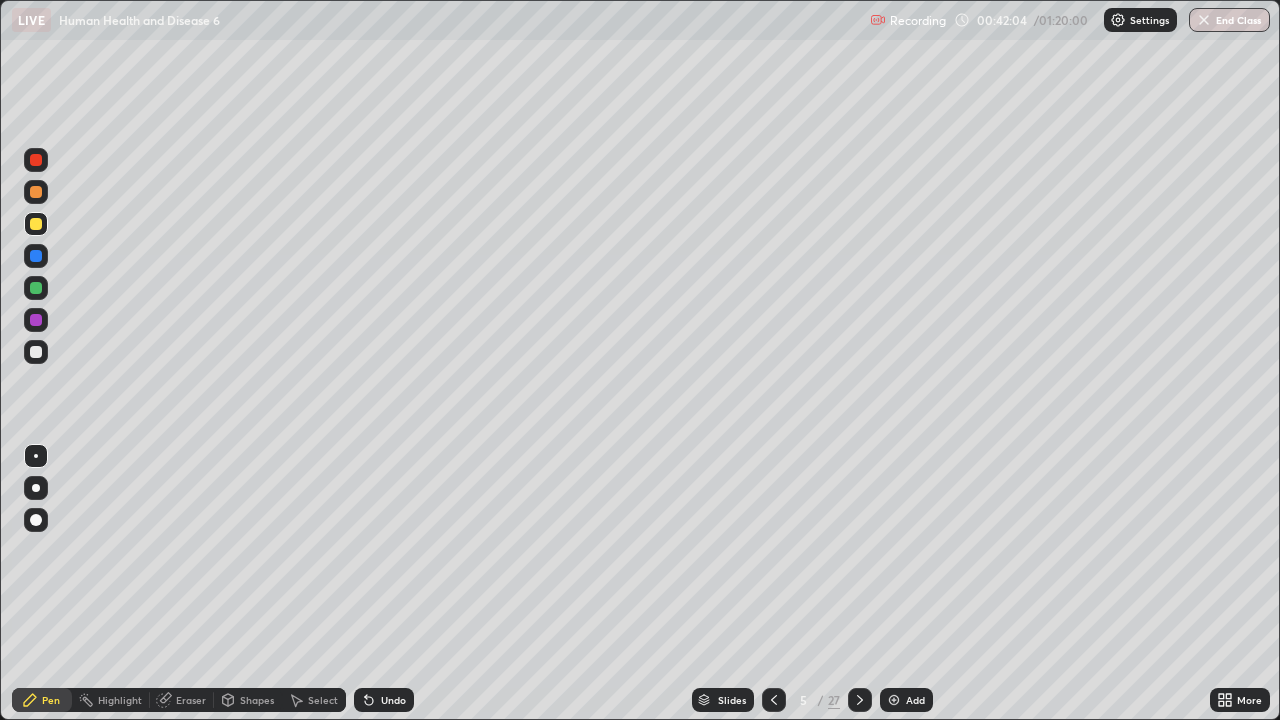 click at bounding box center [36, 352] 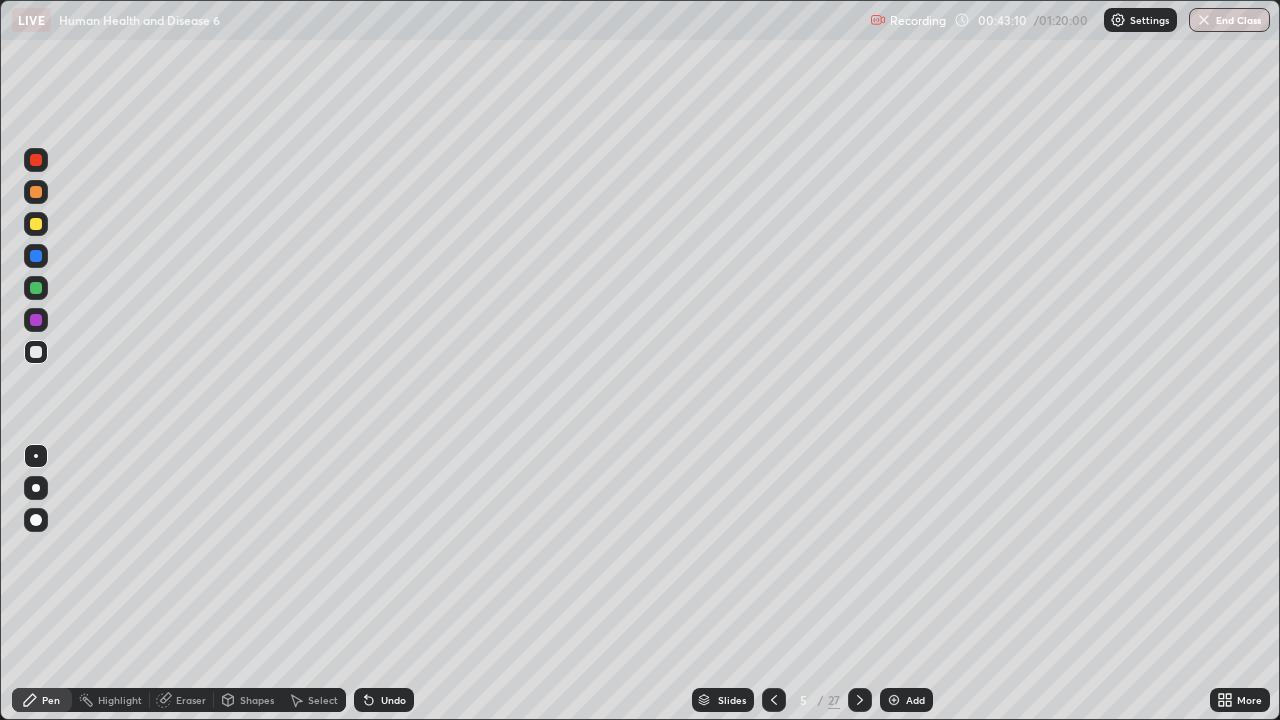 click 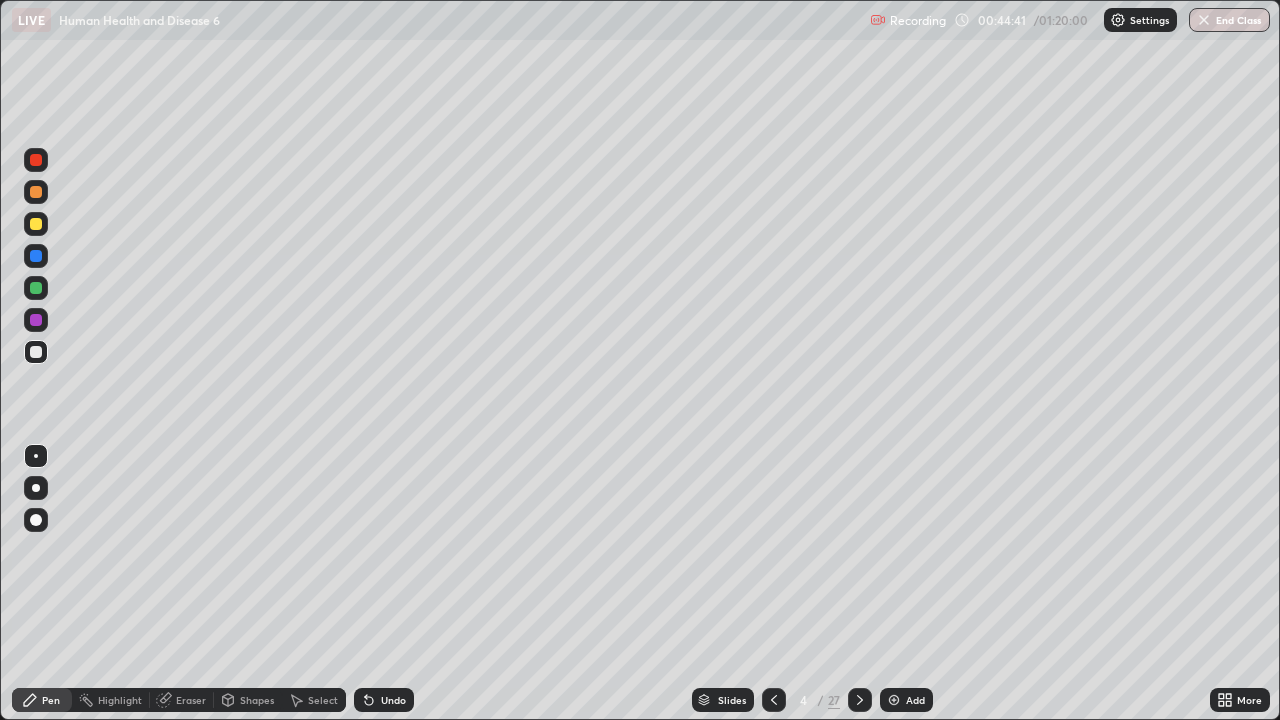 click on "Eraser" at bounding box center (191, 700) 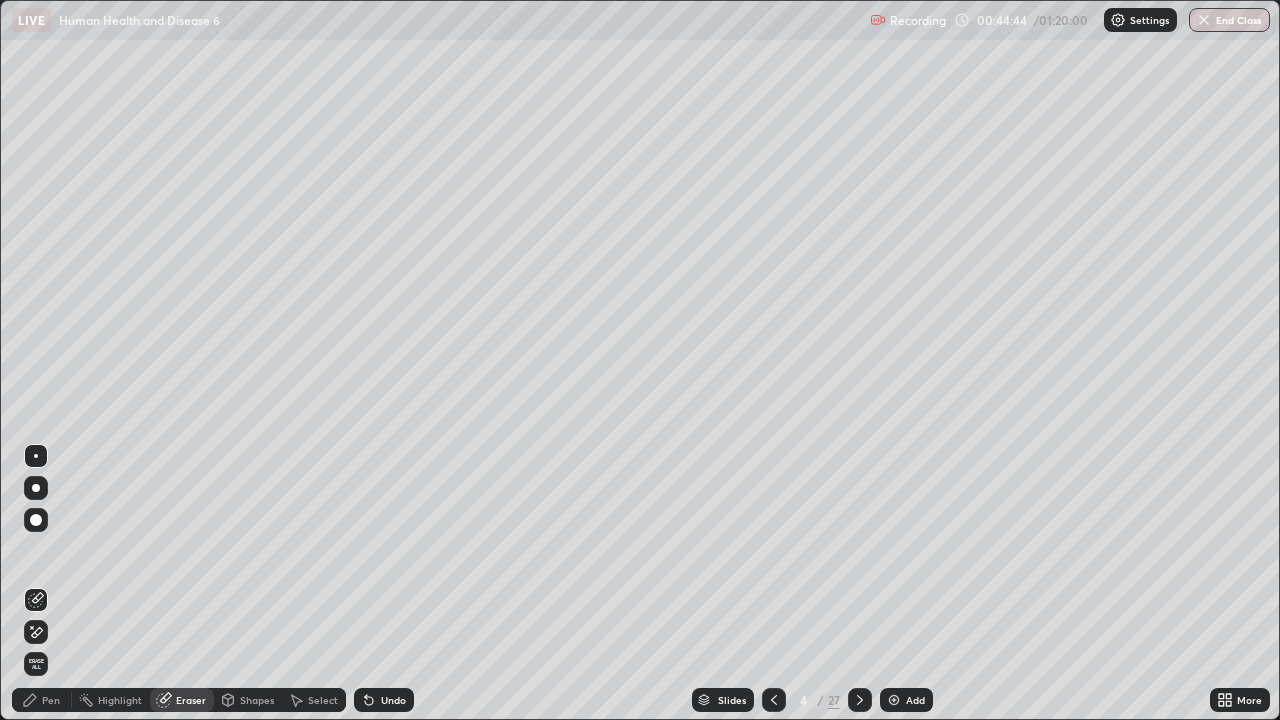 click on "Pen" at bounding box center [51, 700] 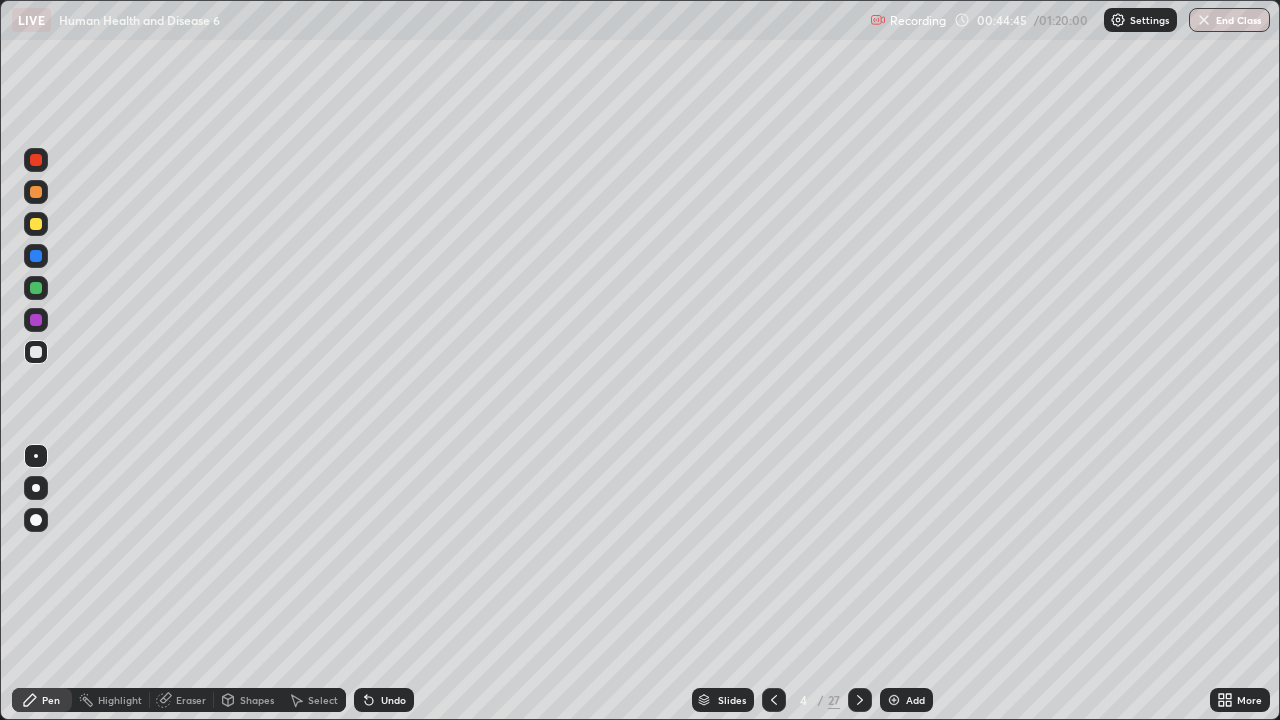 click at bounding box center (36, 288) 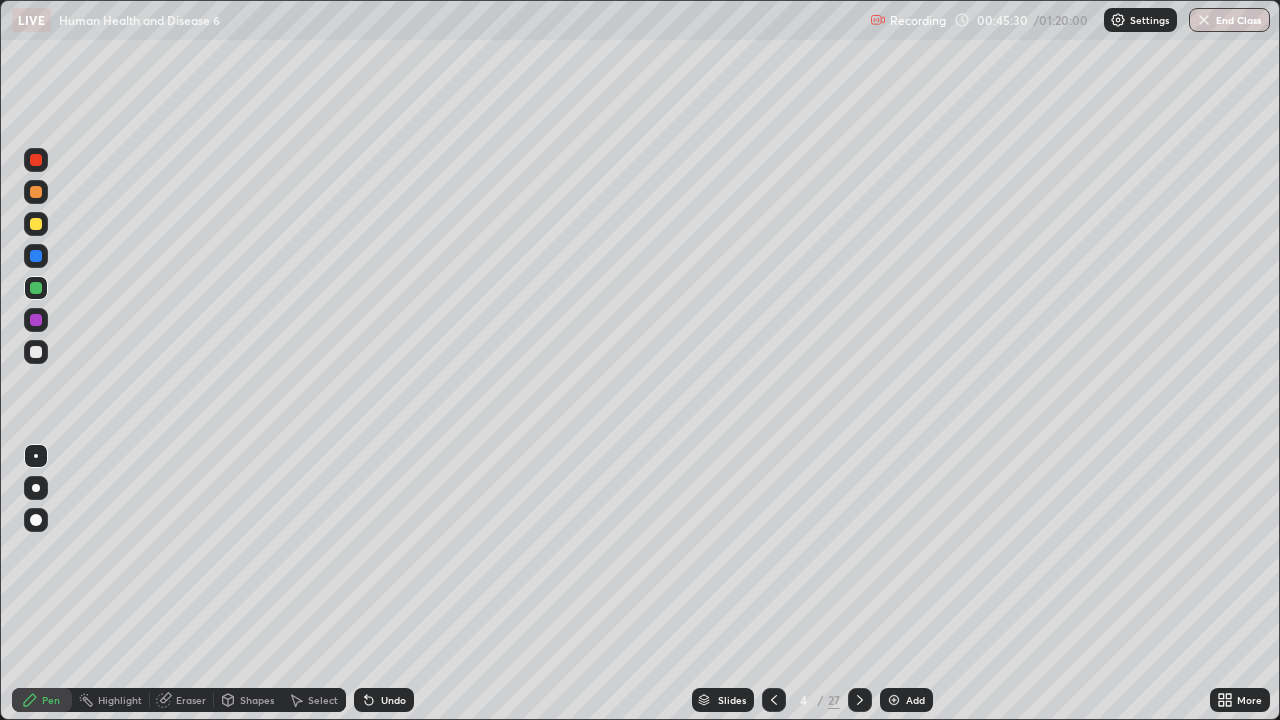 click 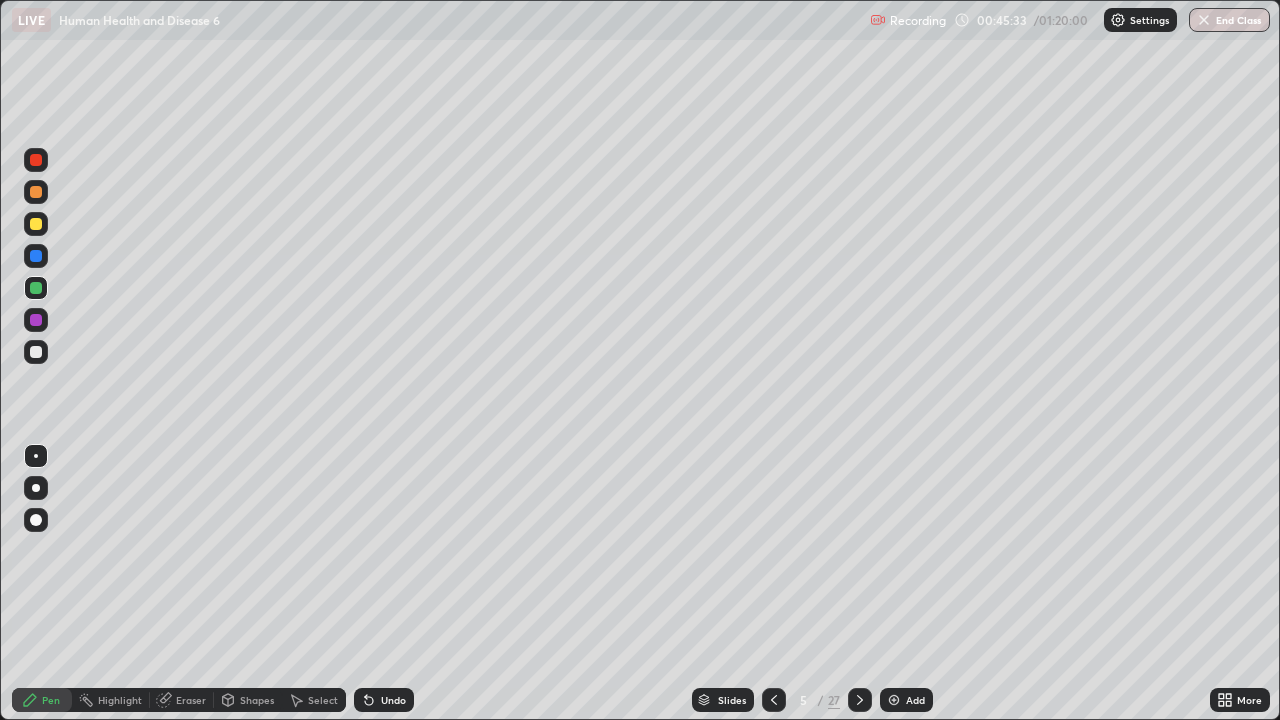 click at bounding box center [36, 288] 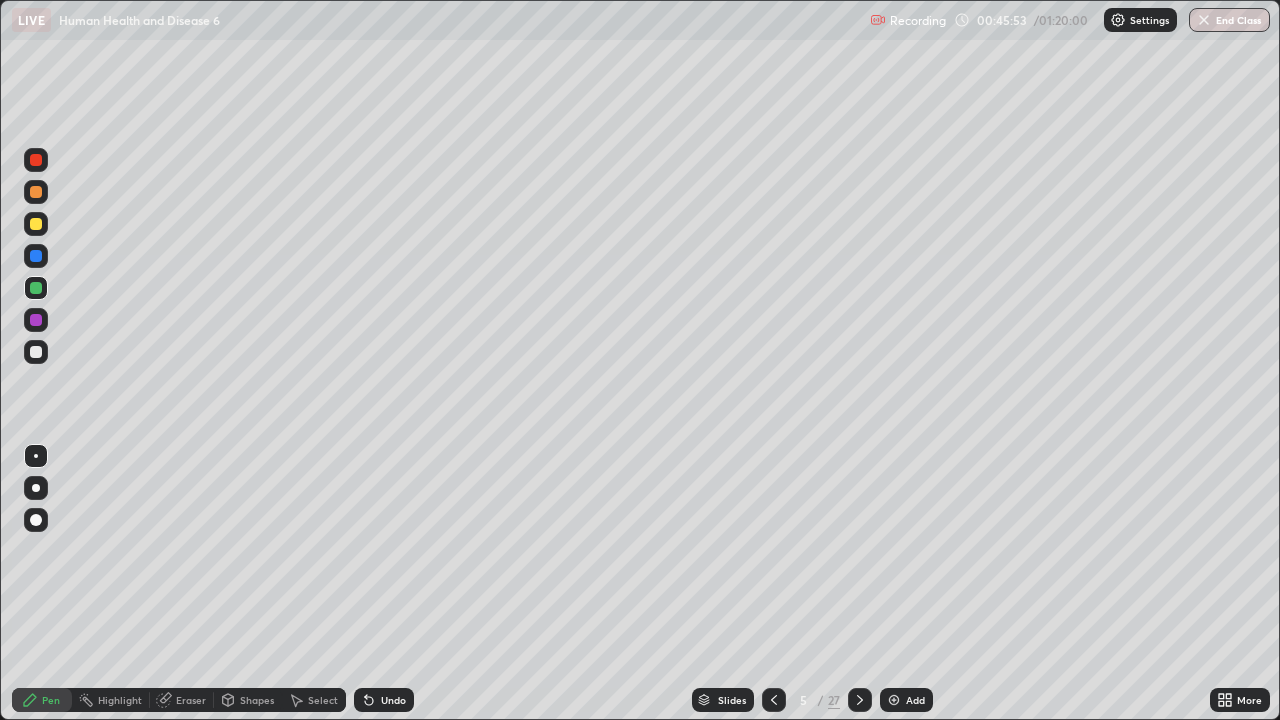 click at bounding box center (36, 352) 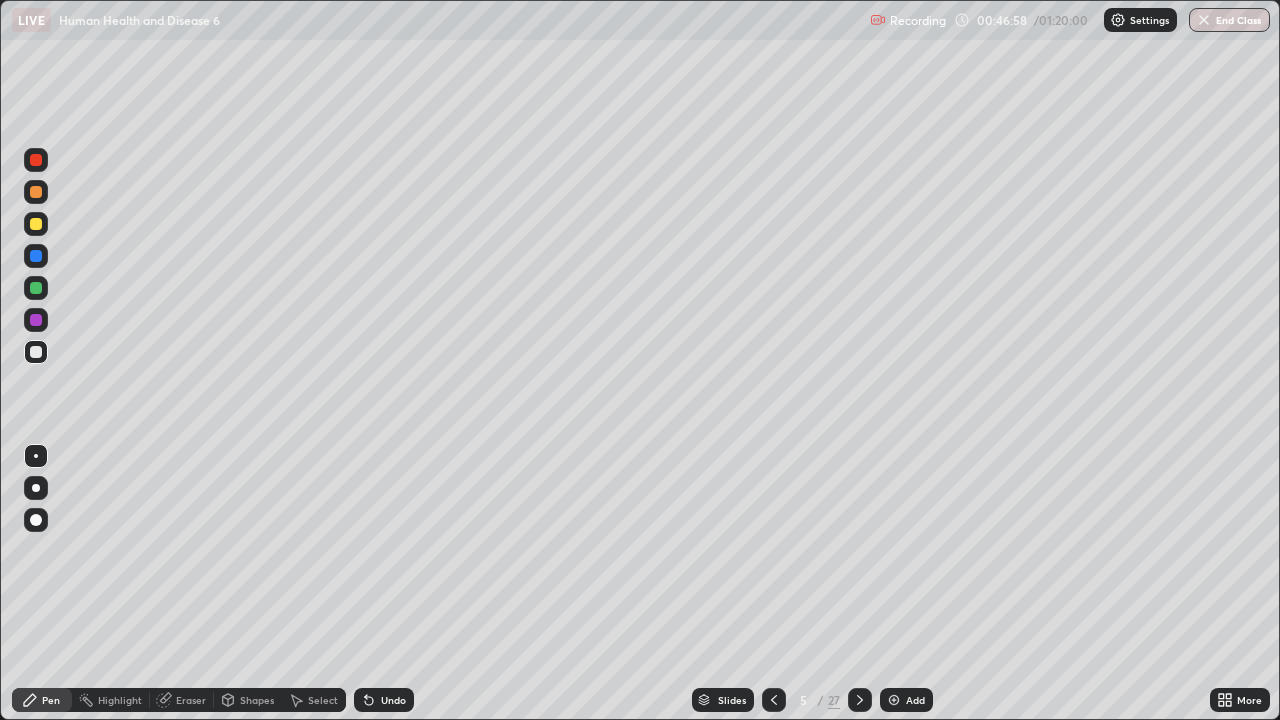 click 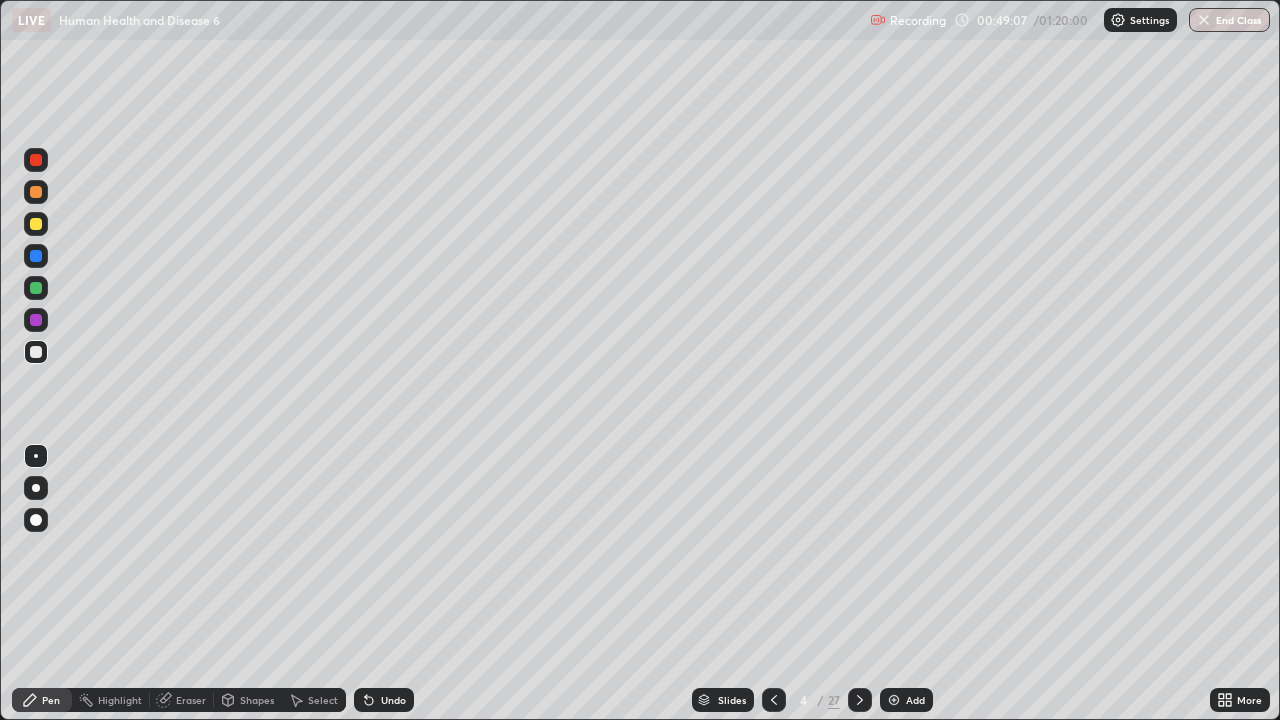 click 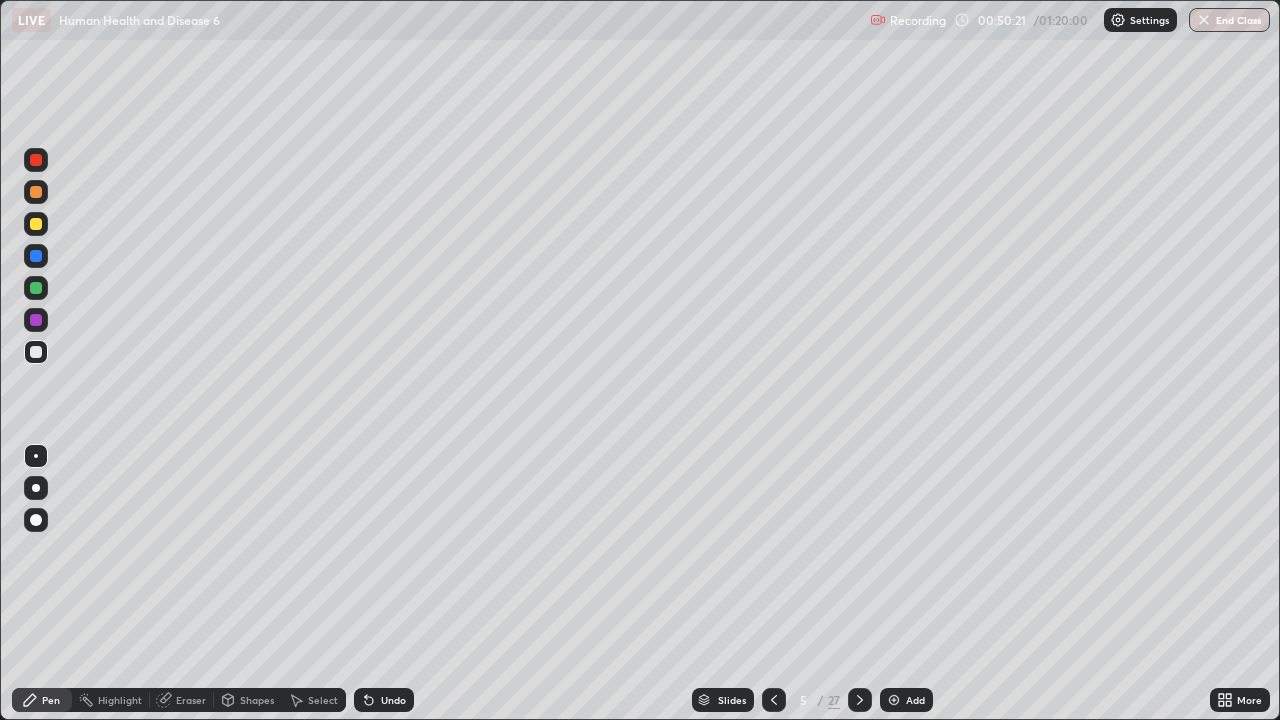 click at bounding box center (36, 160) 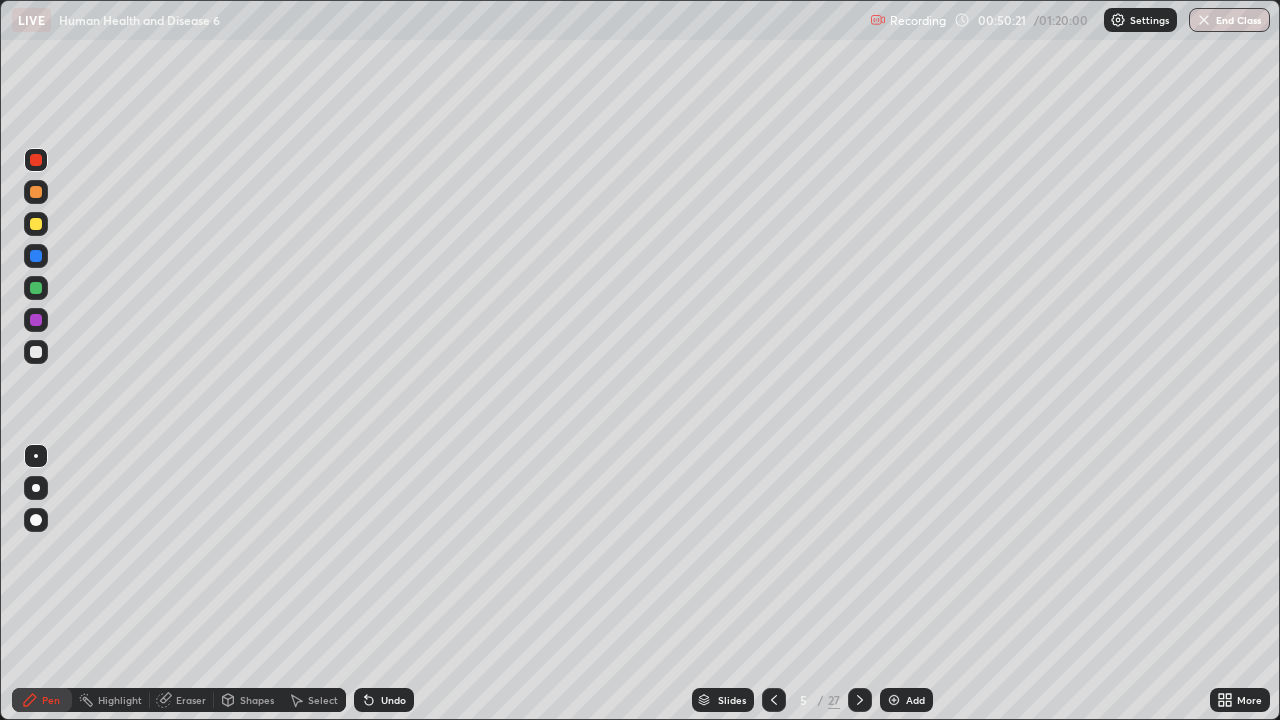 click at bounding box center [36, 160] 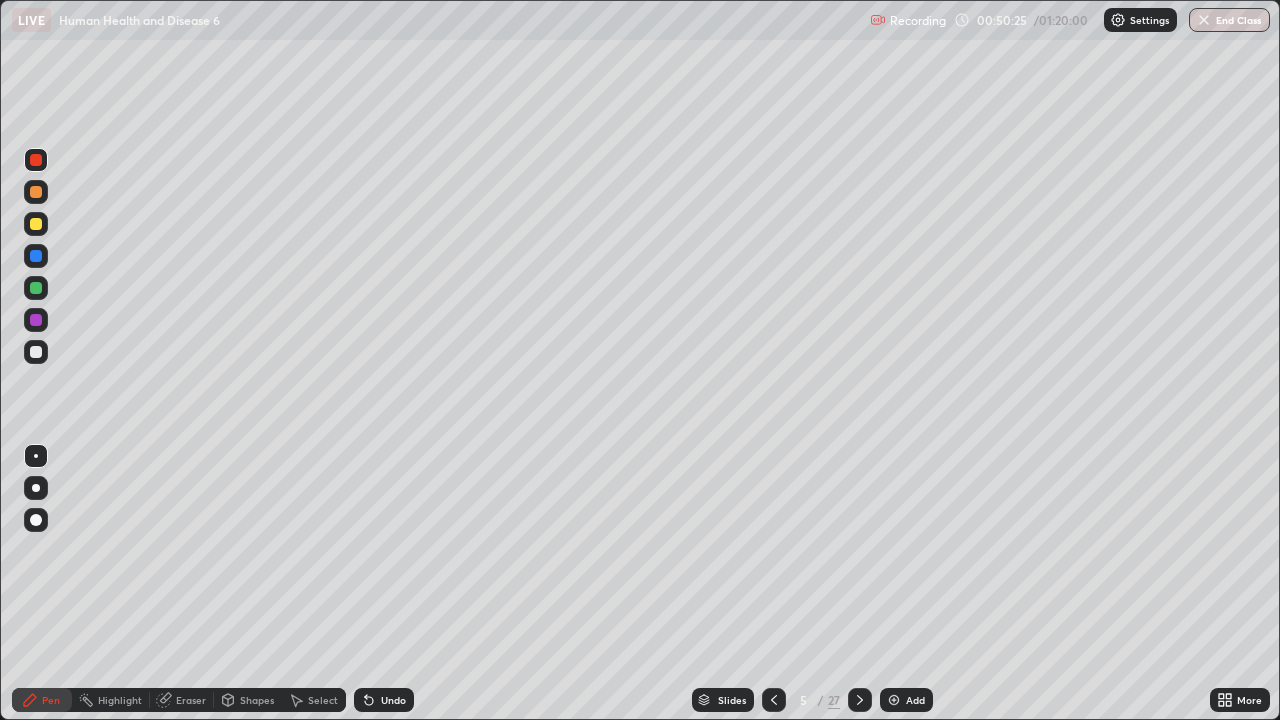 click at bounding box center [36, 352] 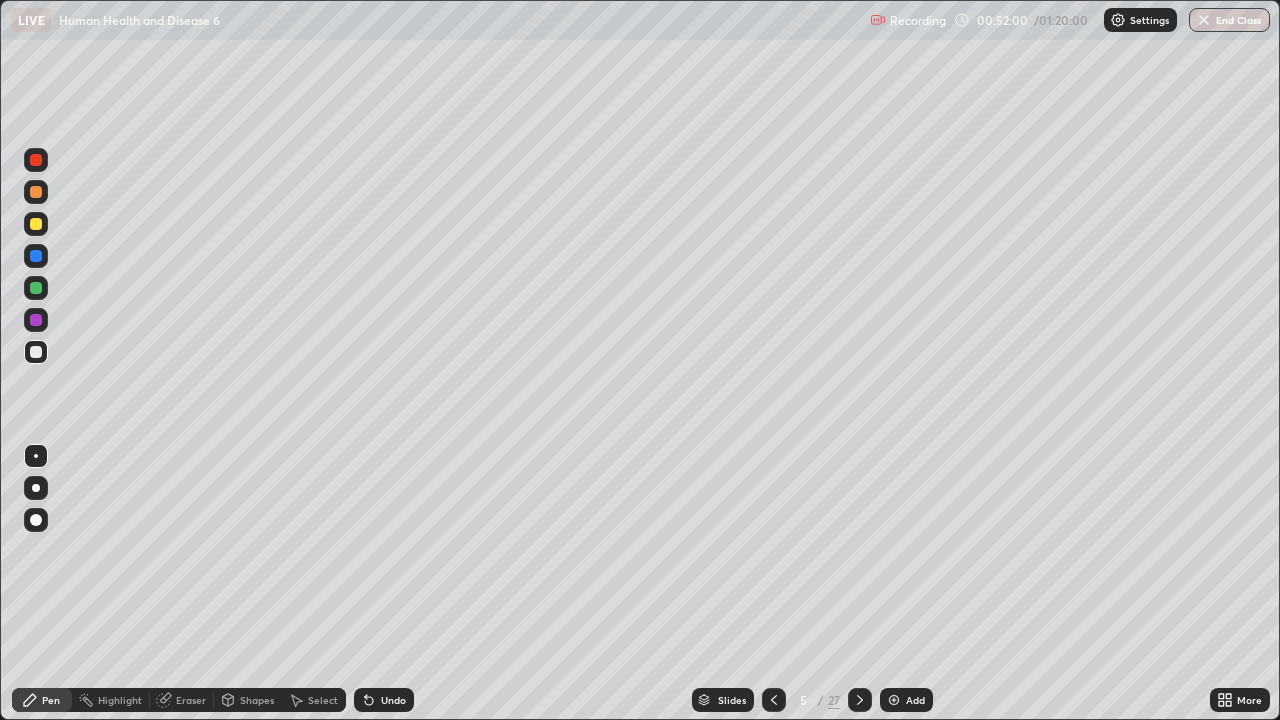 click 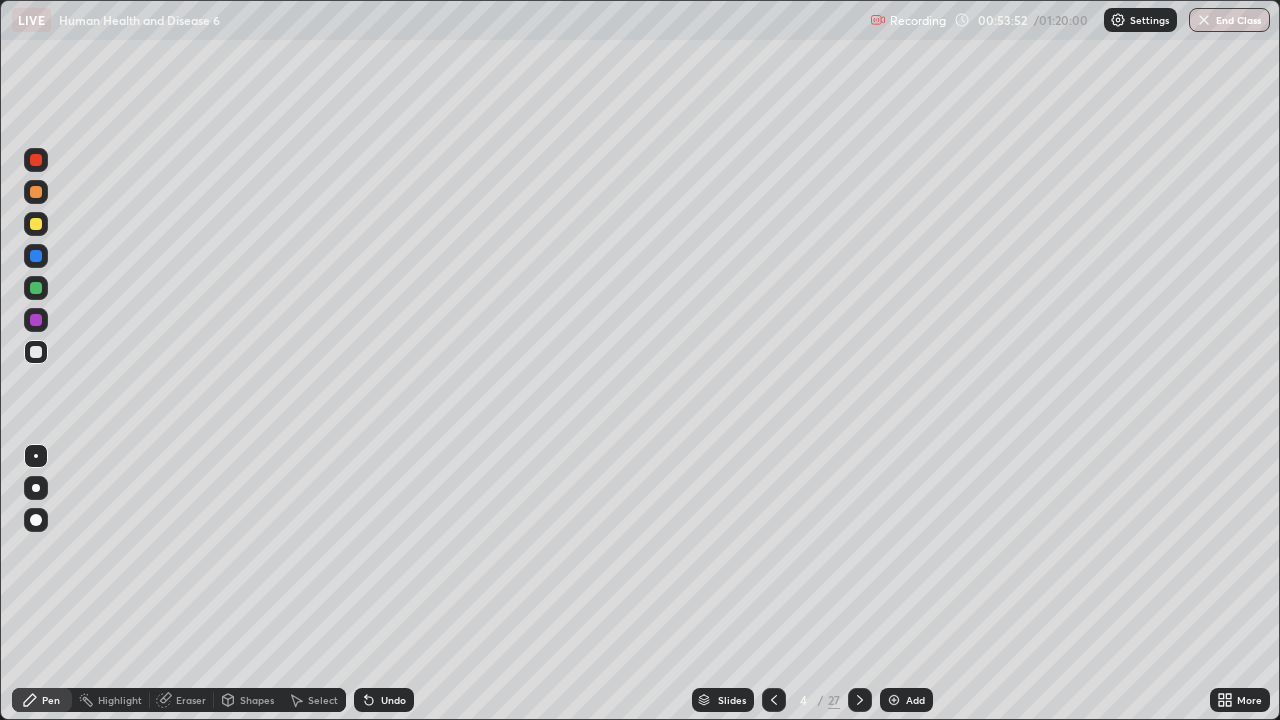 click 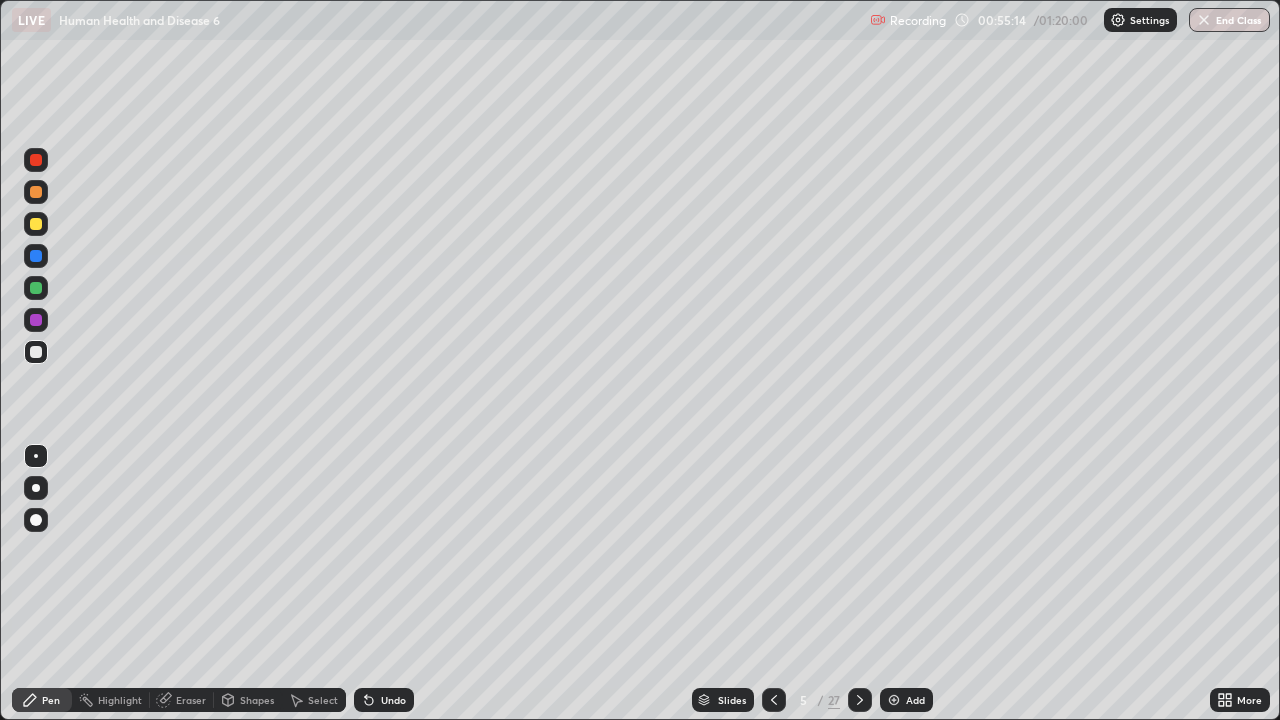 click 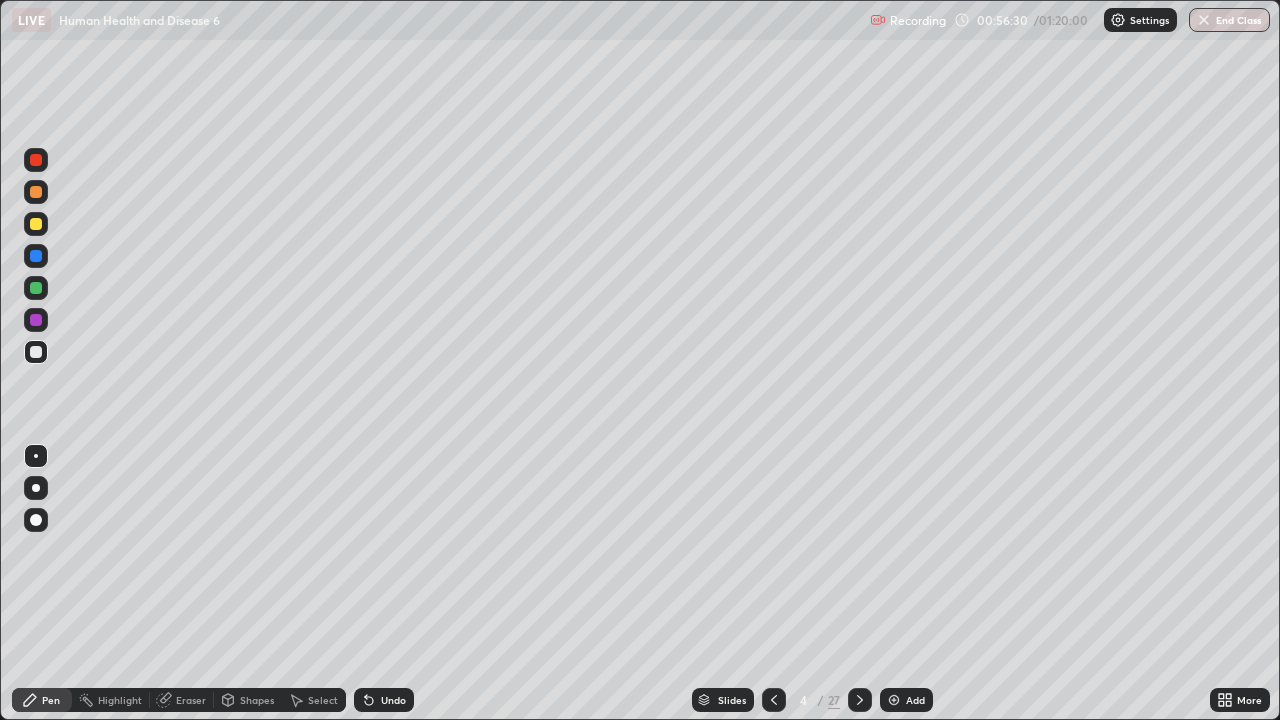 click at bounding box center [36, 352] 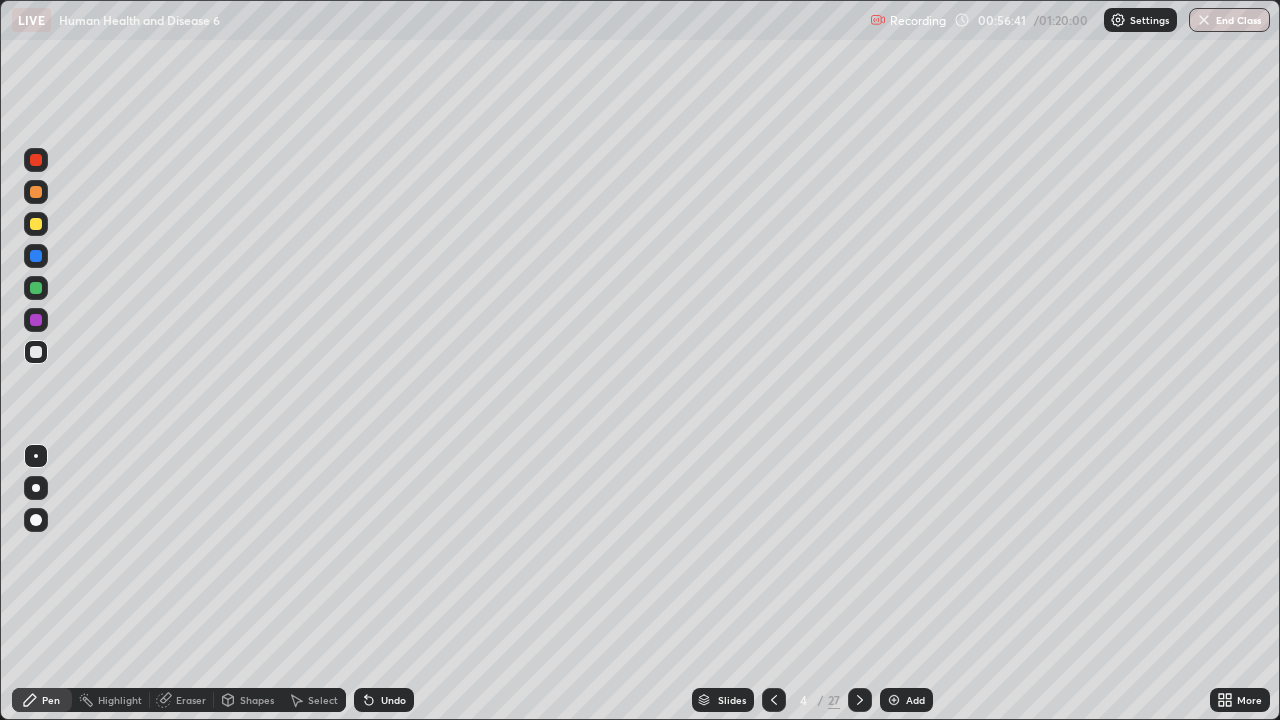 click 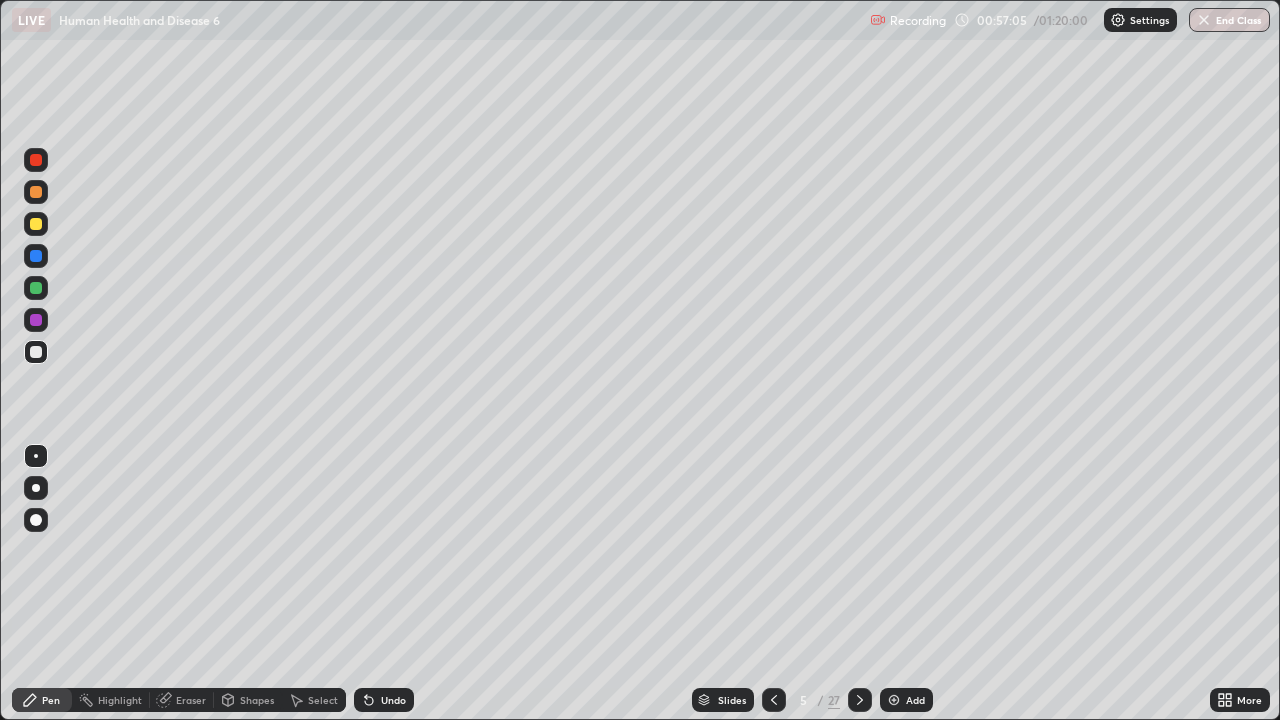click 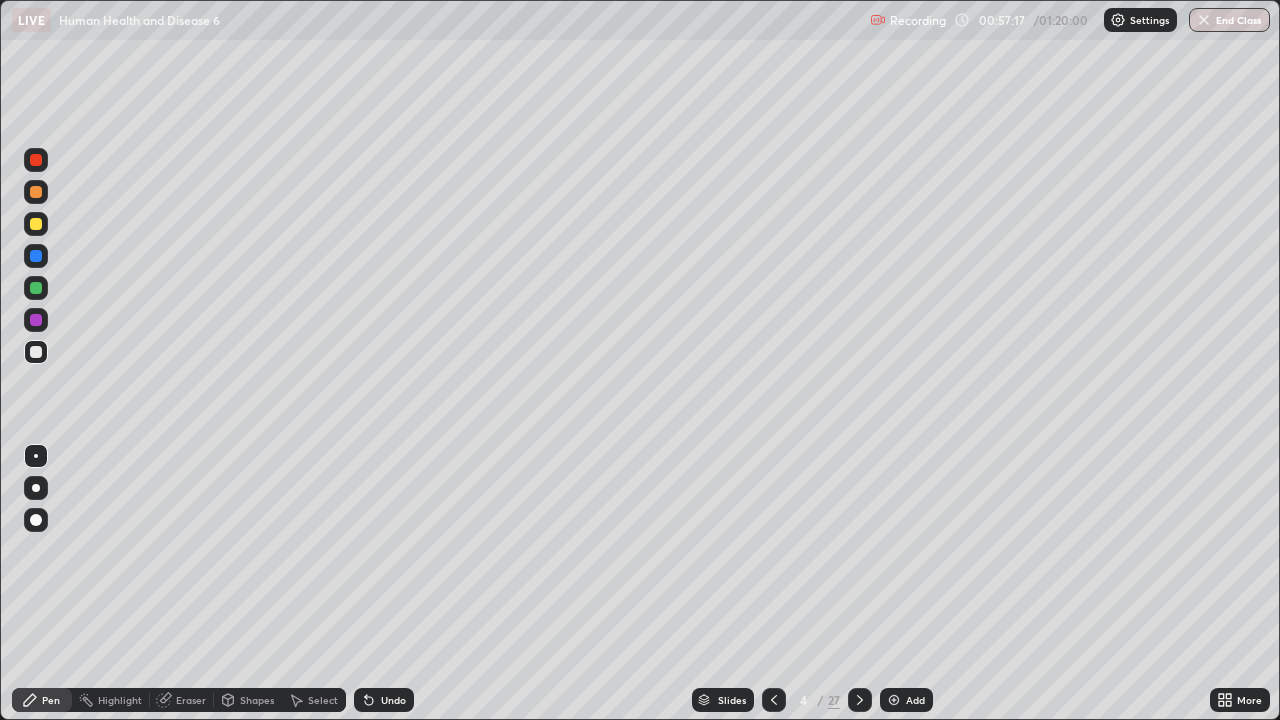 click on "Slides 4 / 27 Add" at bounding box center (812, 700) 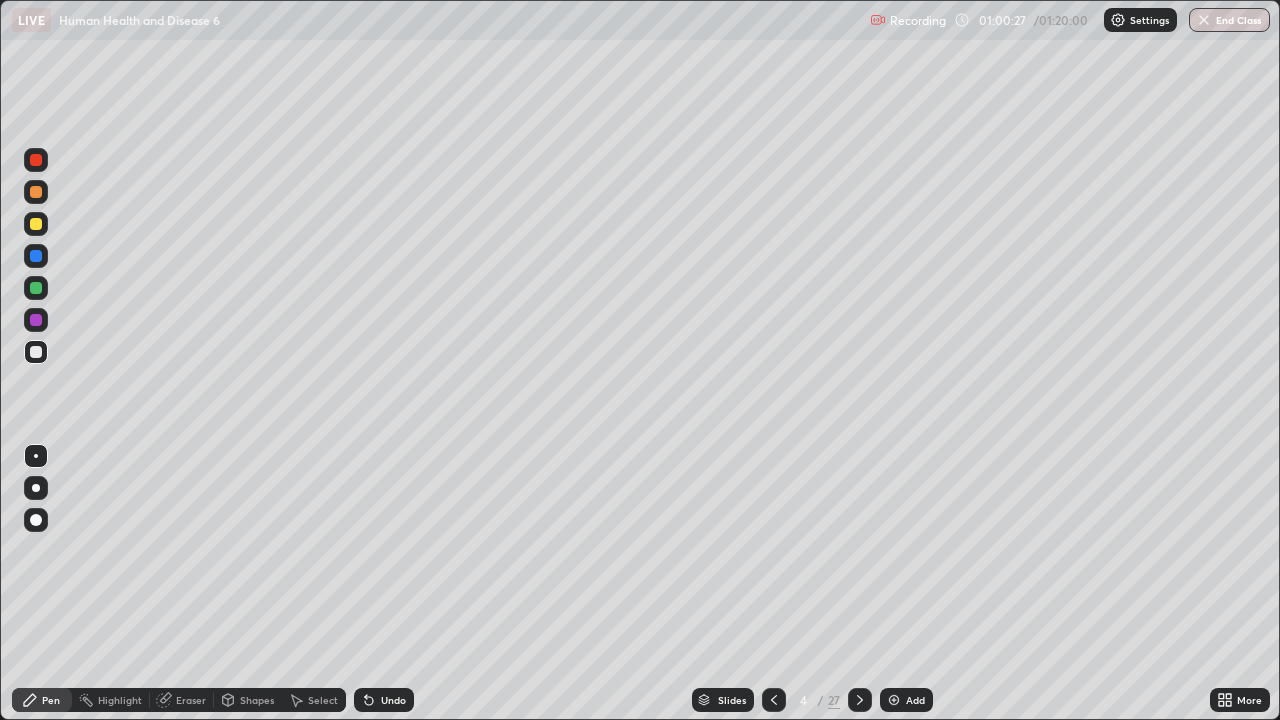 click 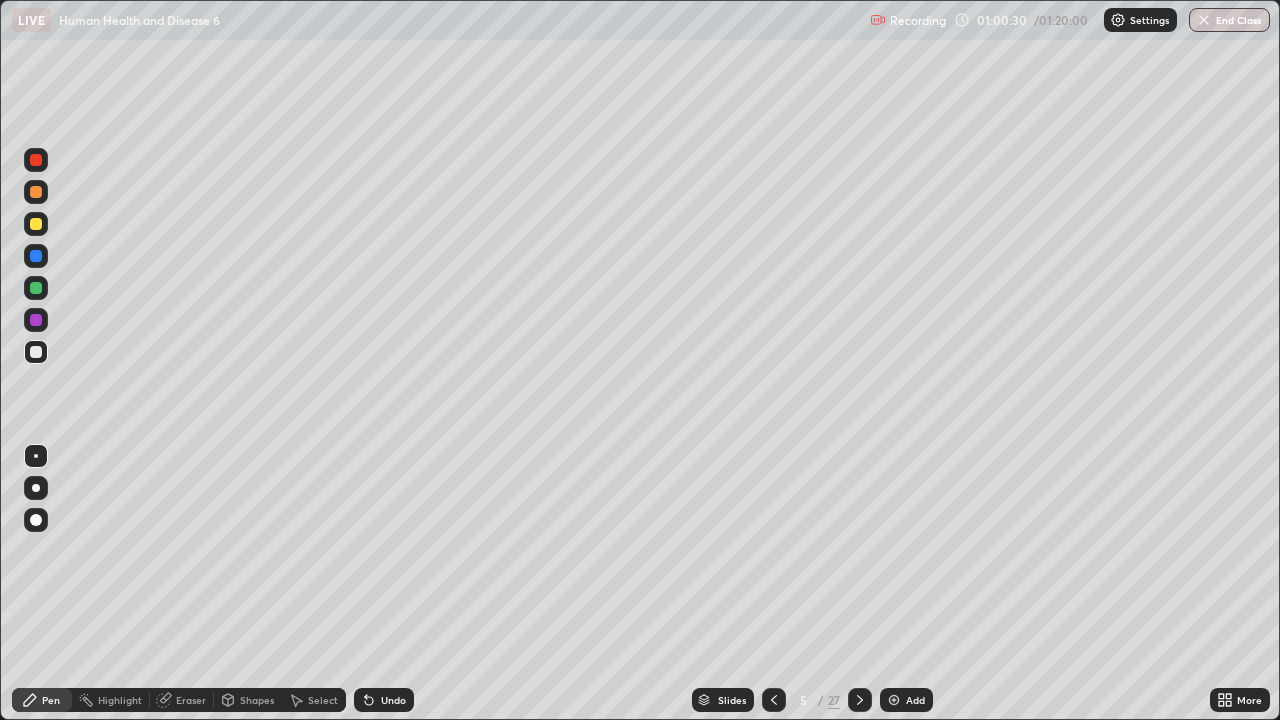 click 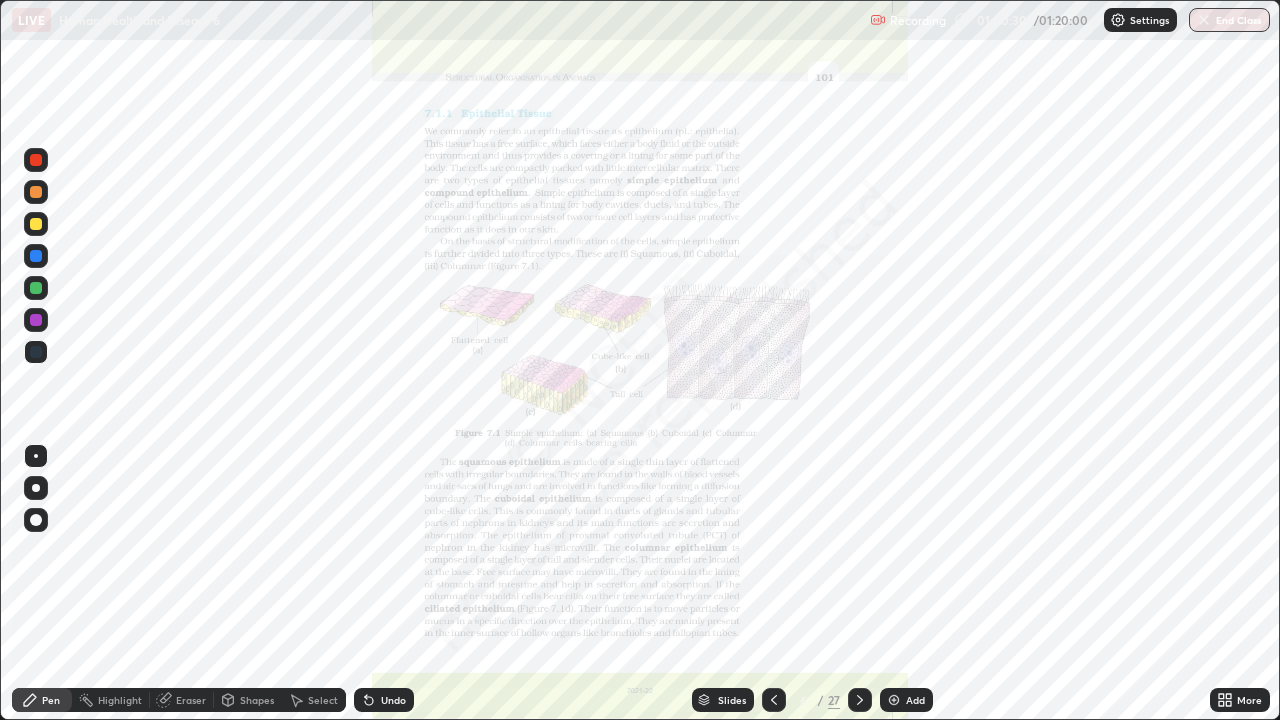 click 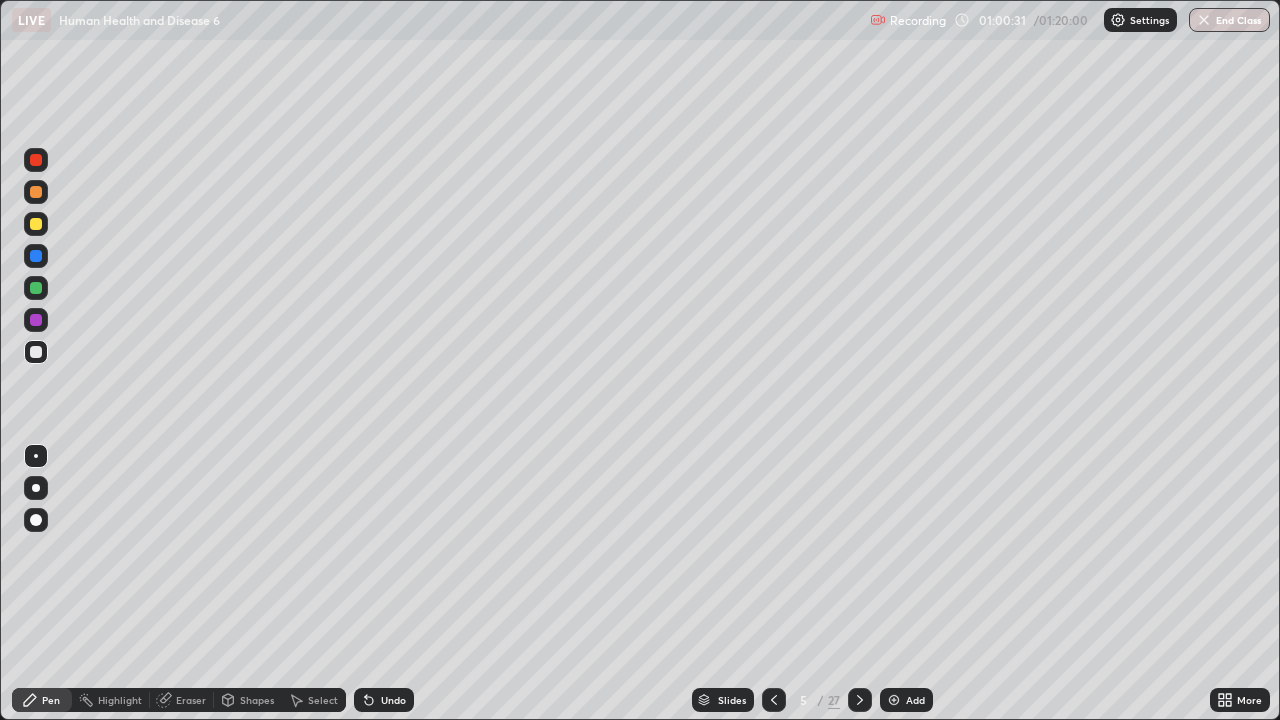click 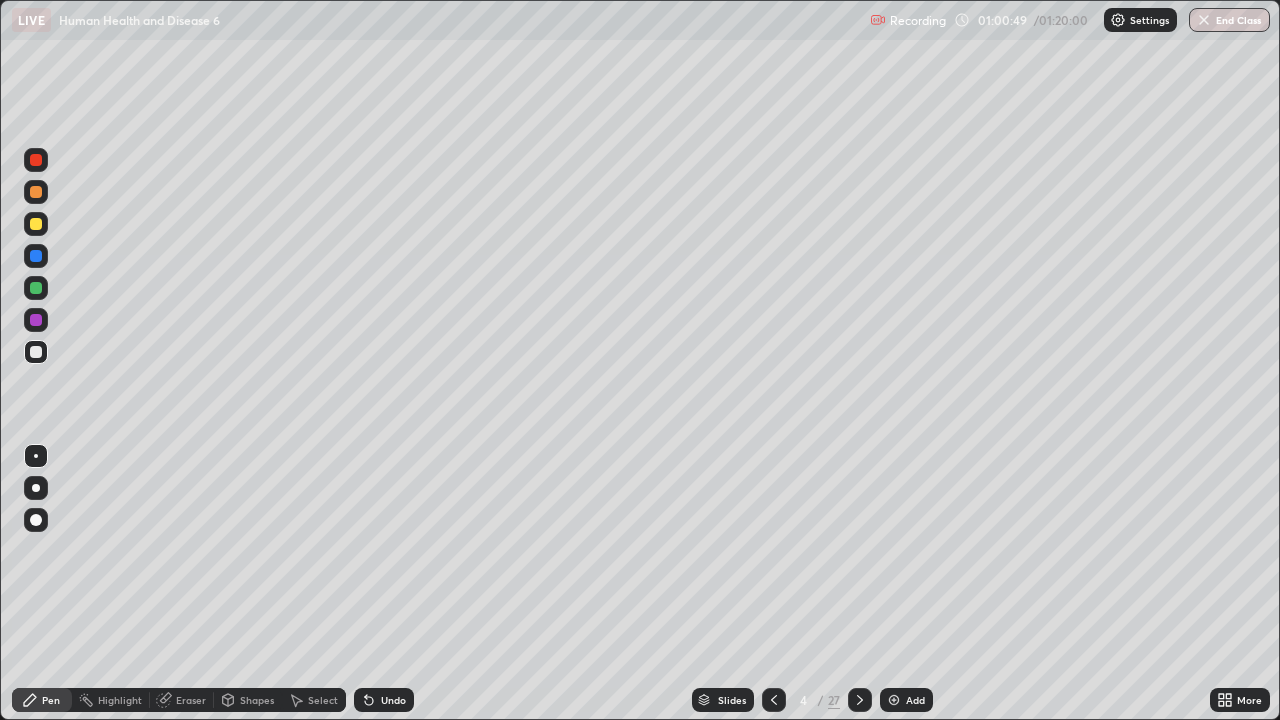 click at bounding box center (36, 224) 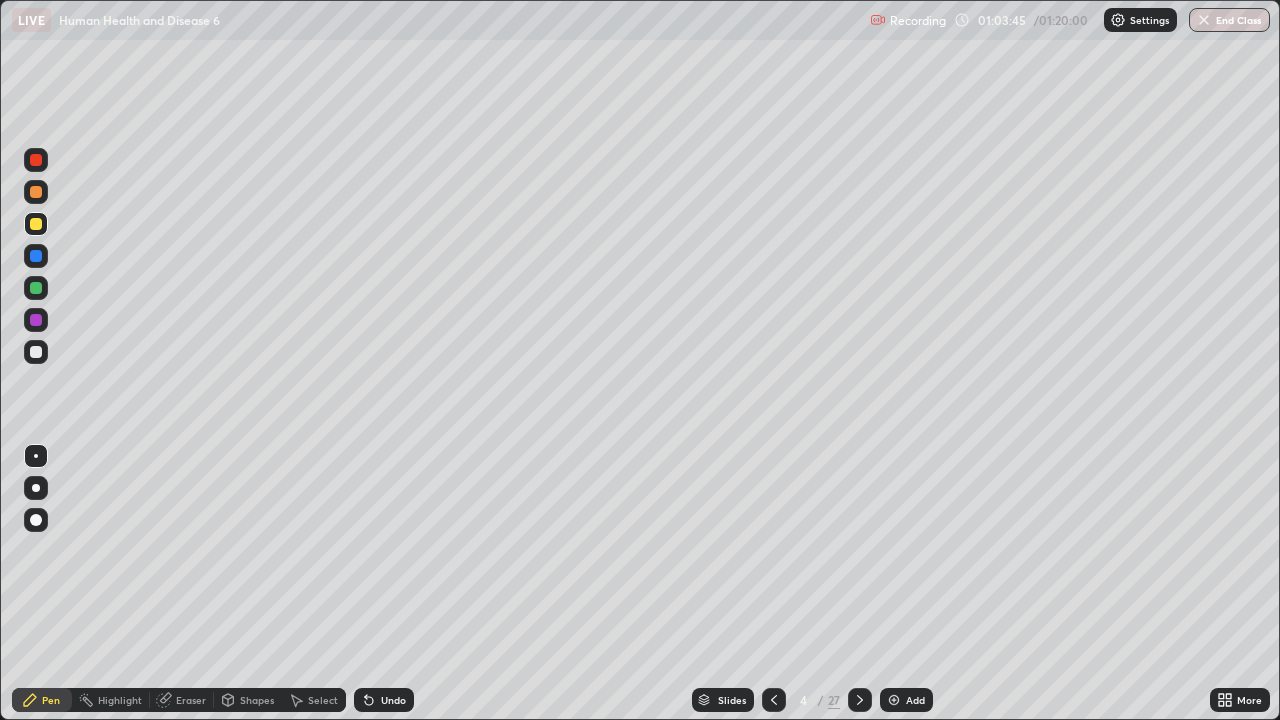click 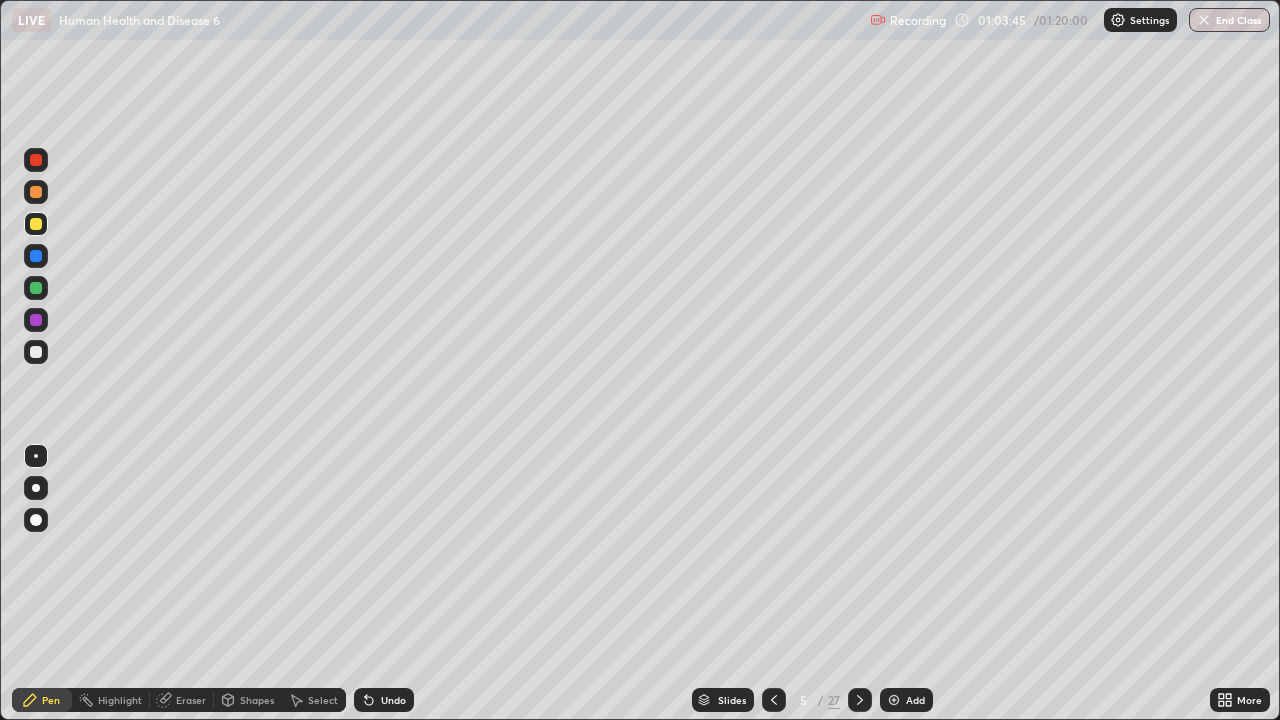 click 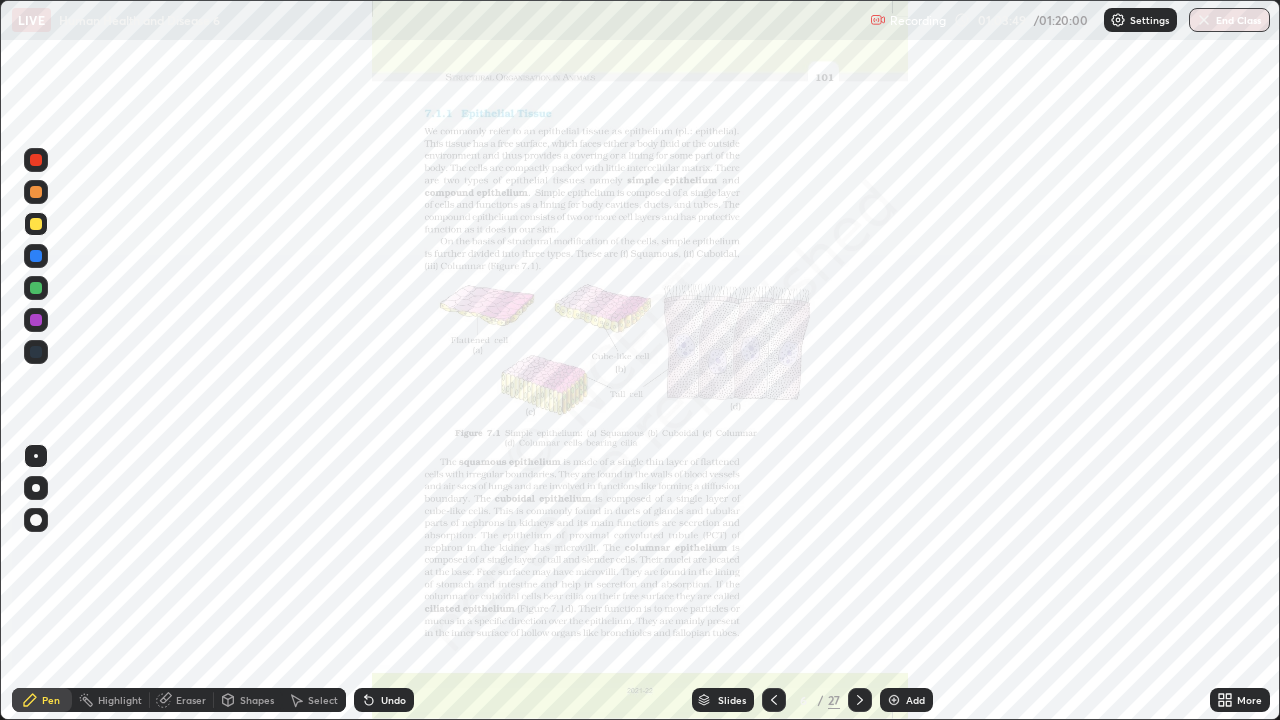 click 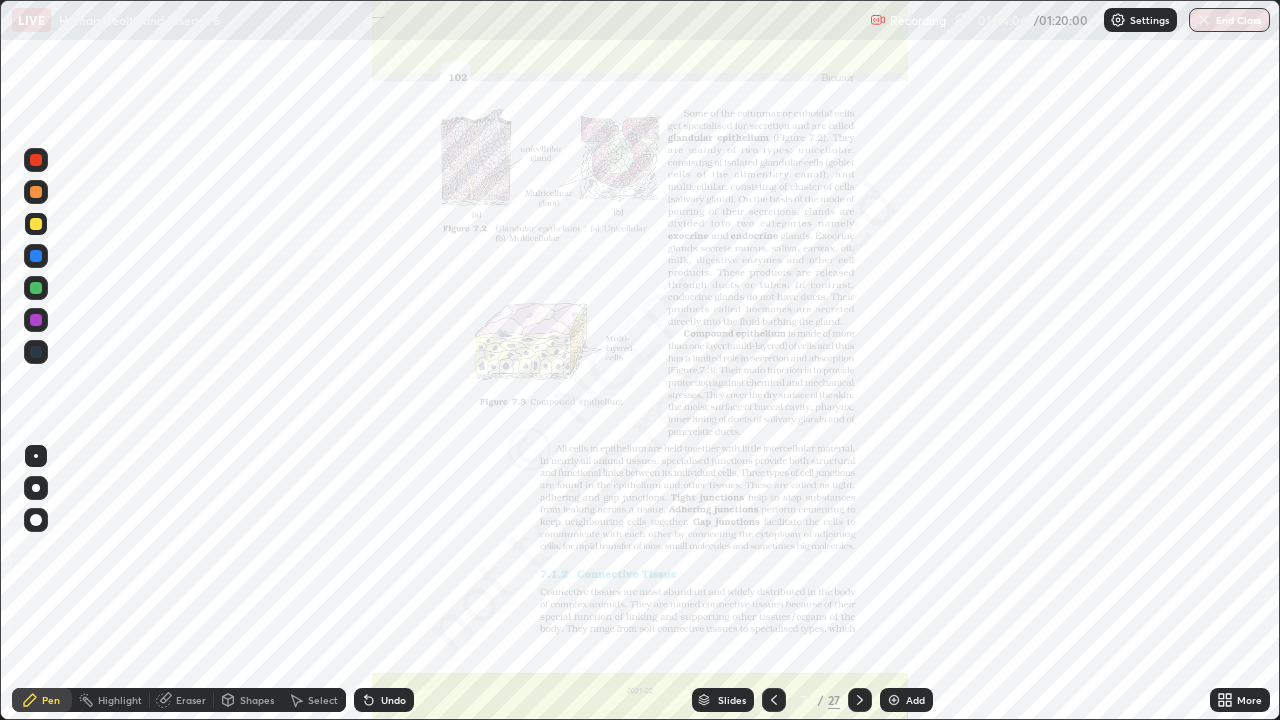 click at bounding box center [36, 256] 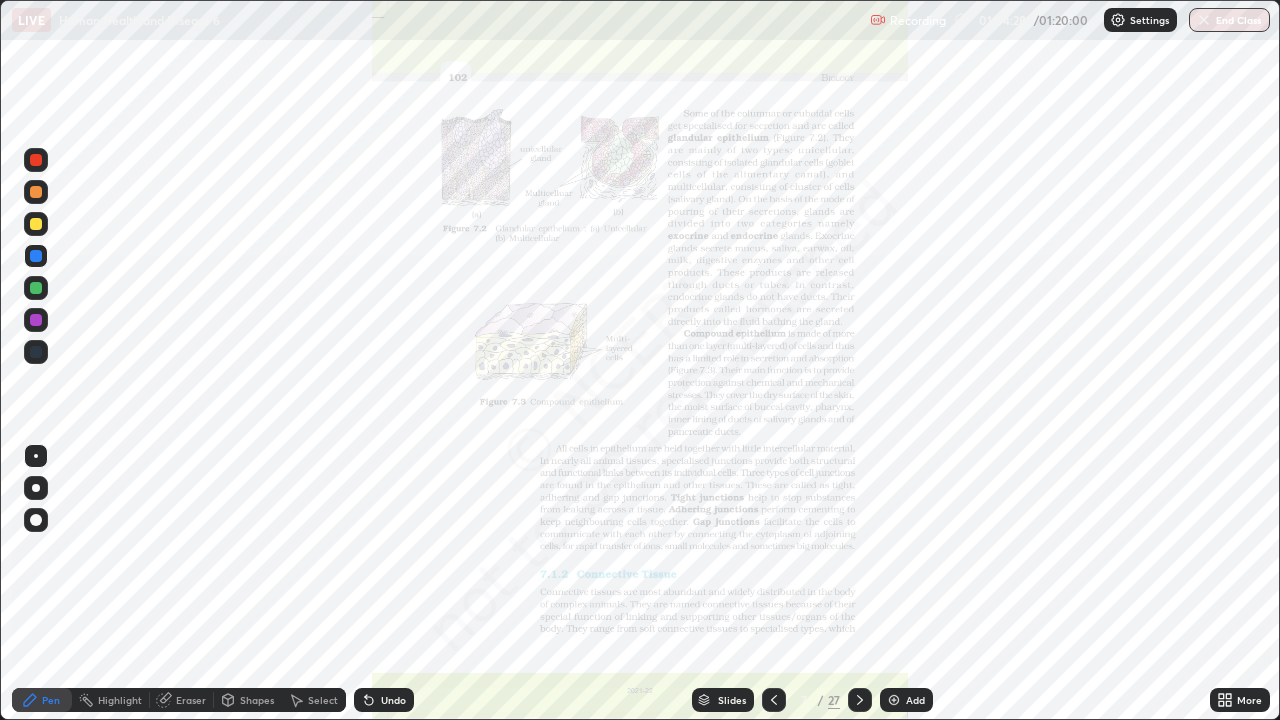 click on "Eraser" at bounding box center [191, 700] 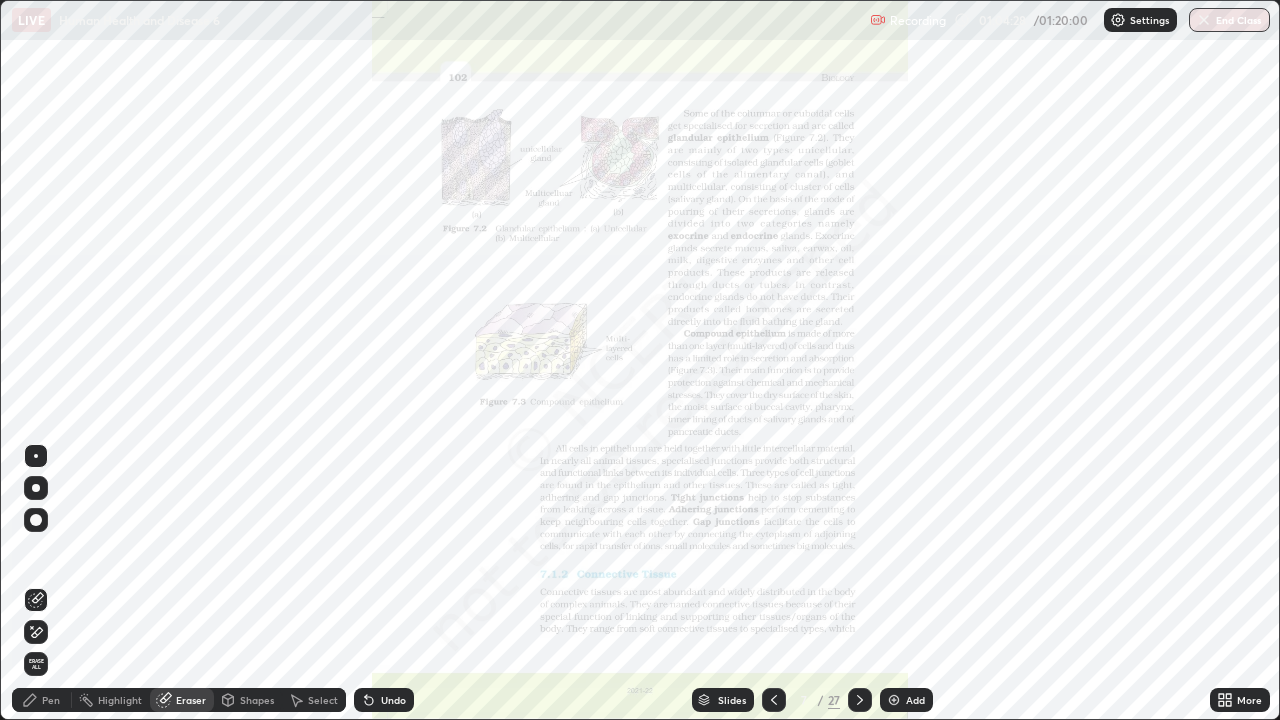 click on "Erase all" at bounding box center (36, 664) 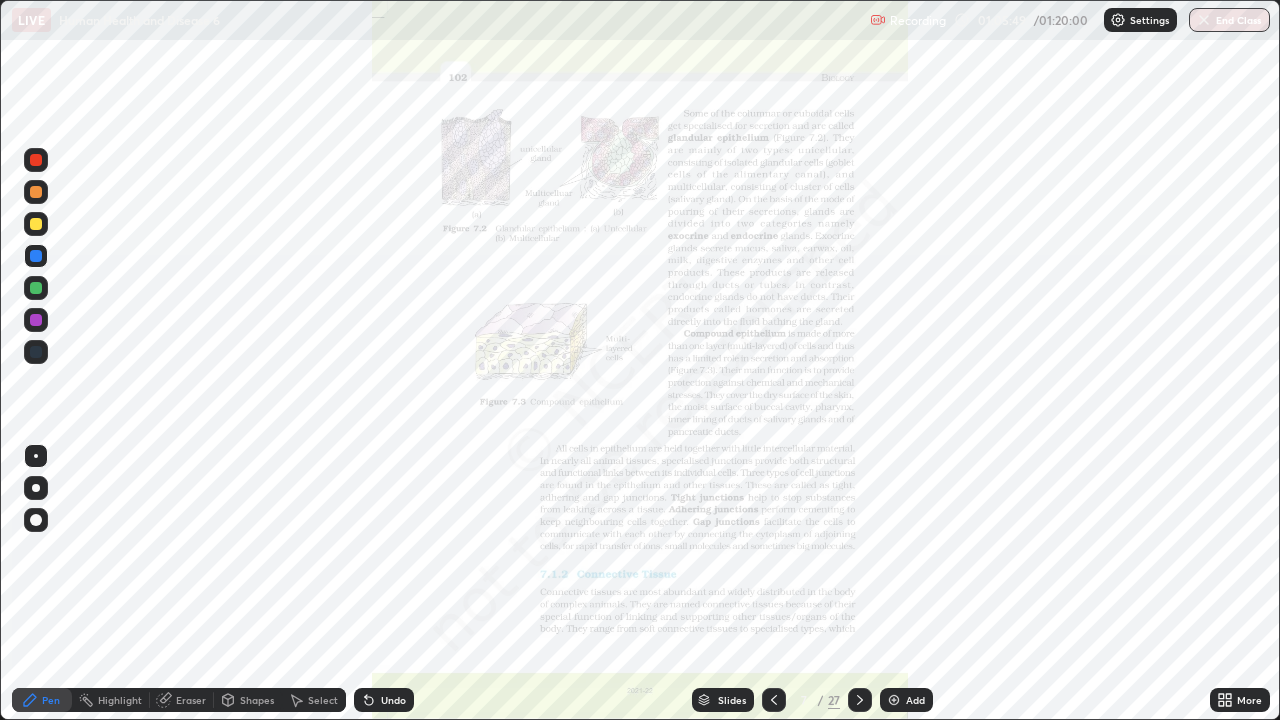 click on "Eraser" at bounding box center (191, 700) 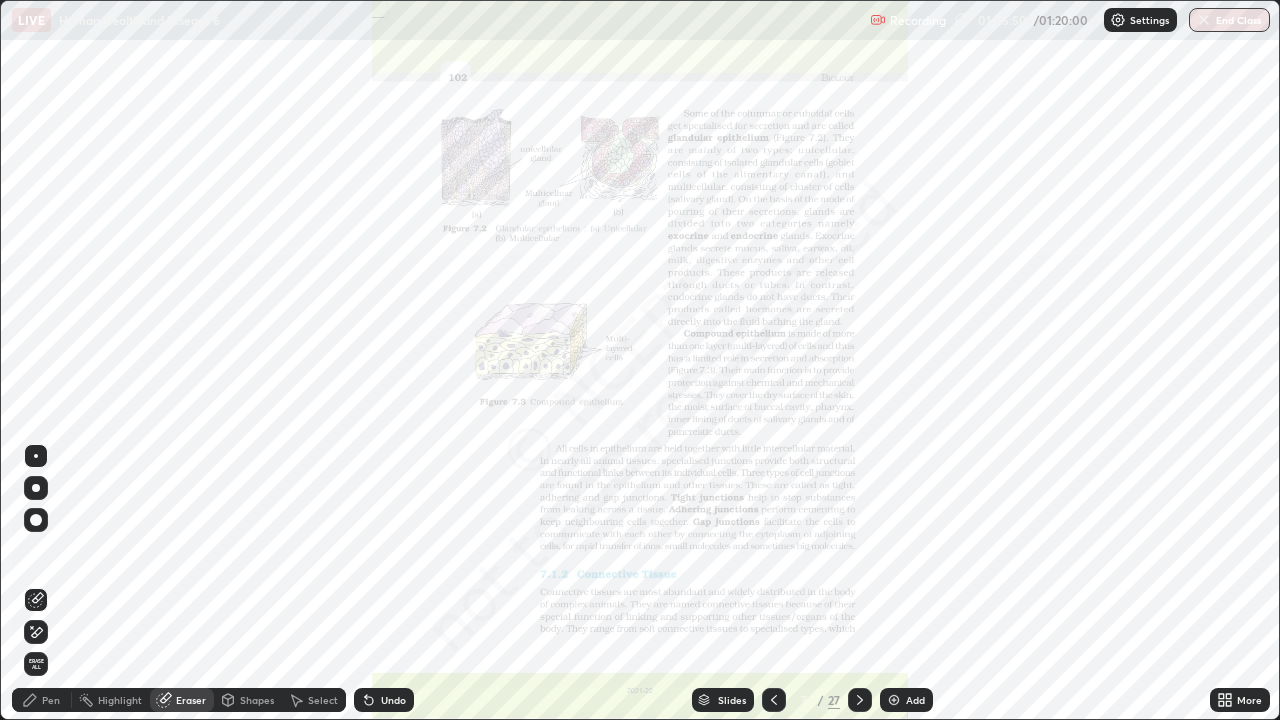 click on "Pen" at bounding box center (42, 700) 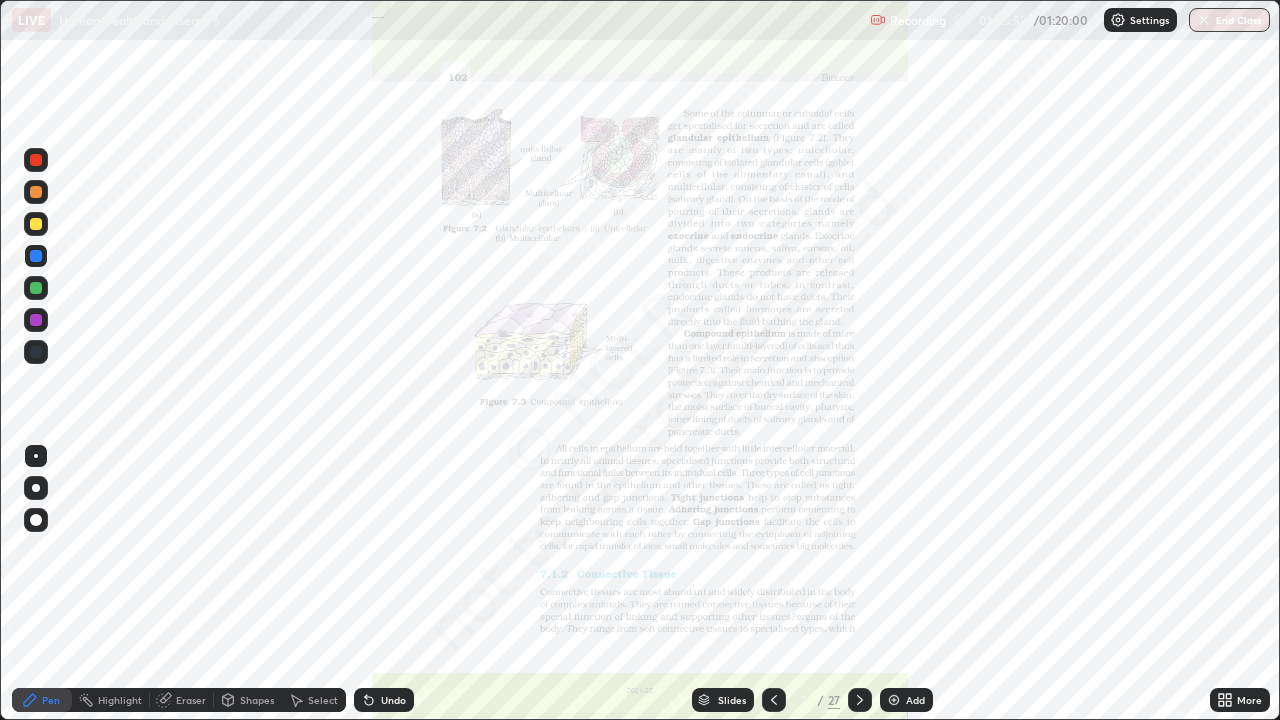 click at bounding box center [36, 320] 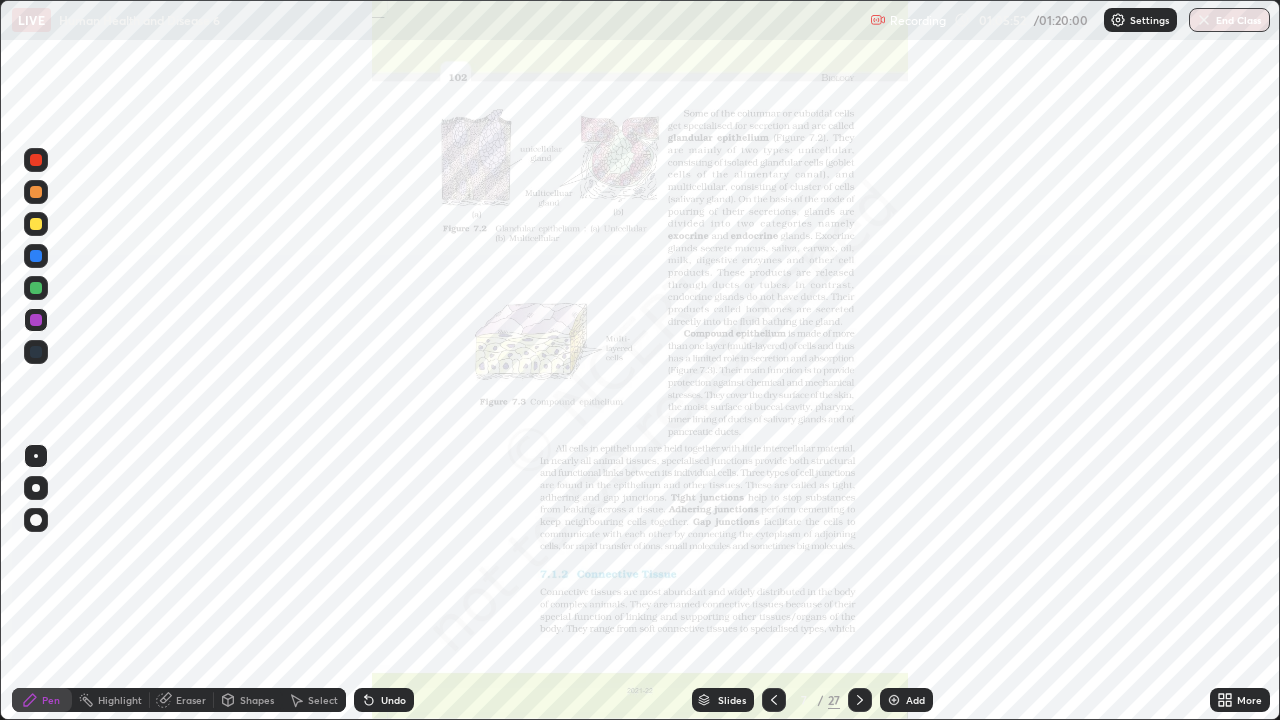 click at bounding box center [36, 320] 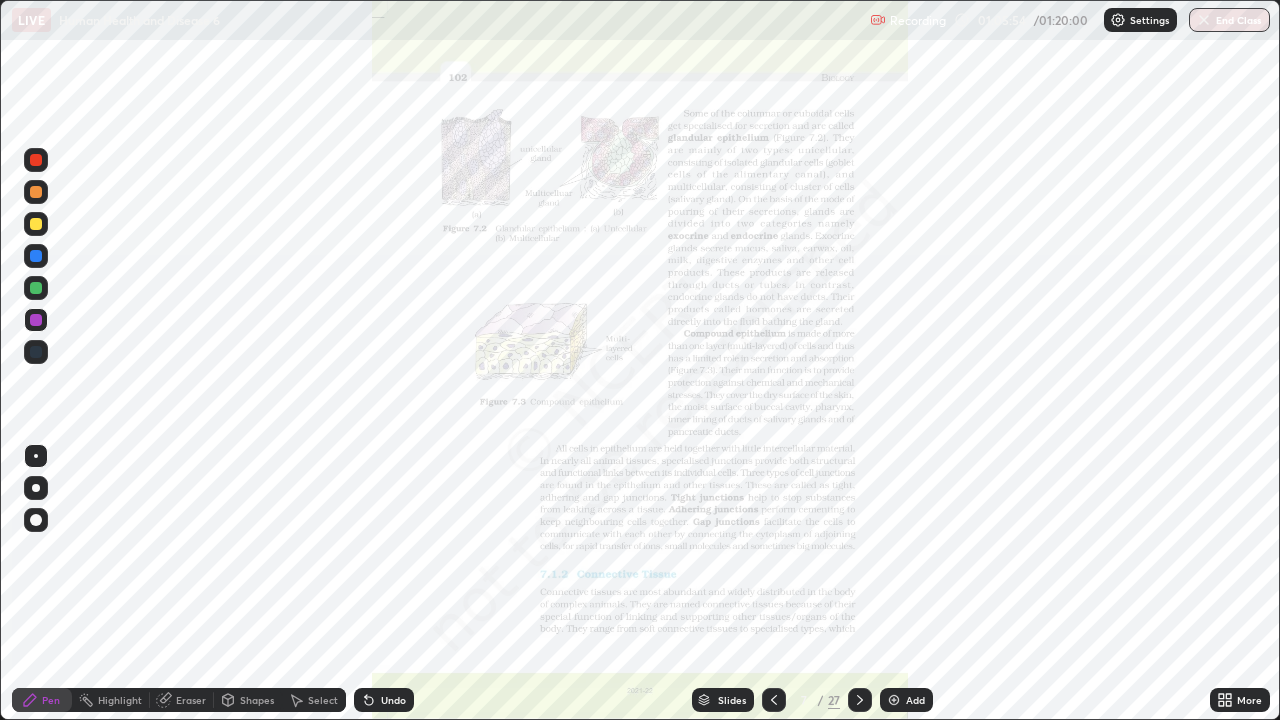 click on "Eraser" at bounding box center [191, 700] 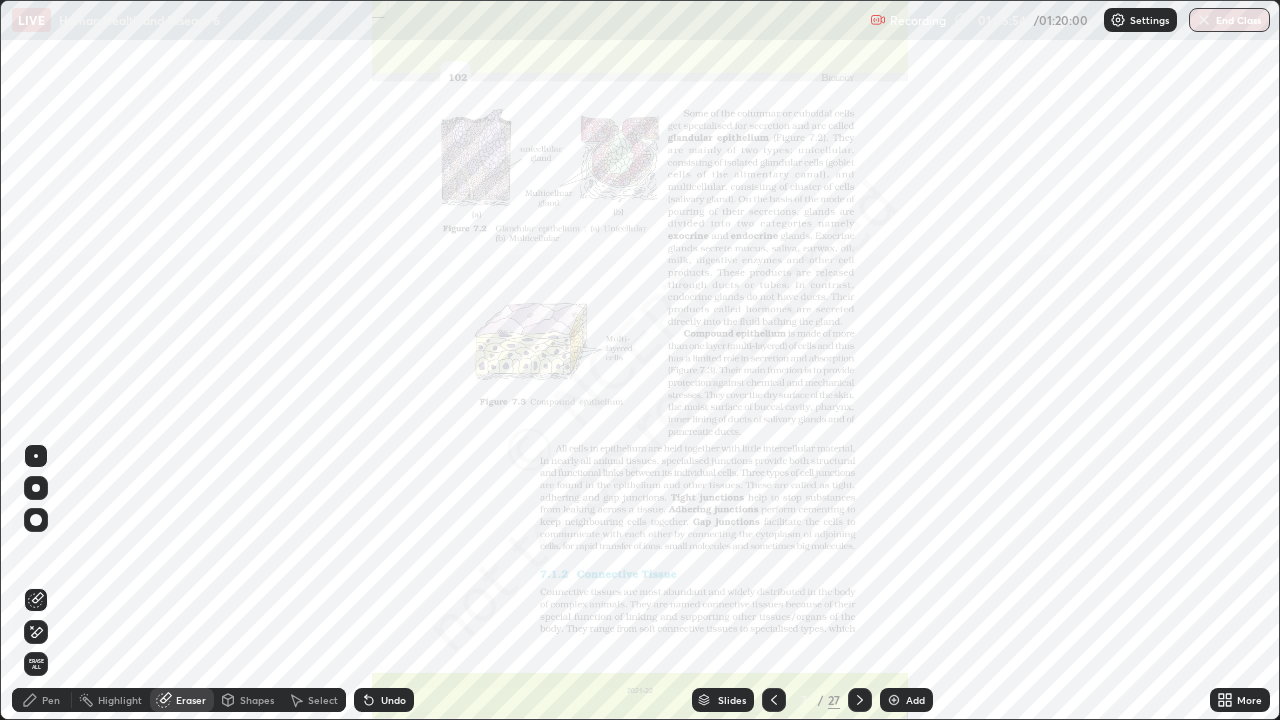 click on "Erase all" at bounding box center [36, 664] 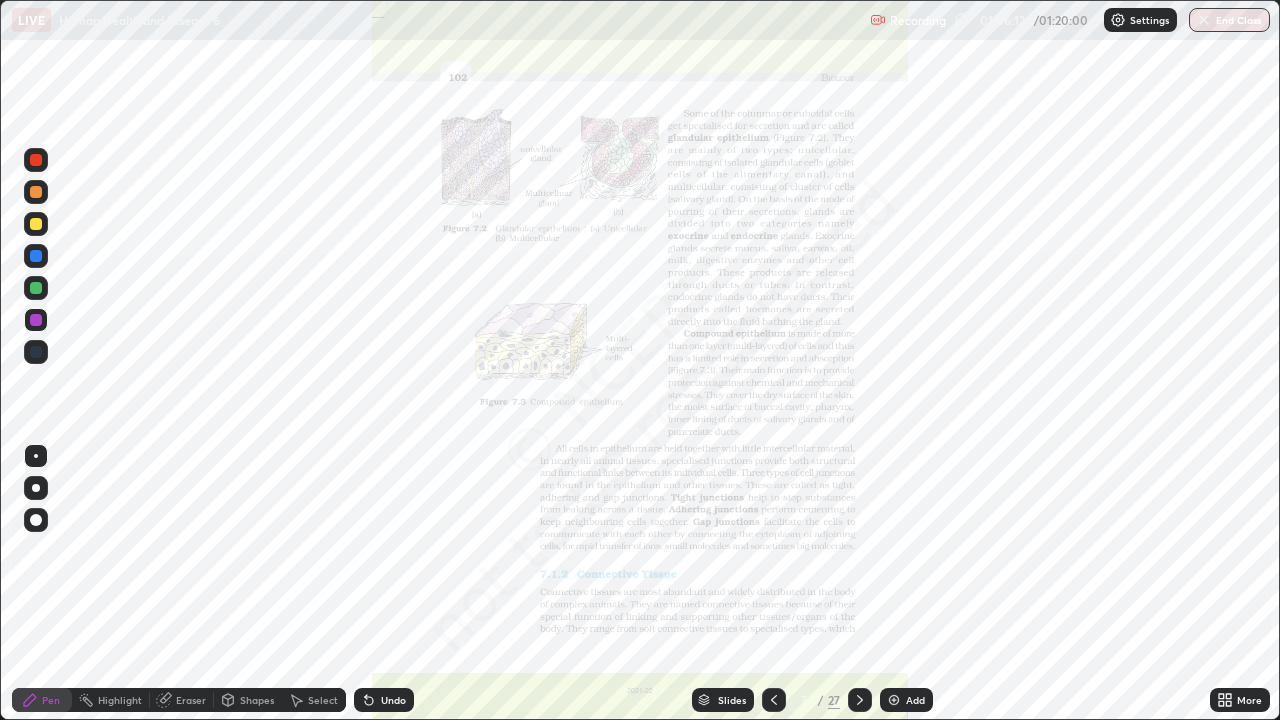 click at bounding box center [36, 256] 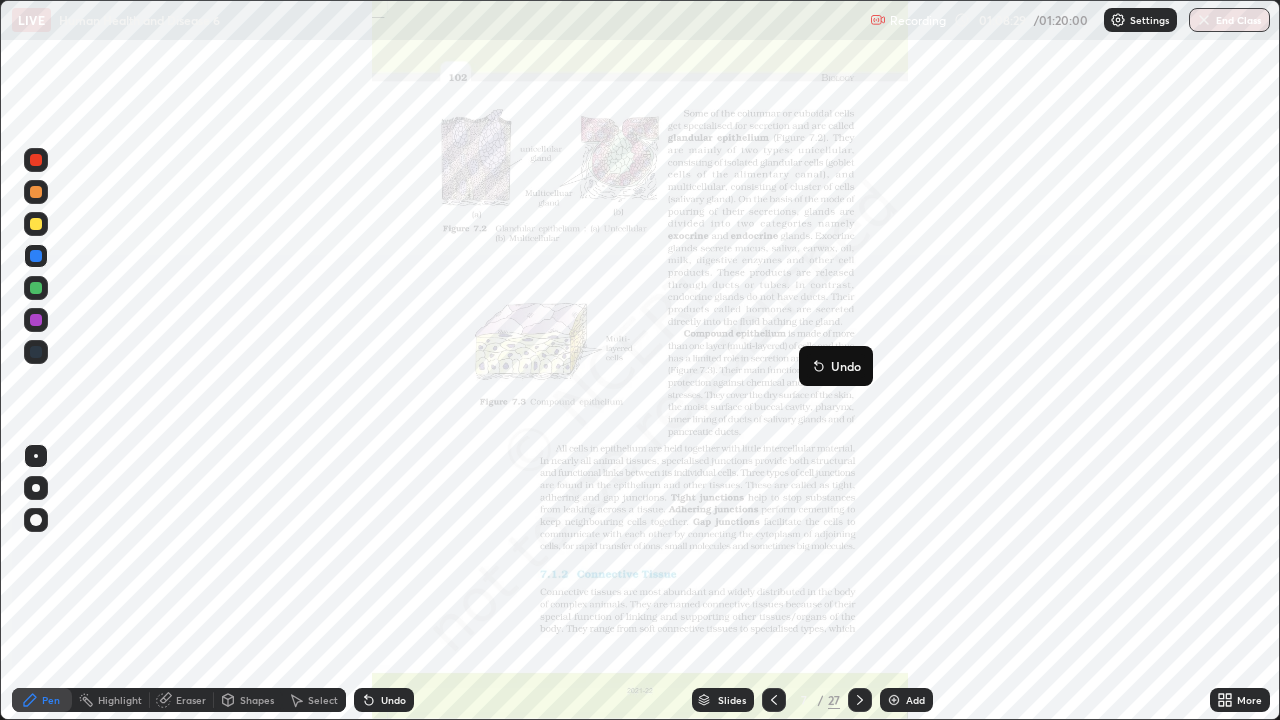 click on "Eraser" at bounding box center (191, 700) 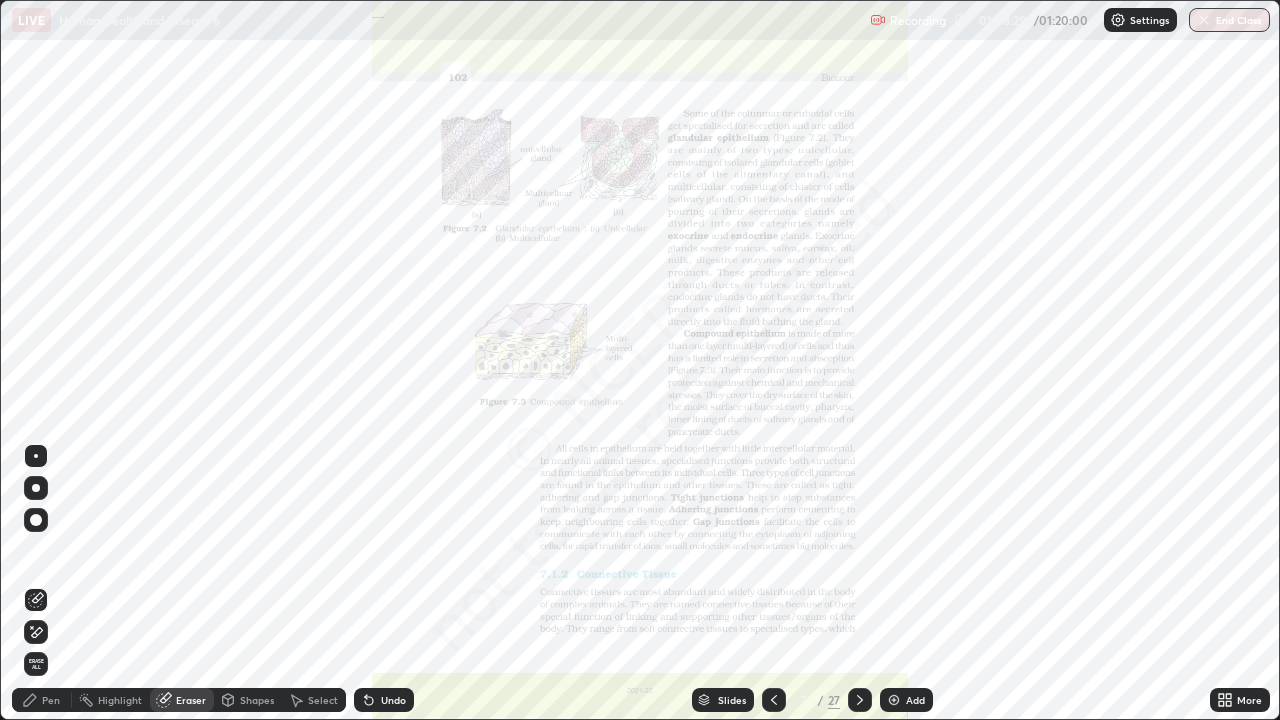 click on "Erase all" at bounding box center [36, 664] 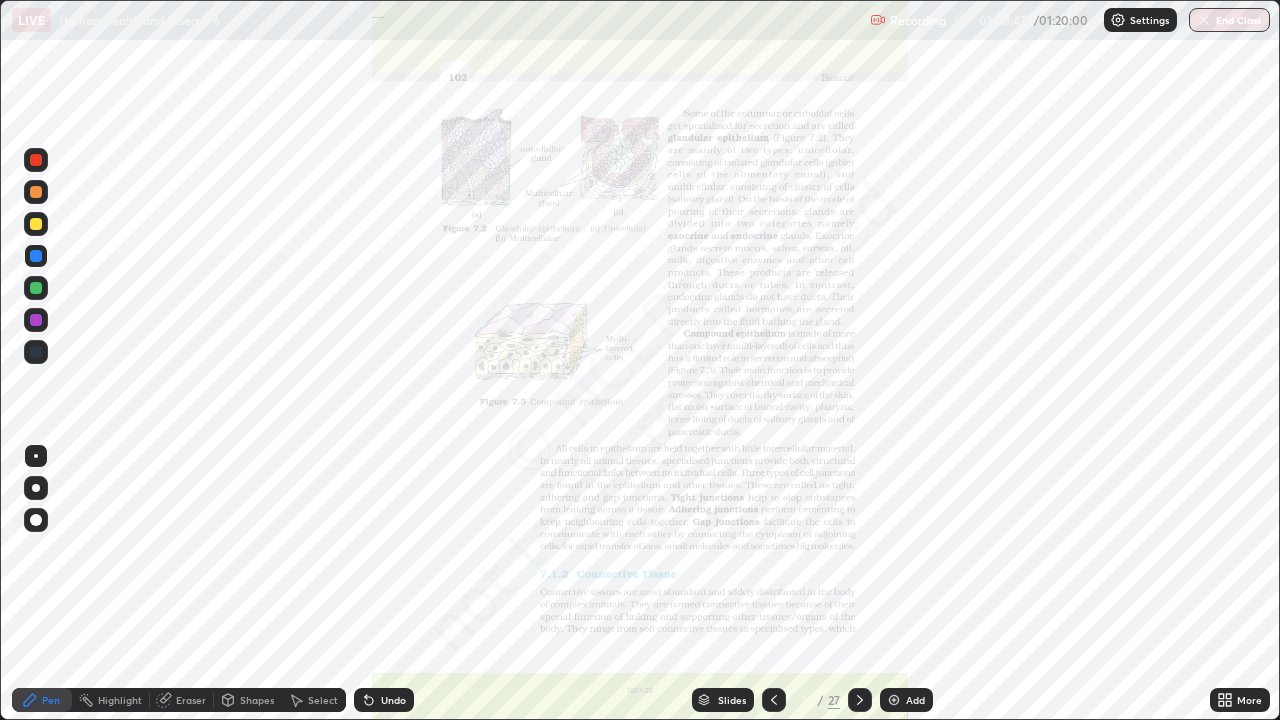 click on "Eraser" at bounding box center (191, 700) 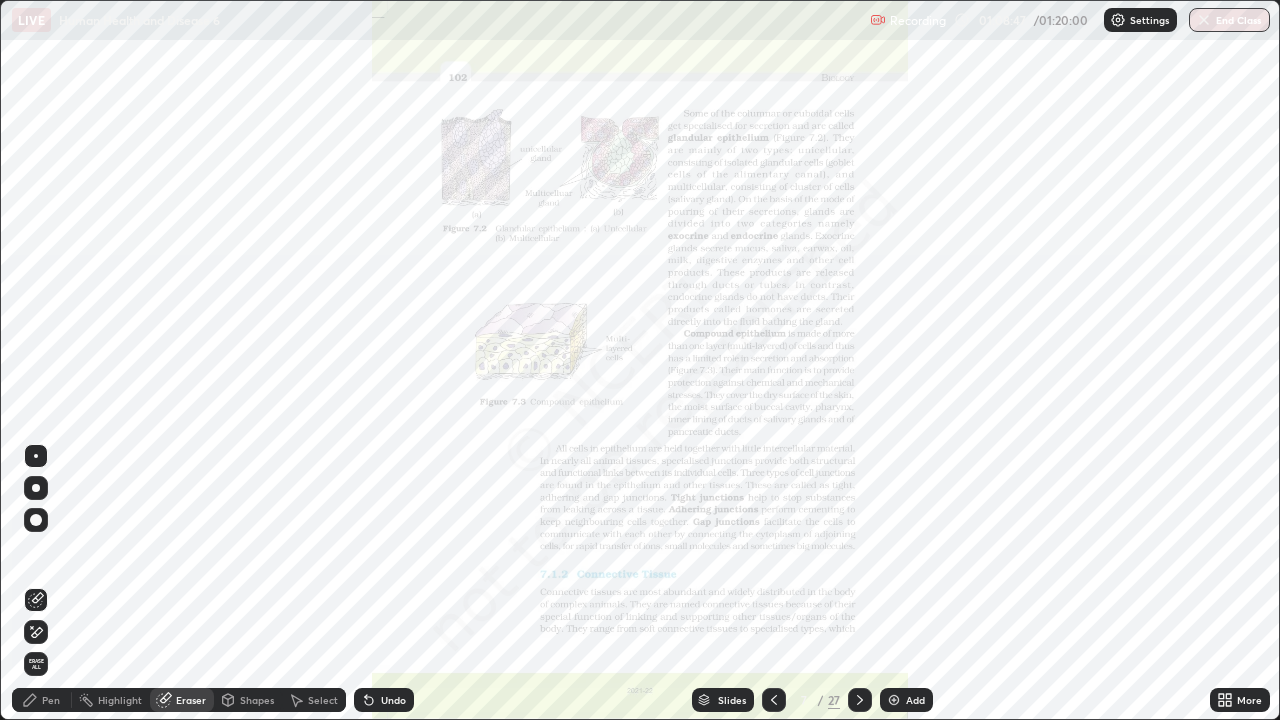 click on "Erase all" at bounding box center (36, 664) 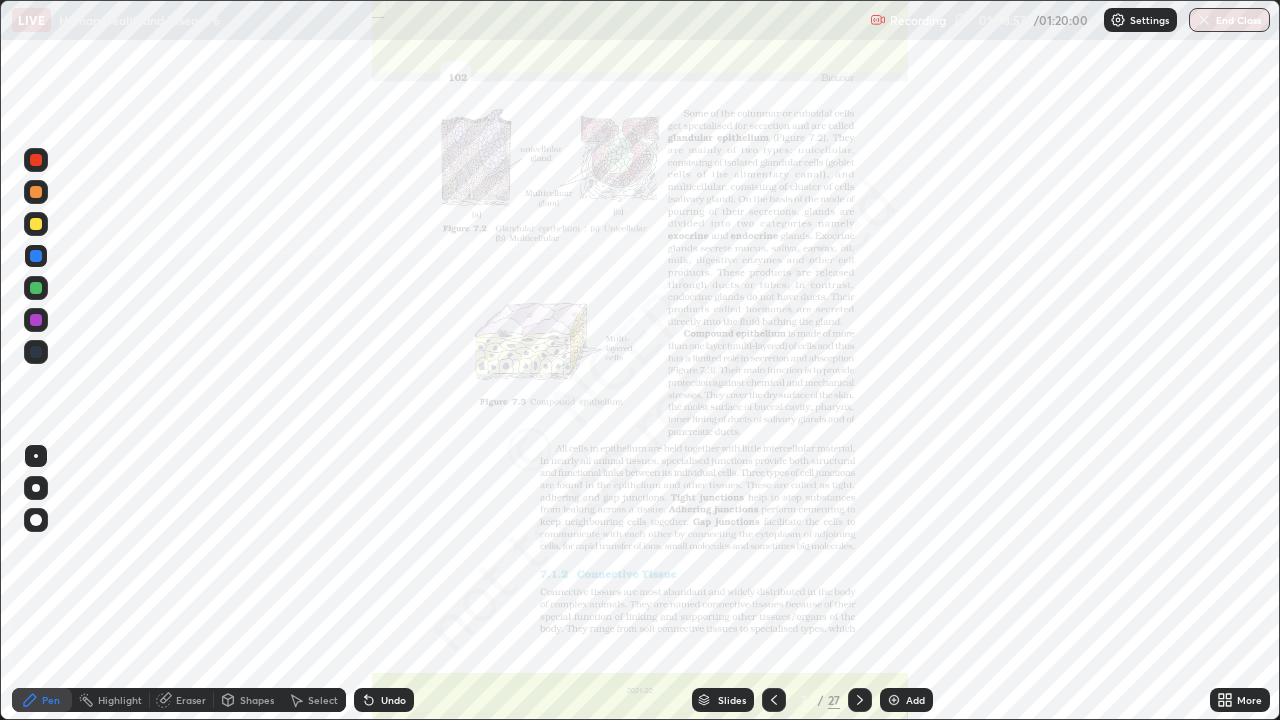 click on "More" at bounding box center [1249, 700] 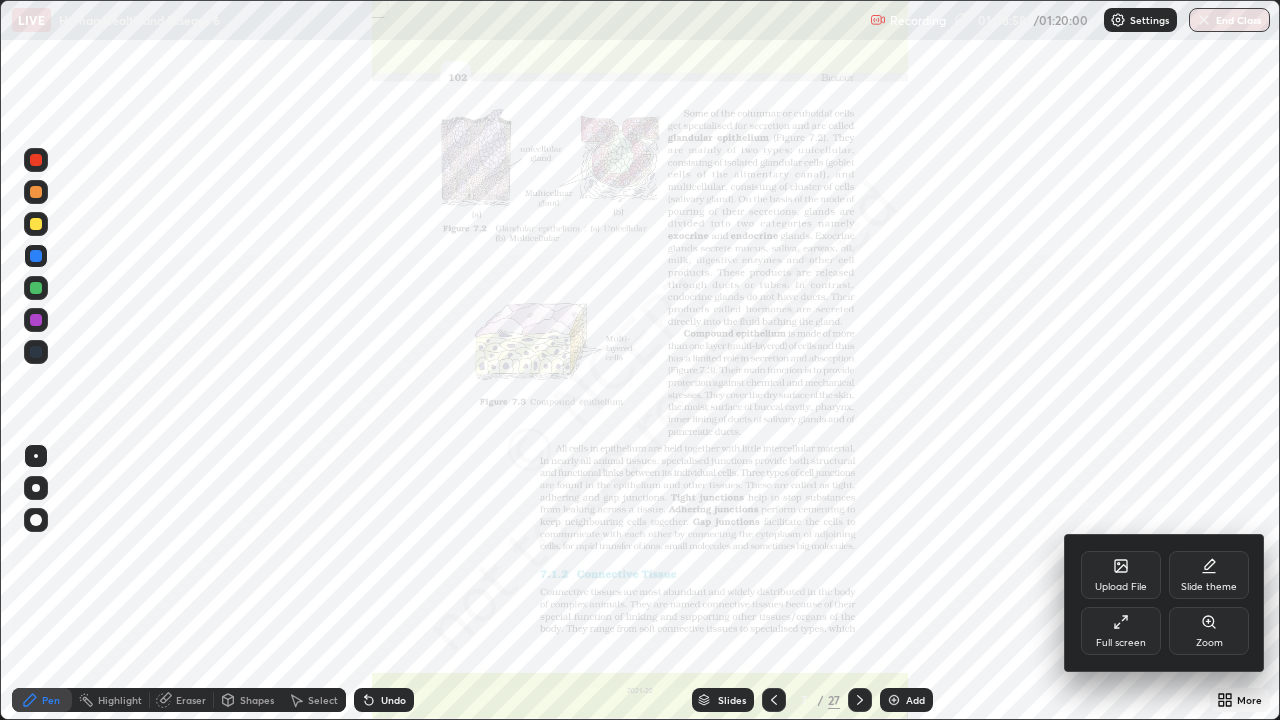click on "Zoom" at bounding box center (1209, 631) 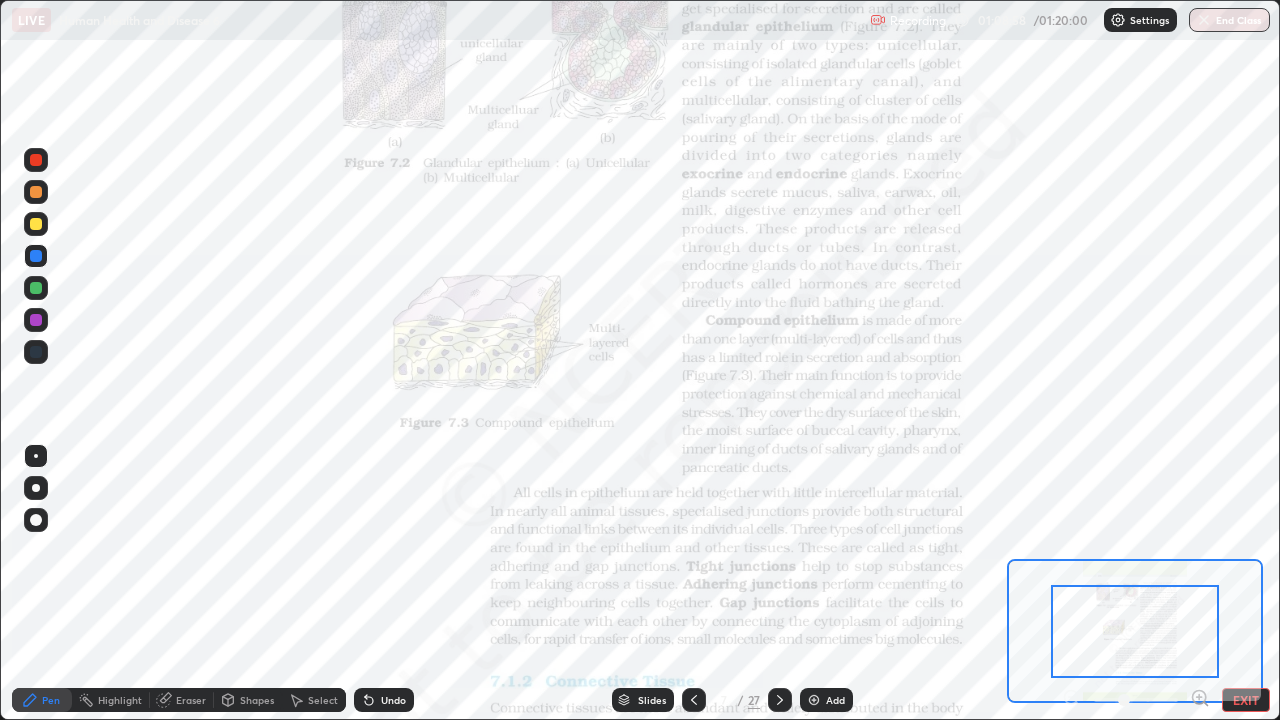 click 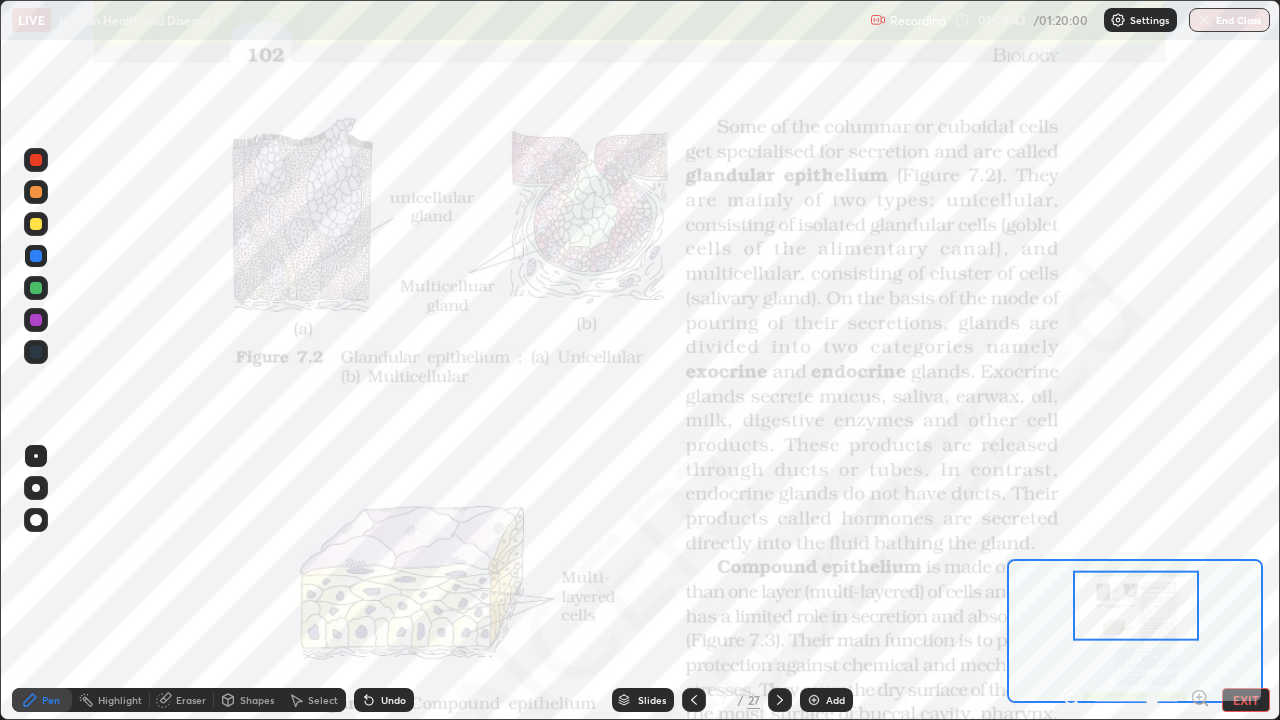 click on "Eraser" at bounding box center [191, 700] 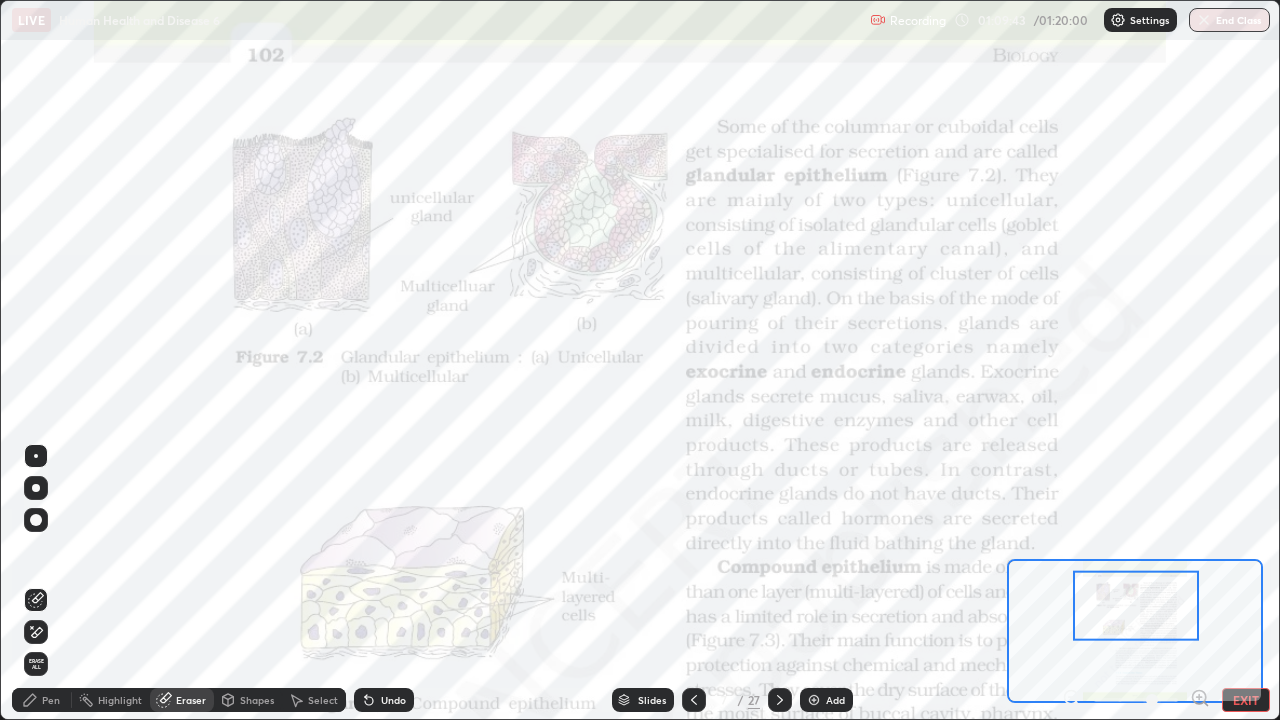 click on "Erase all" at bounding box center (36, 664) 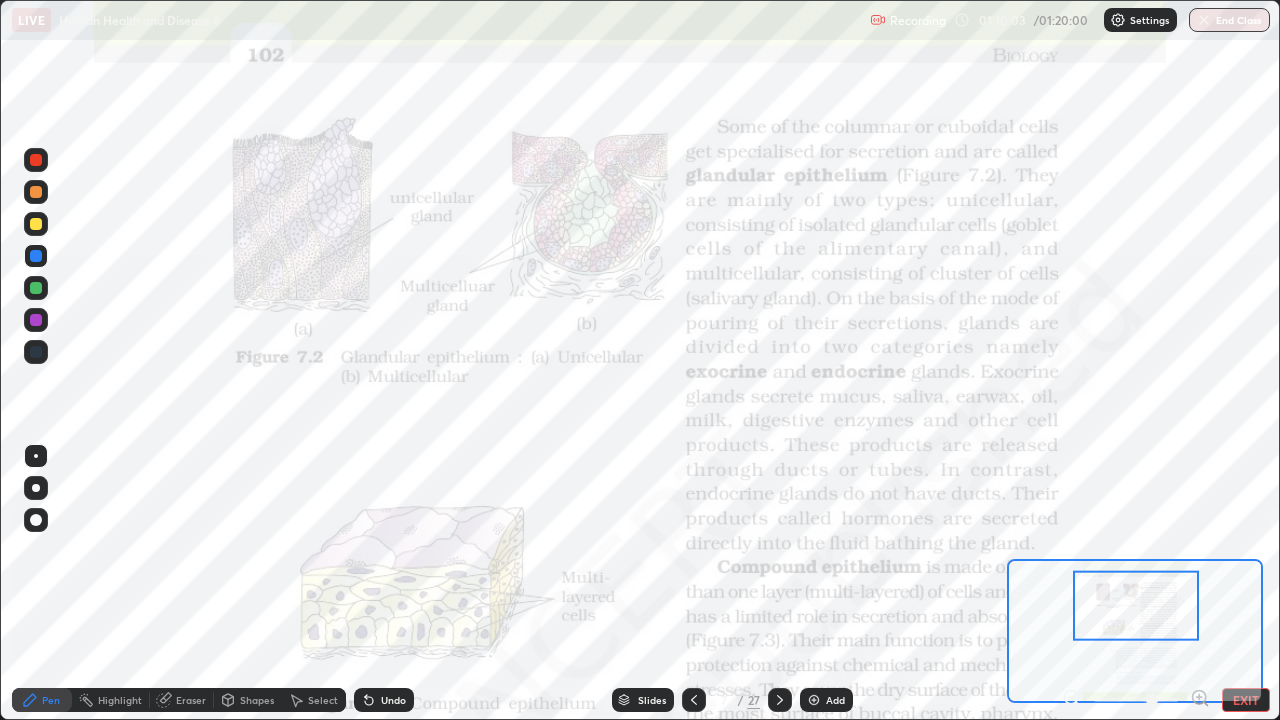 click on "Eraser" at bounding box center [191, 700] 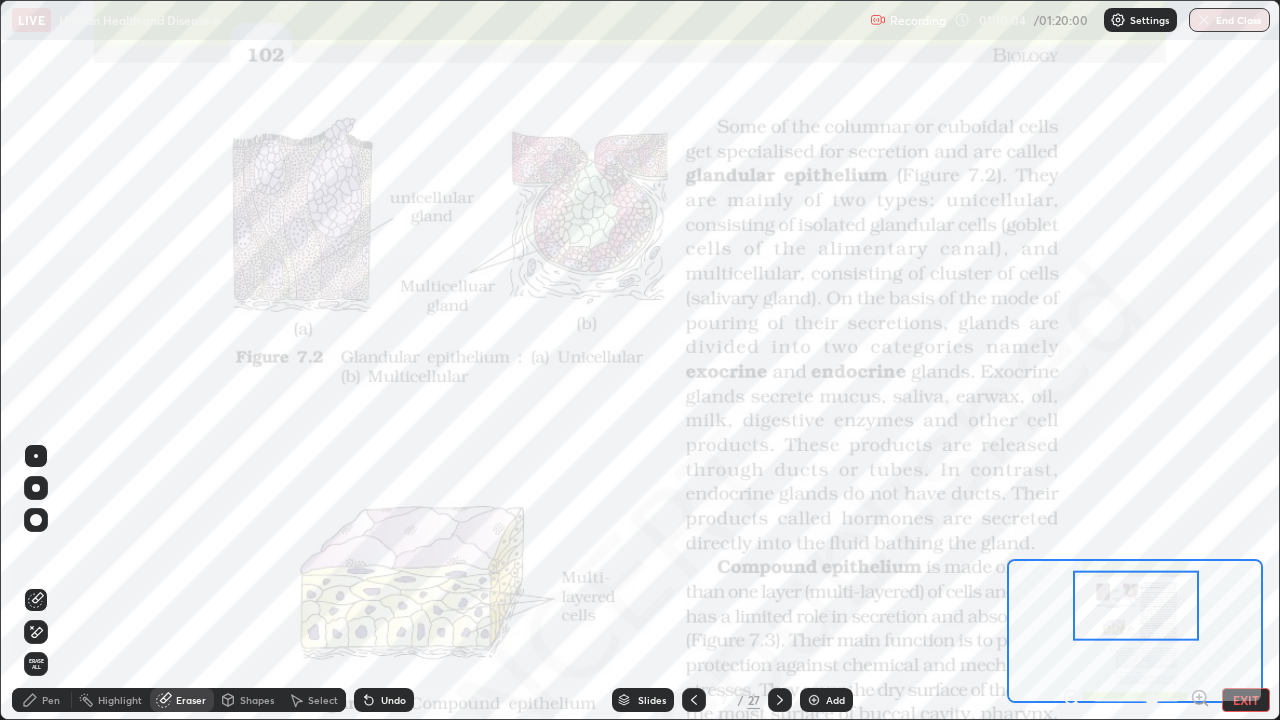 click on "Erase all" at bounding box center (36, 664) 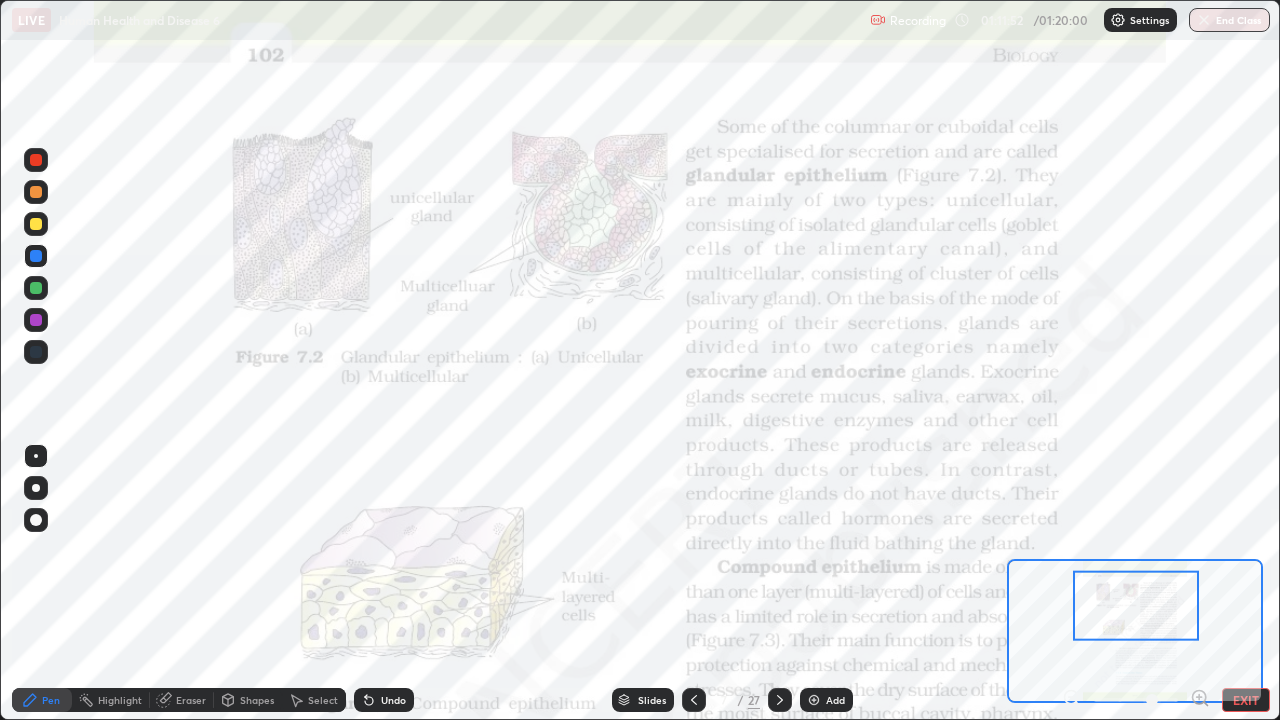 click on "Eraser" at bounding box center (191, 700) 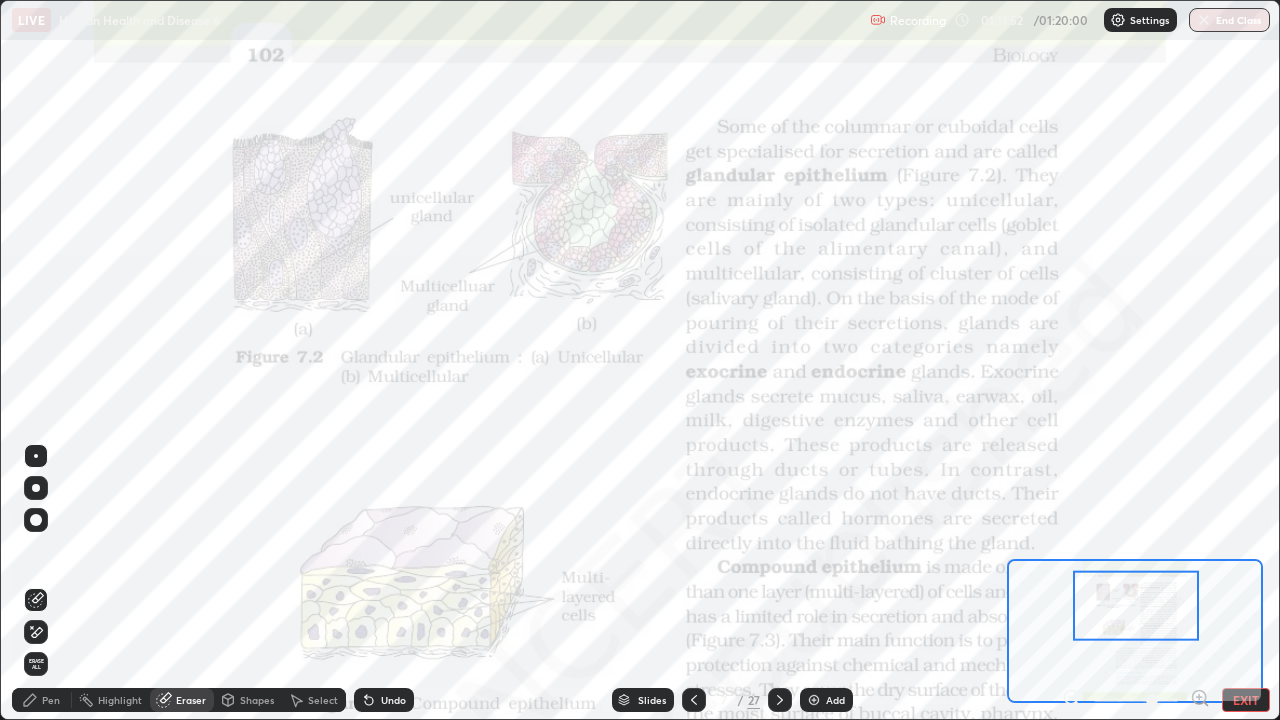 click on "Erase all" at bounding box center [36, 664] 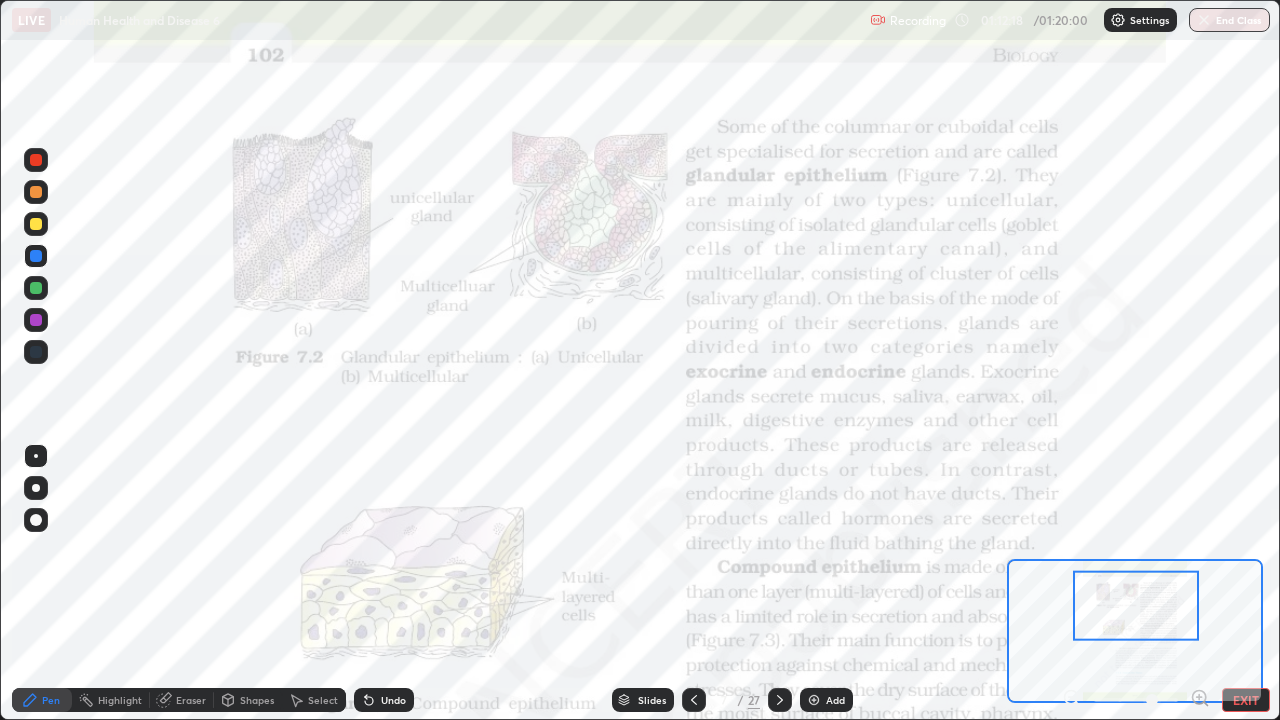 click on "Eraser" at bounding box center [191, 700] 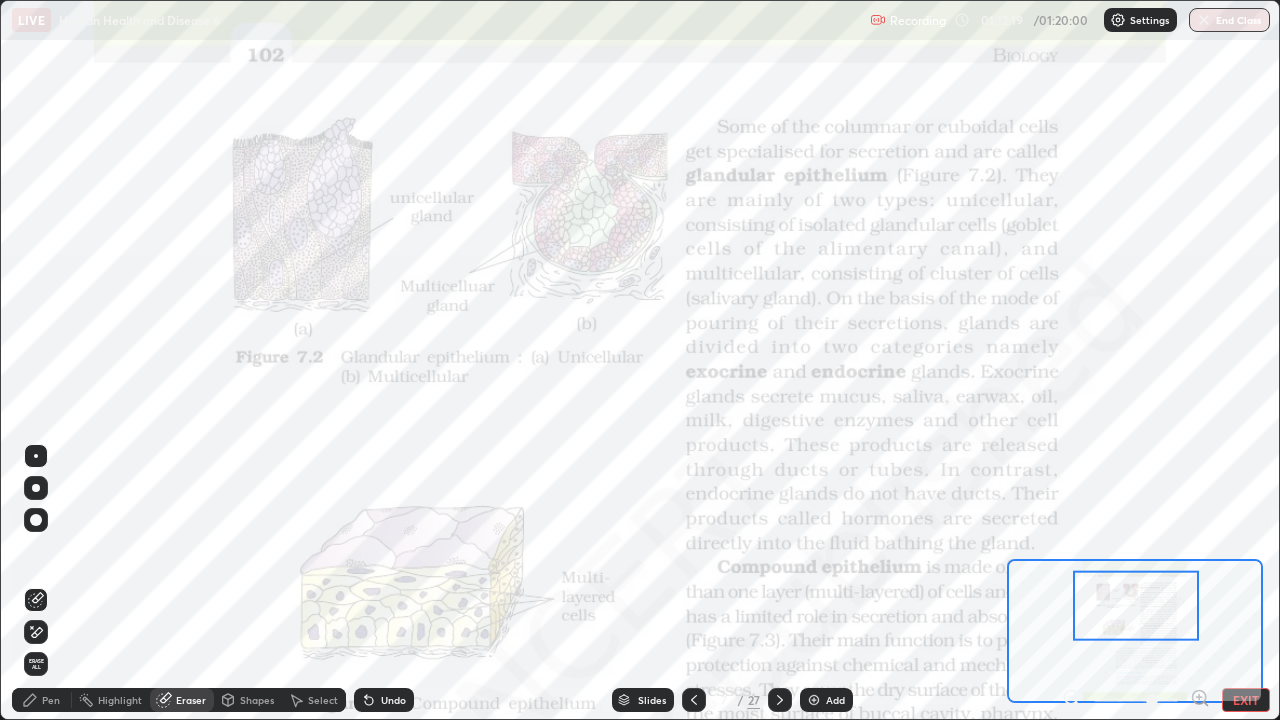 click on "Erase all" at bounding box center (36, 664) 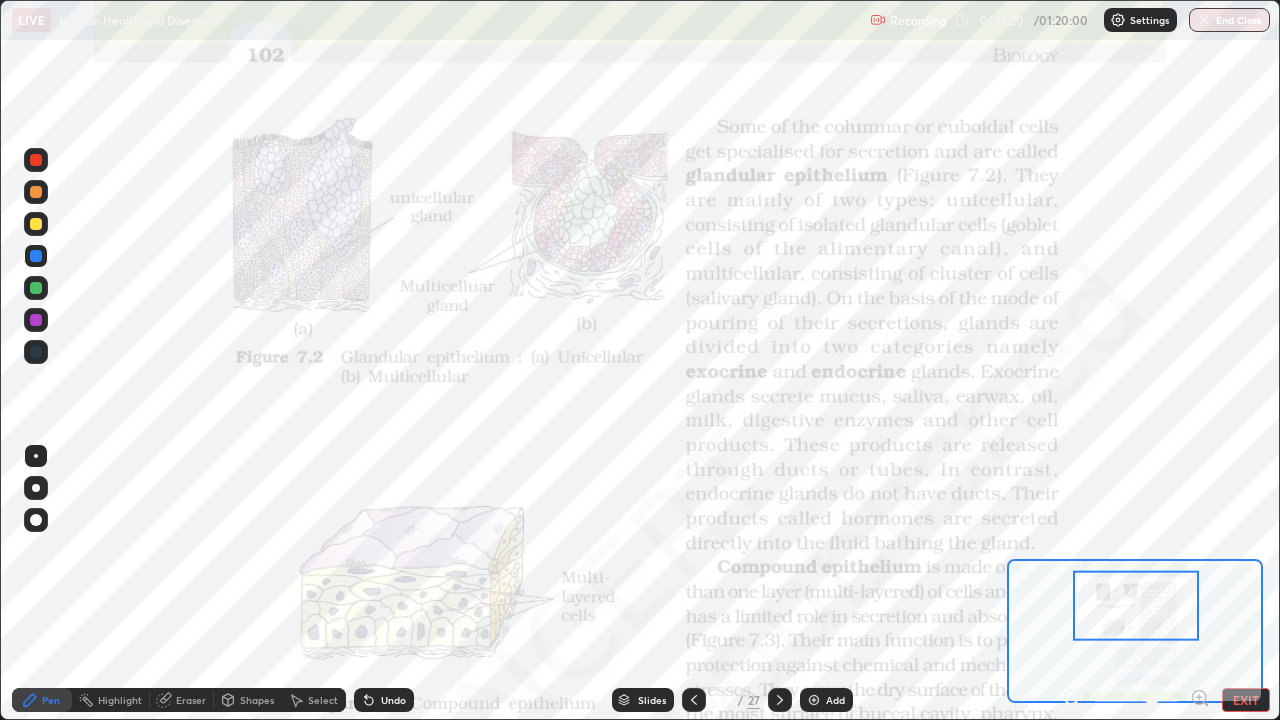 click at bounding box center [36, 352] 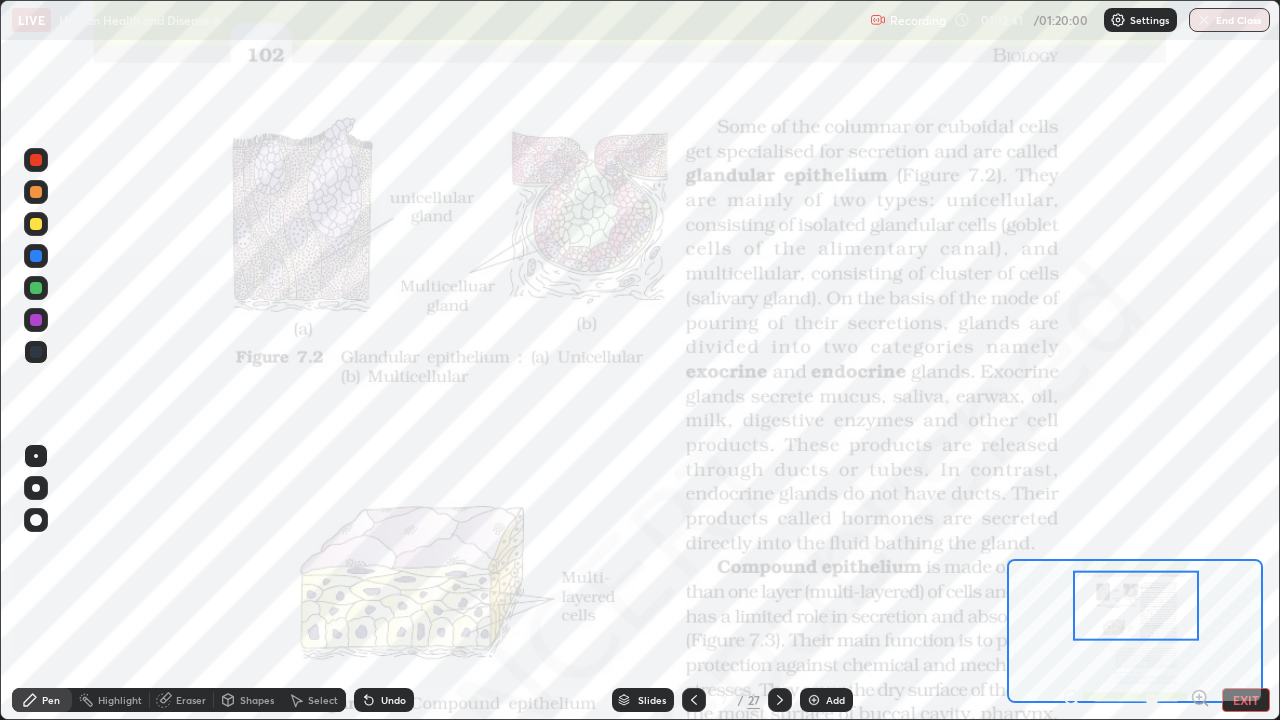 click at bounding box center [36, 320] 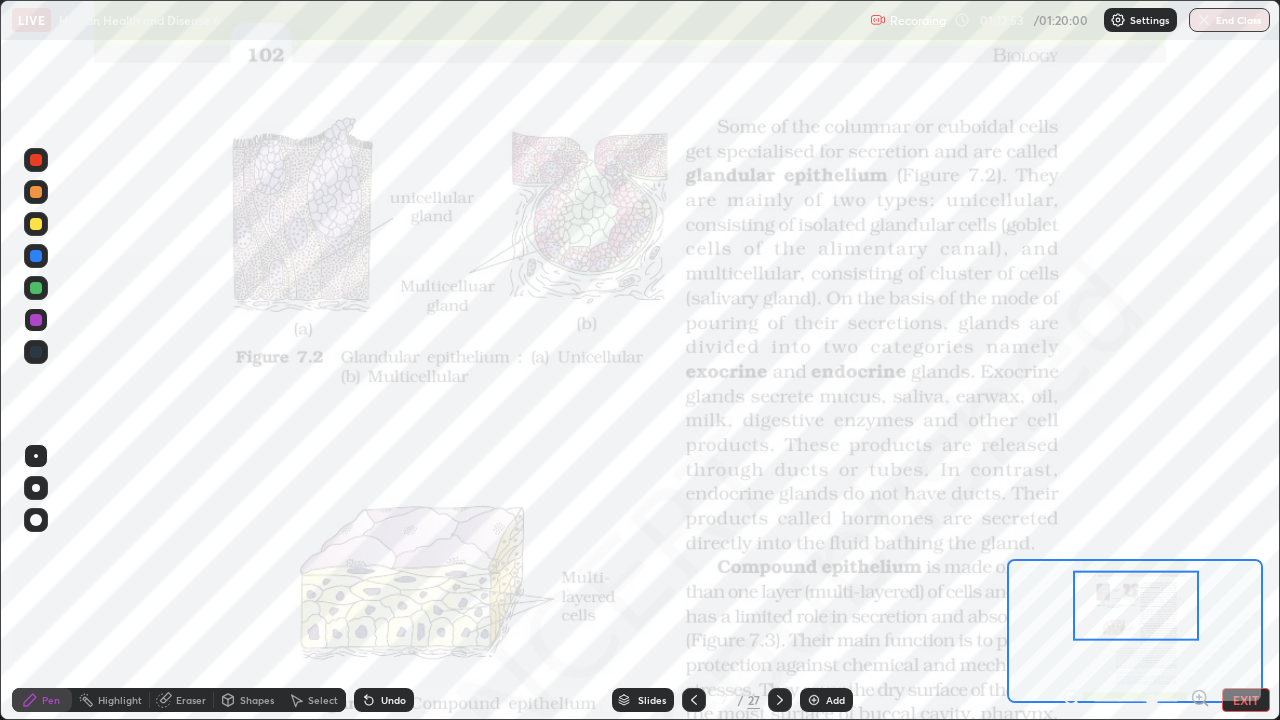 click at bounding box center (36, 352) 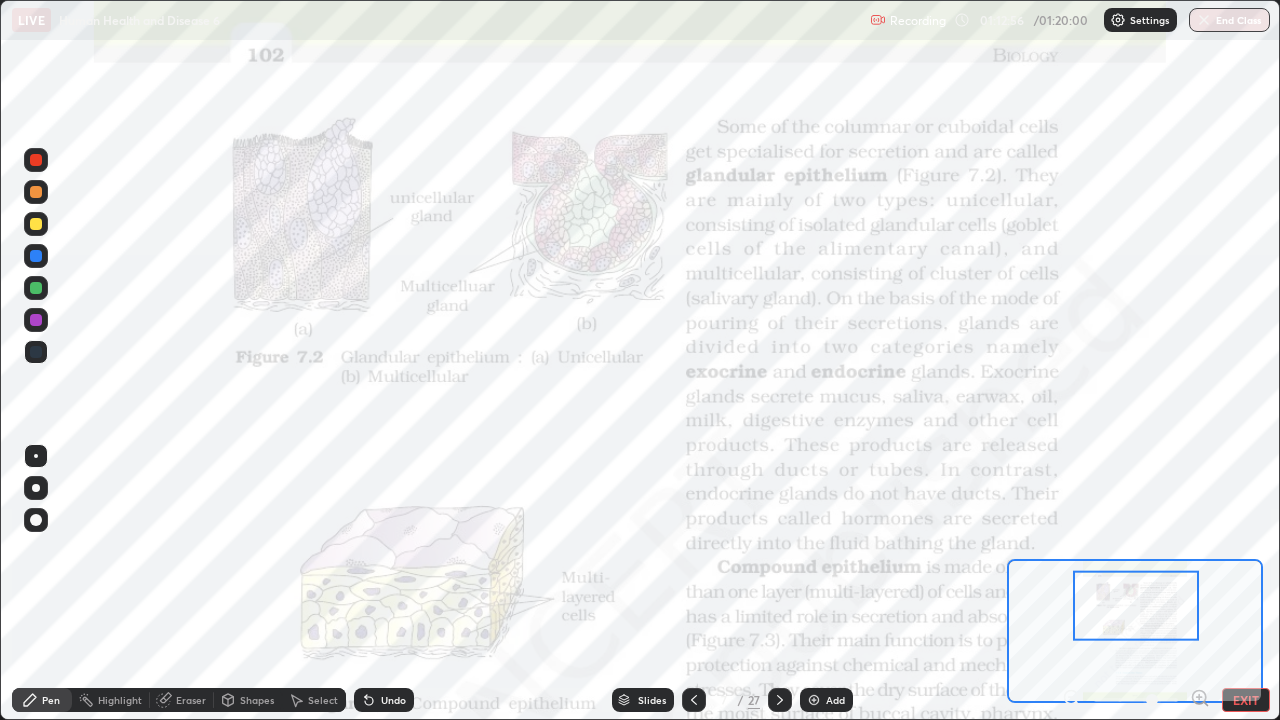 click at bounding box center (36, 320) 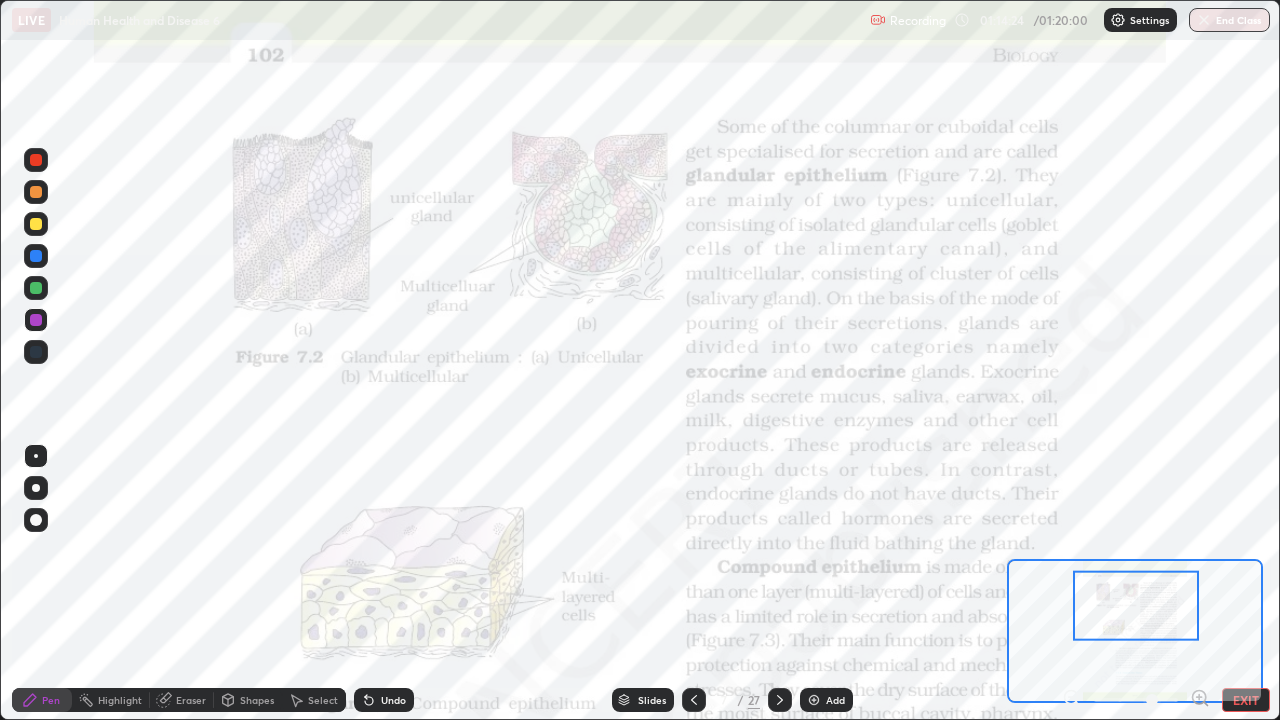 click on "Eraser" at bounding box center [191, 700] 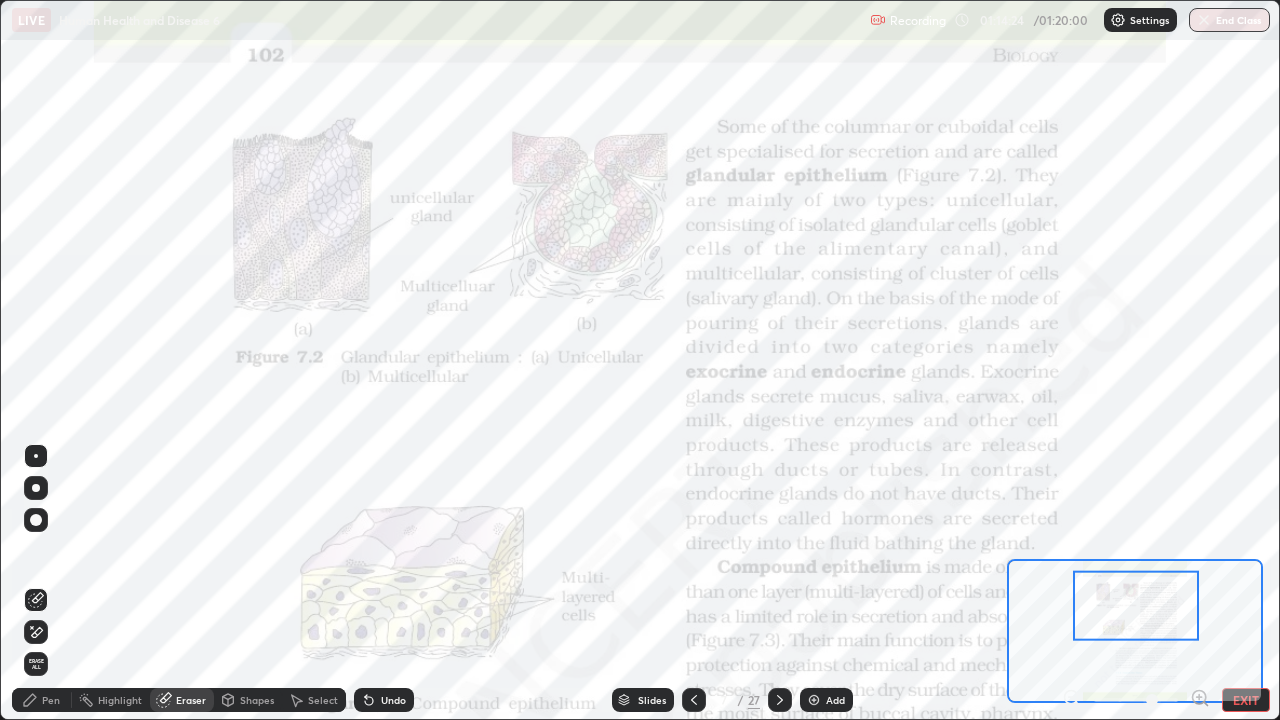 click on "Erase all" at bounding box center (36, 664) 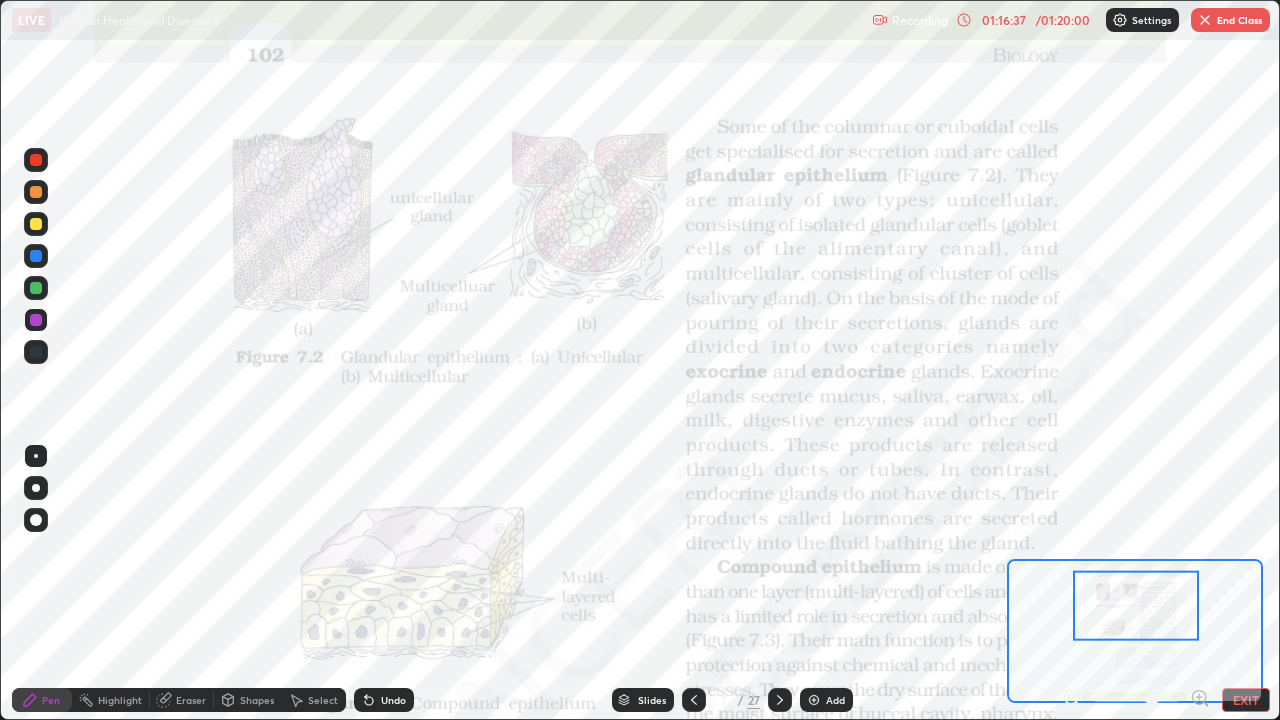 click on "Eraser" at bounding box center [191, 700] 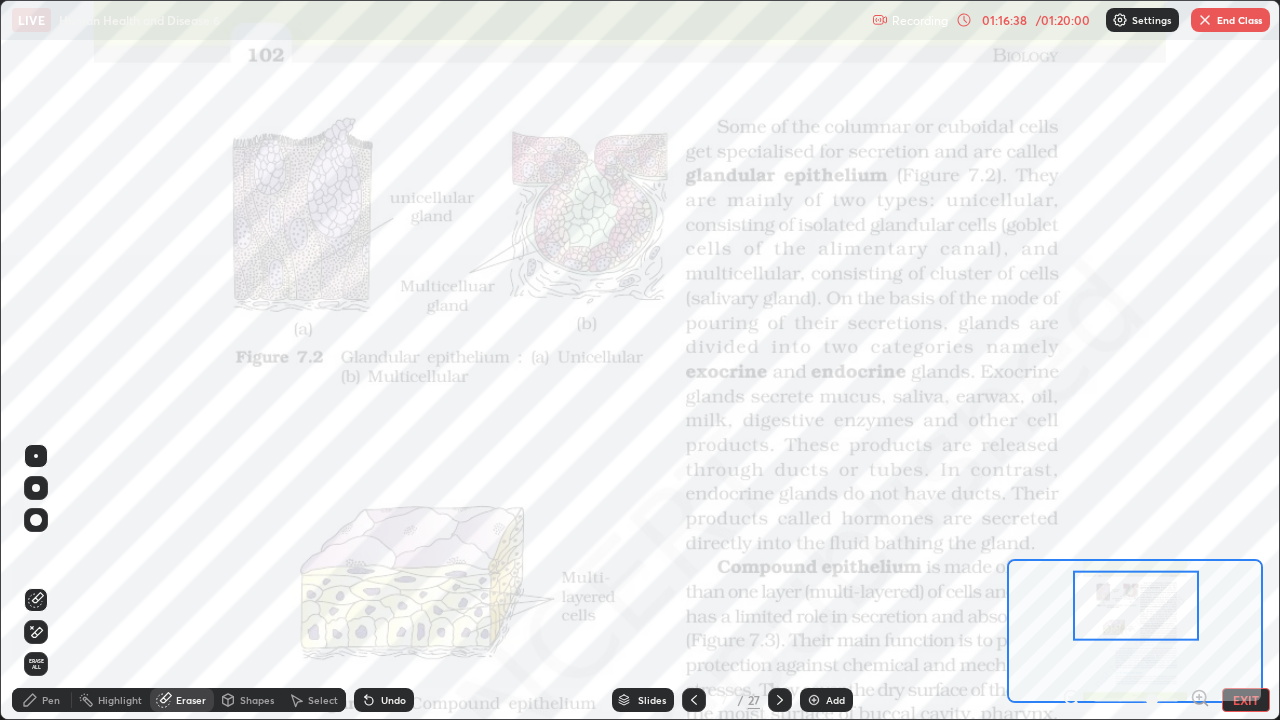 click on "Erase all" at bounding box center (36, 664) 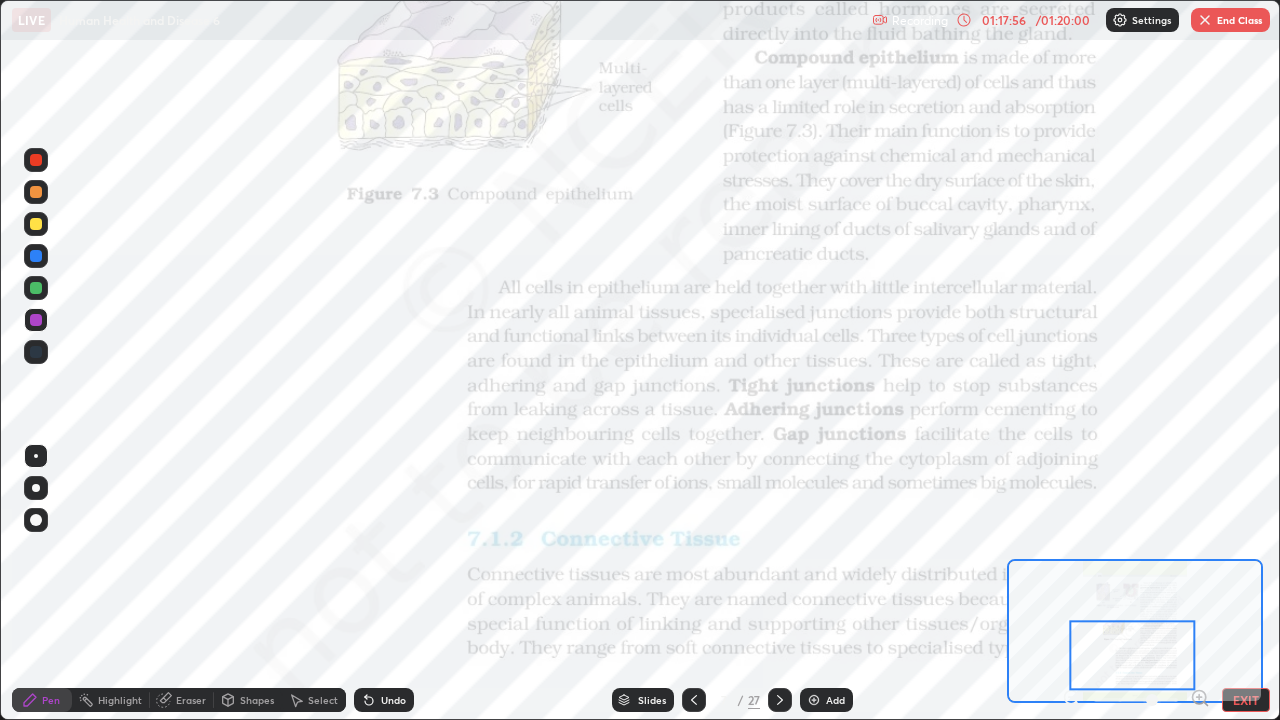 click at bounding box center (36, 320) 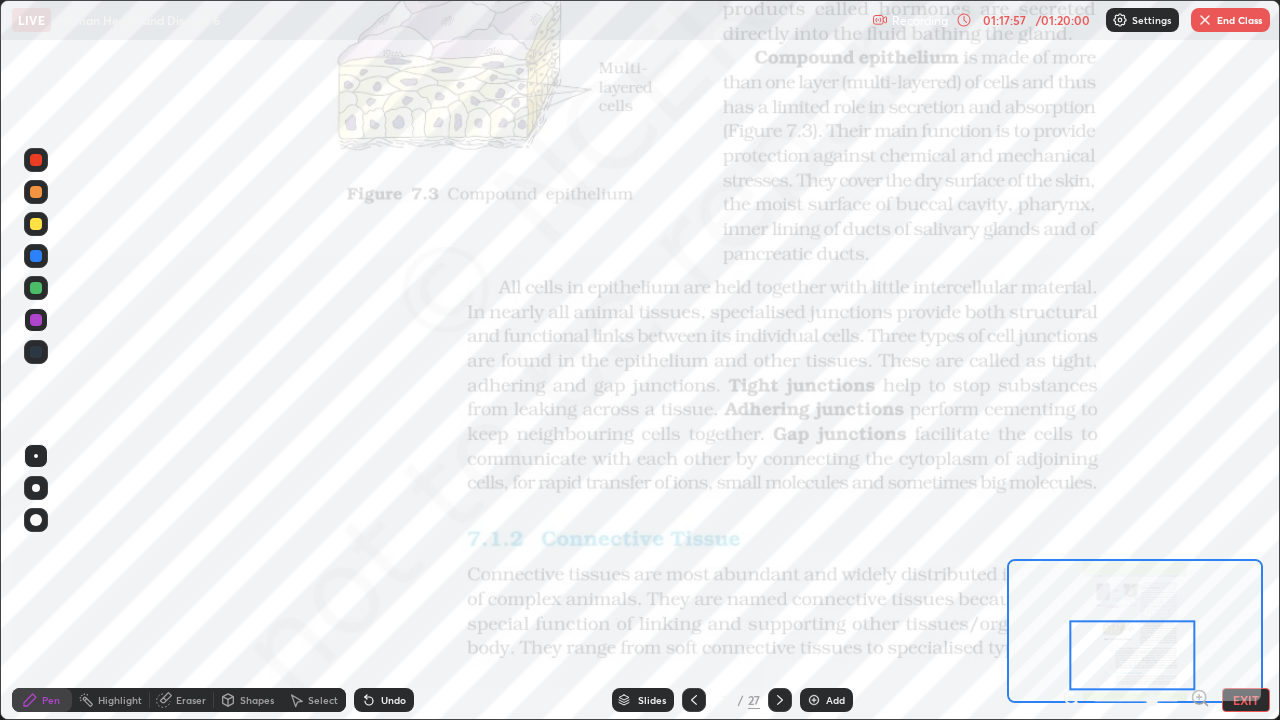 click at bounding box center (36, 352) 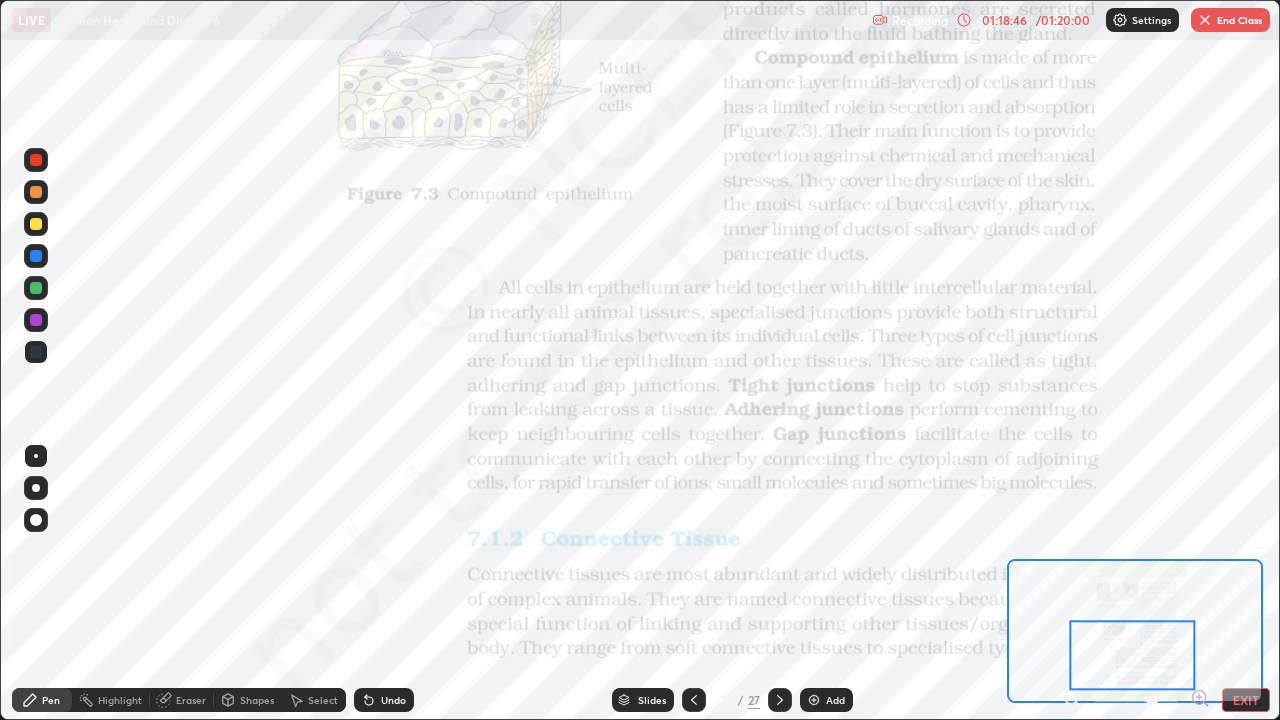 click on "Eraser" at bounding box center [191, 700] 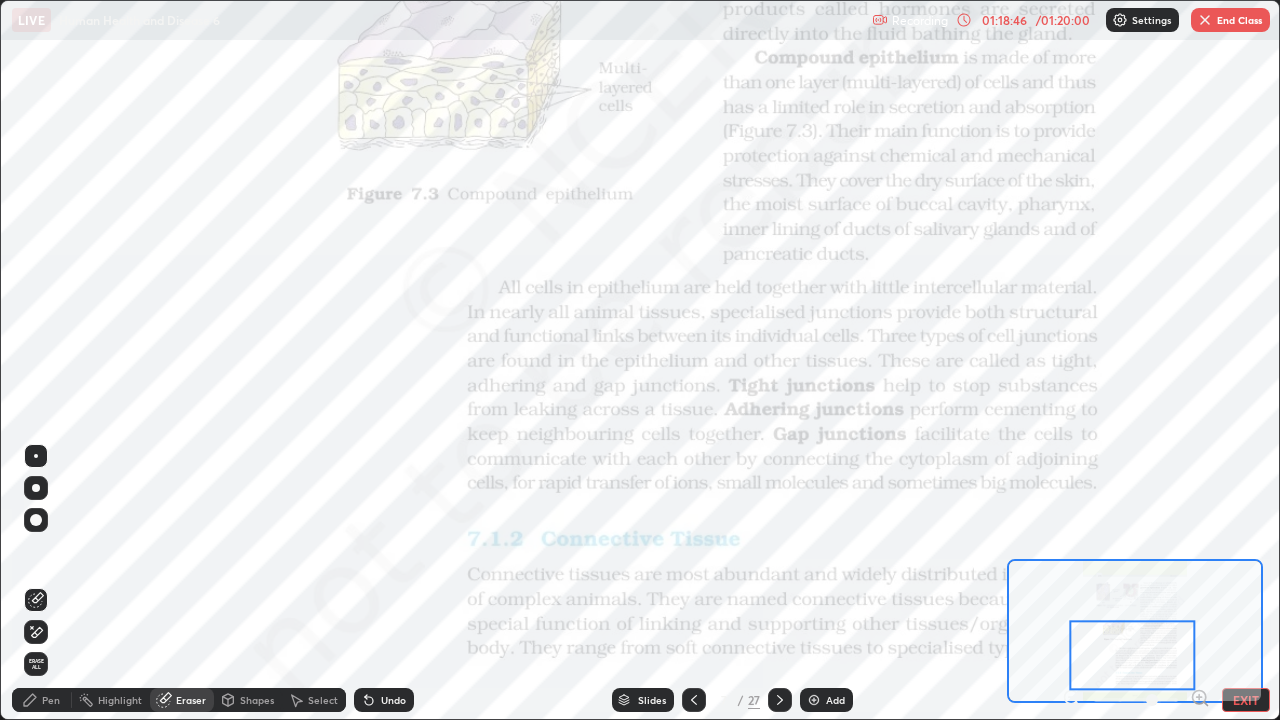 click on "Erase all" at bounding box center [36, 664] 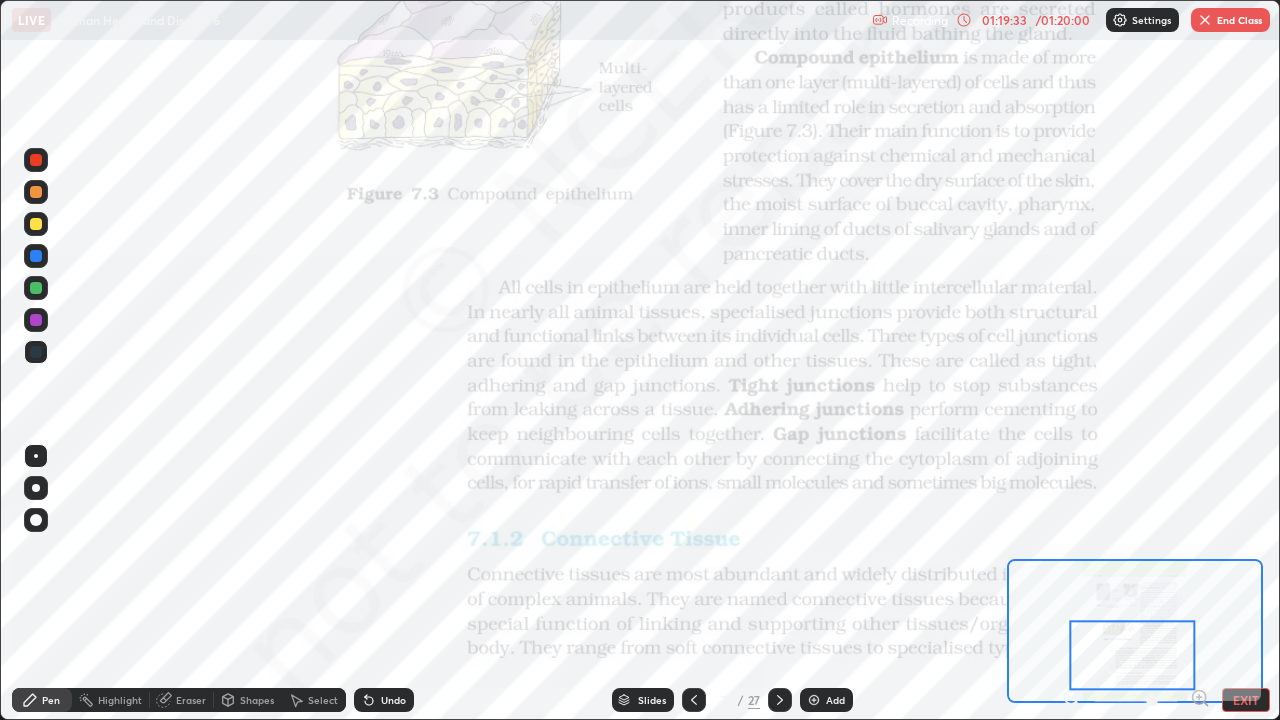 click on "Eraser" at bounding box center [191, 700] 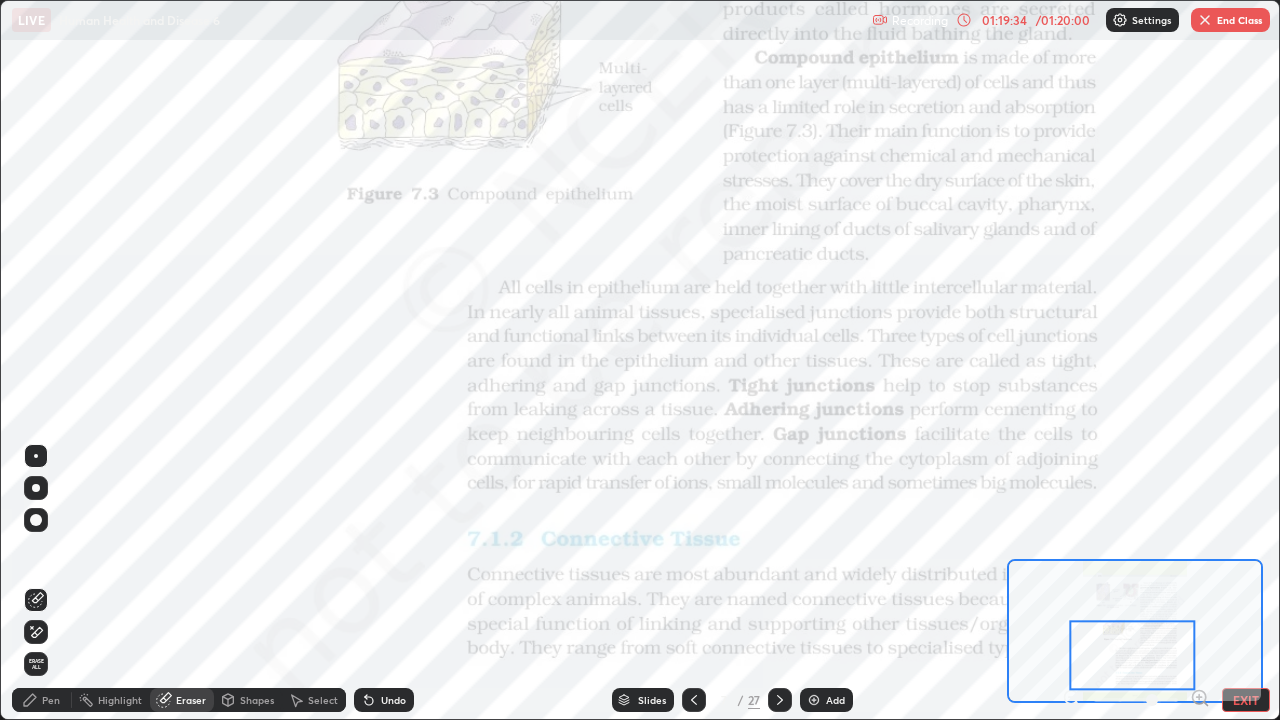 click on "Erase all" at bounding box center [36, 664] 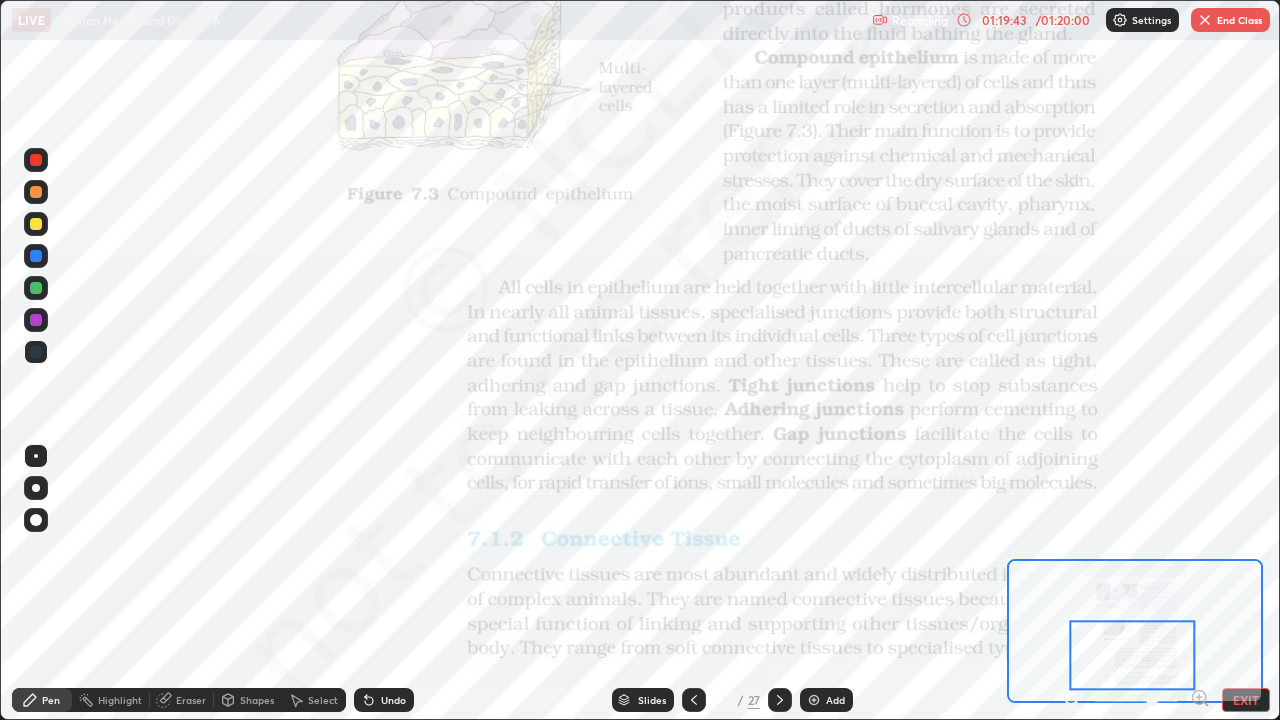 click at bounding box center [36, 320] 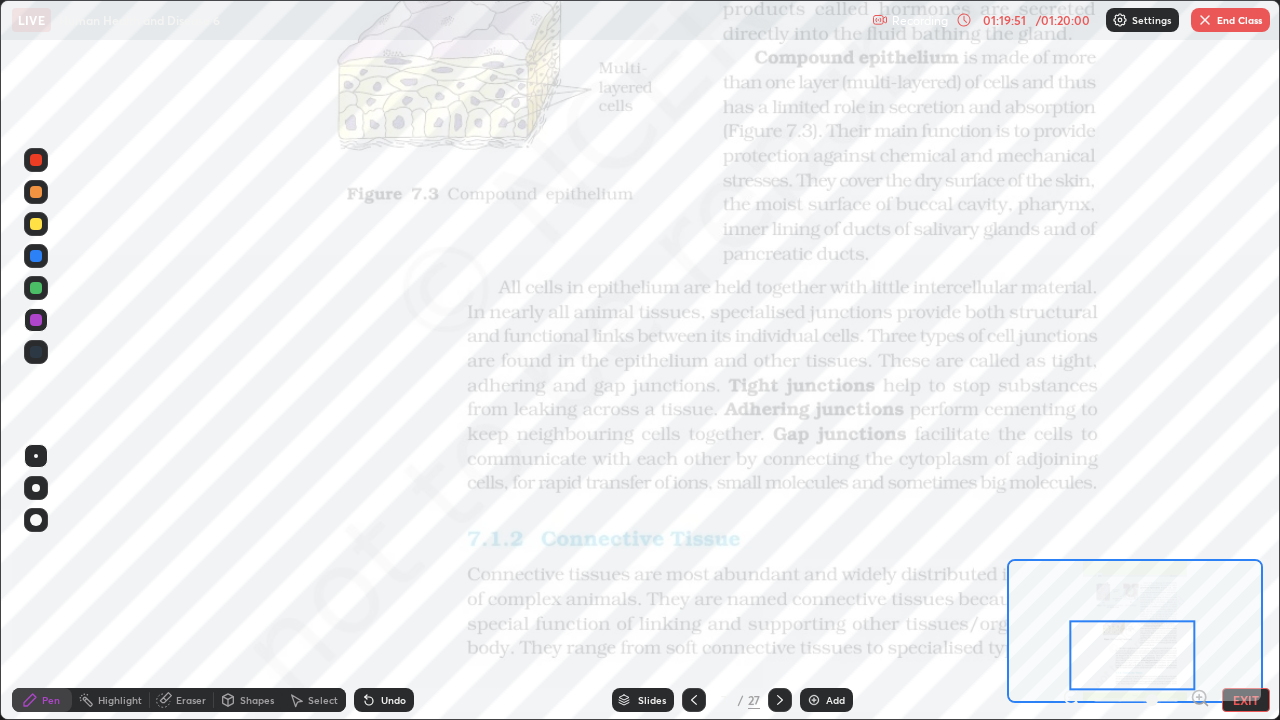 click at bounding box center [36, 288] 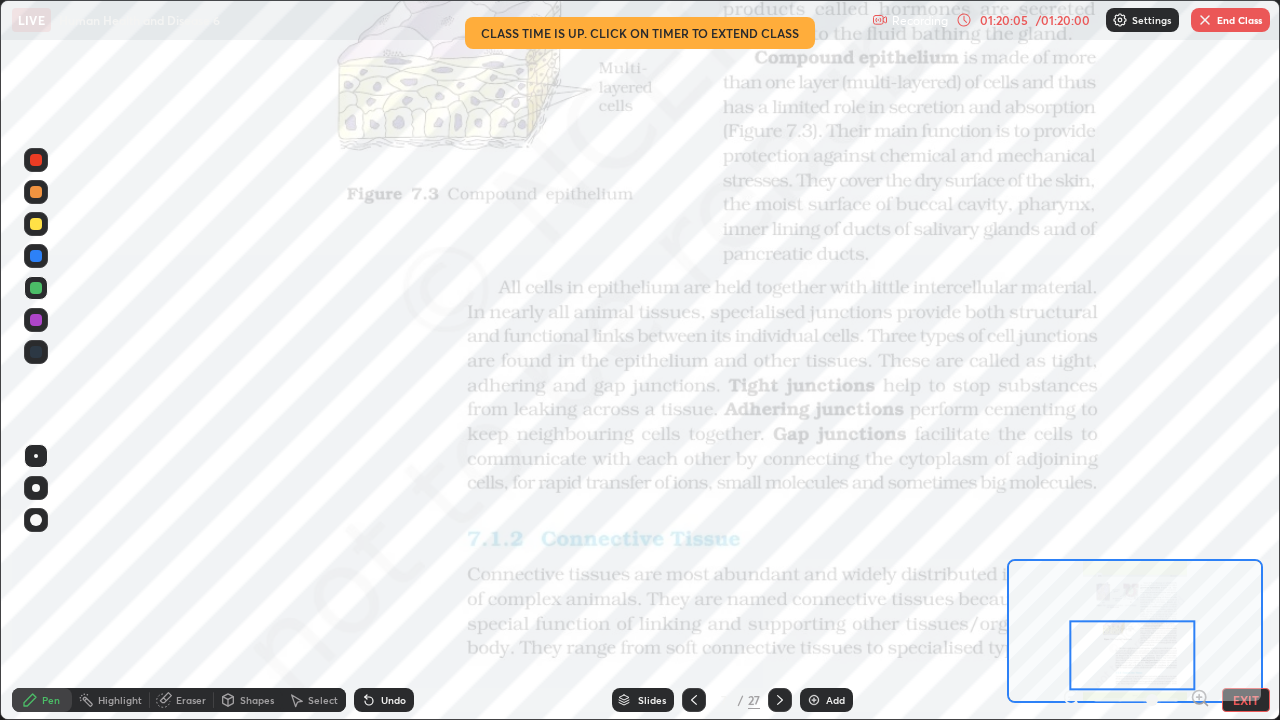 click on "Eraser" at bounding box center (191, 700) 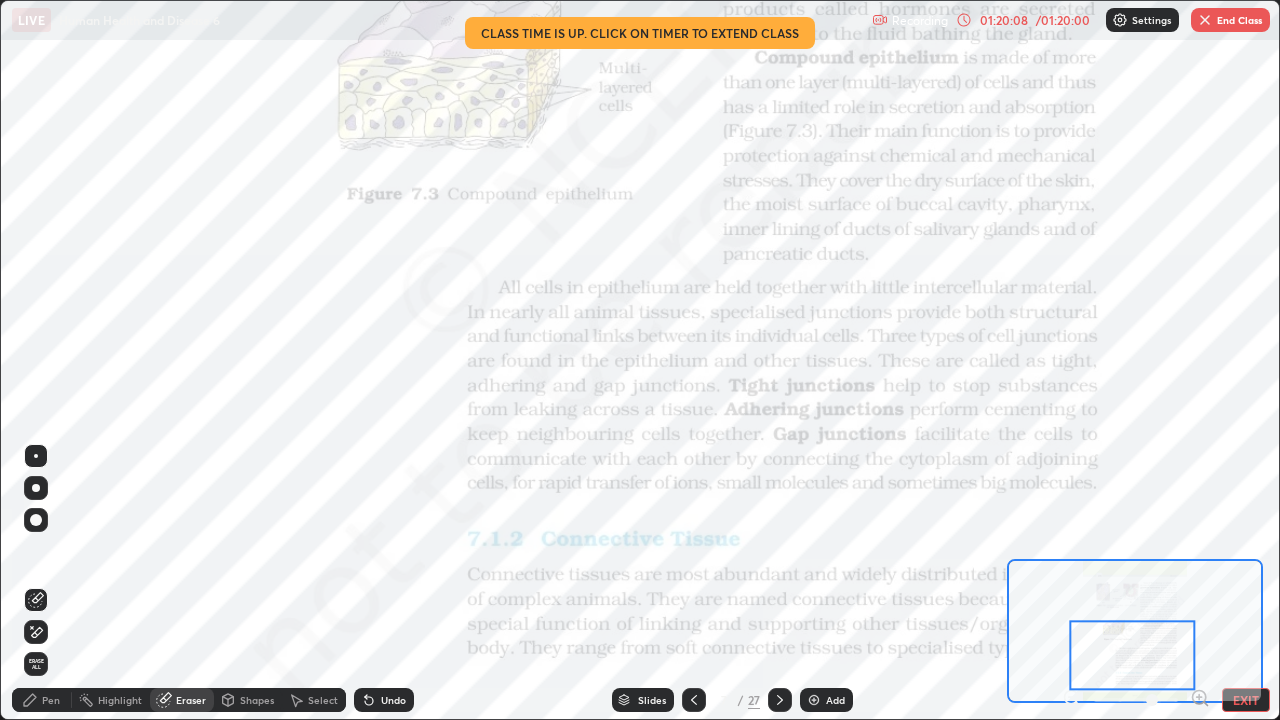 click on "Pen" at bounding box center [51, 700] 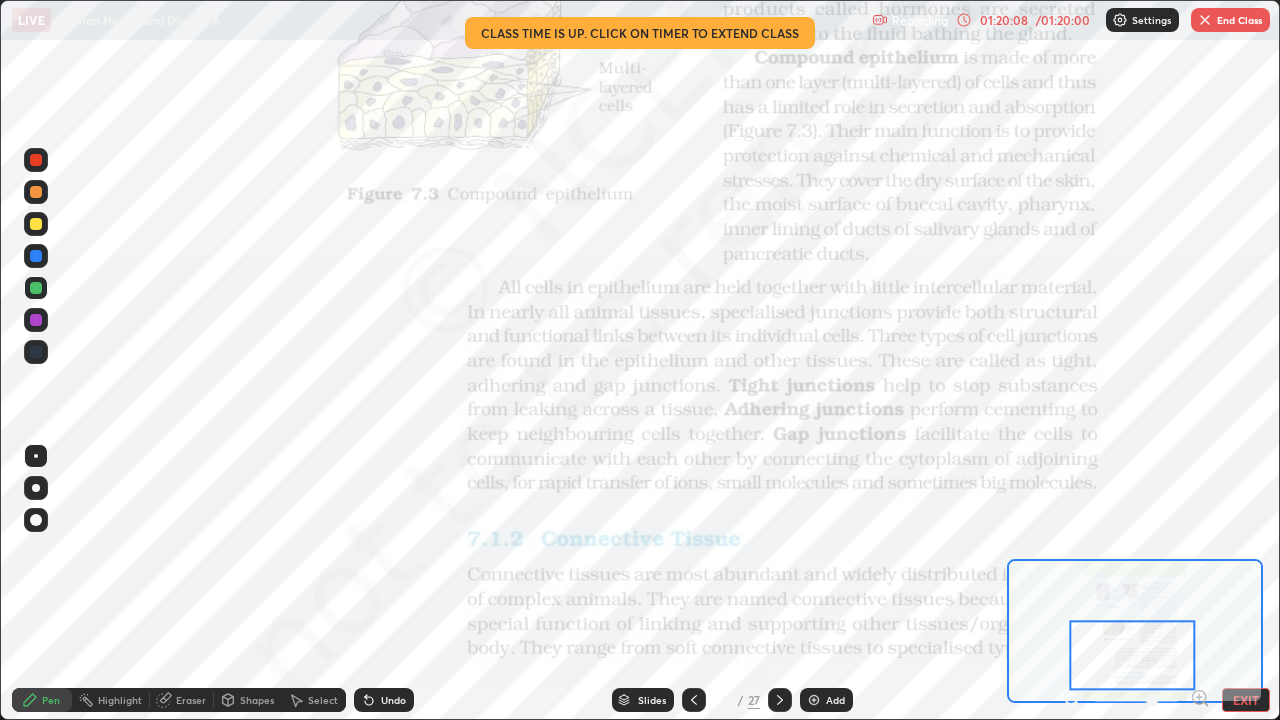click at bounding box center (36, 352) 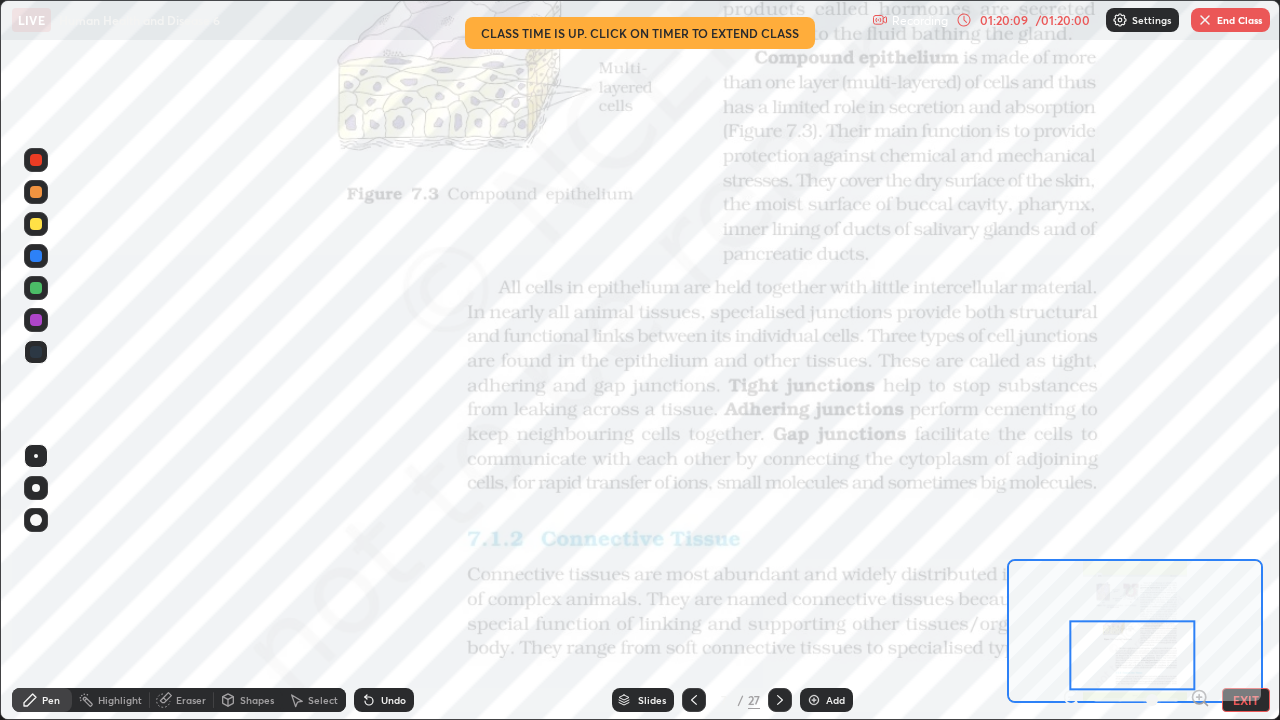 click at bounding box center (36, 320) 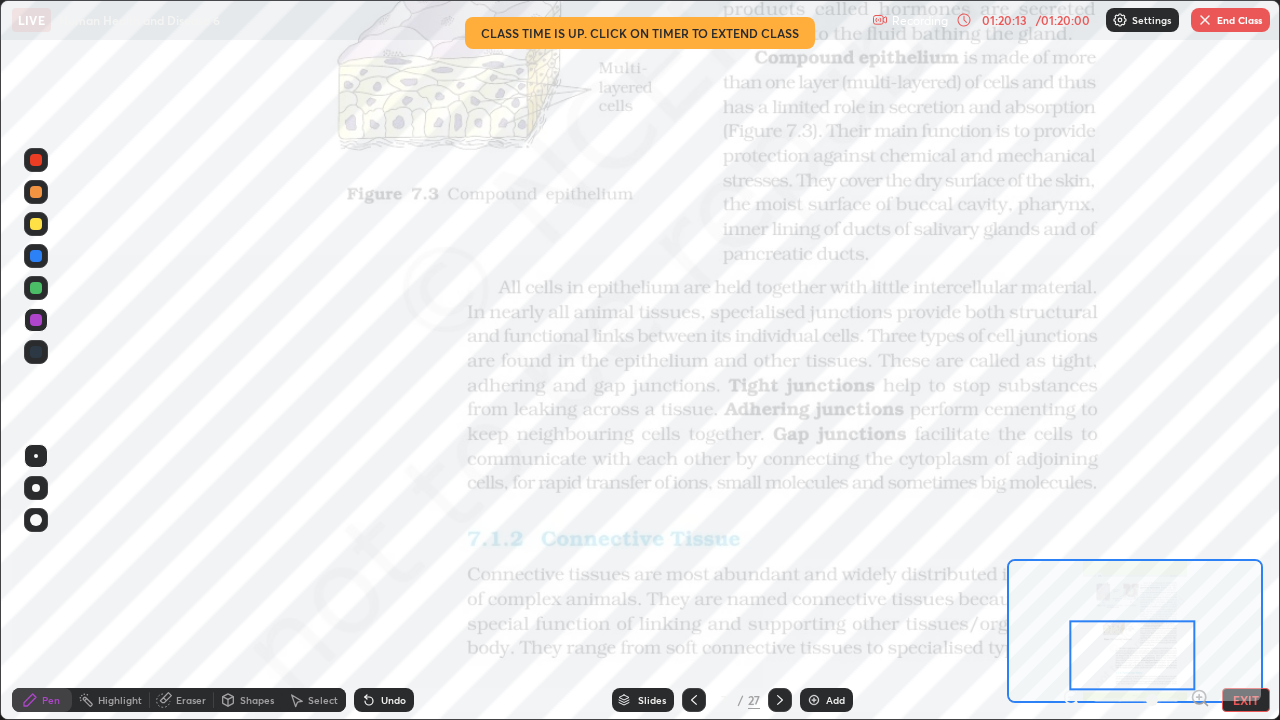 click at bounding box center (36, 352) 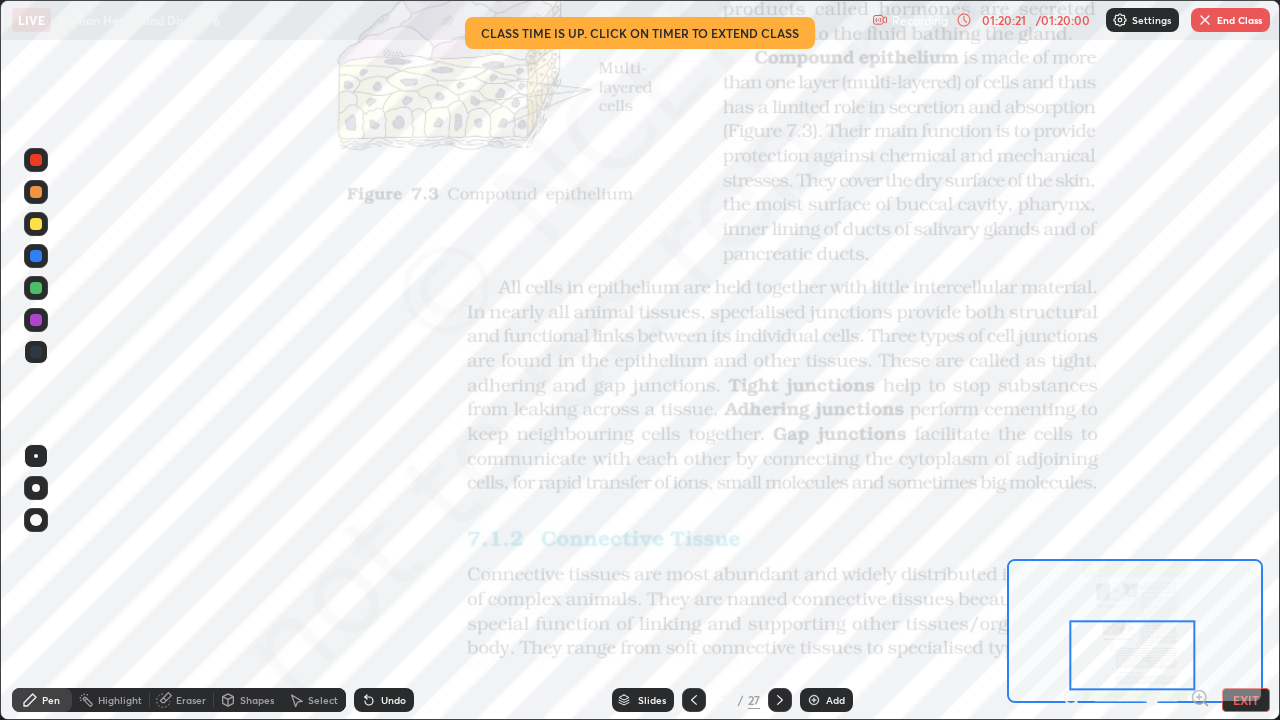 click at bounding box center [36, 352] 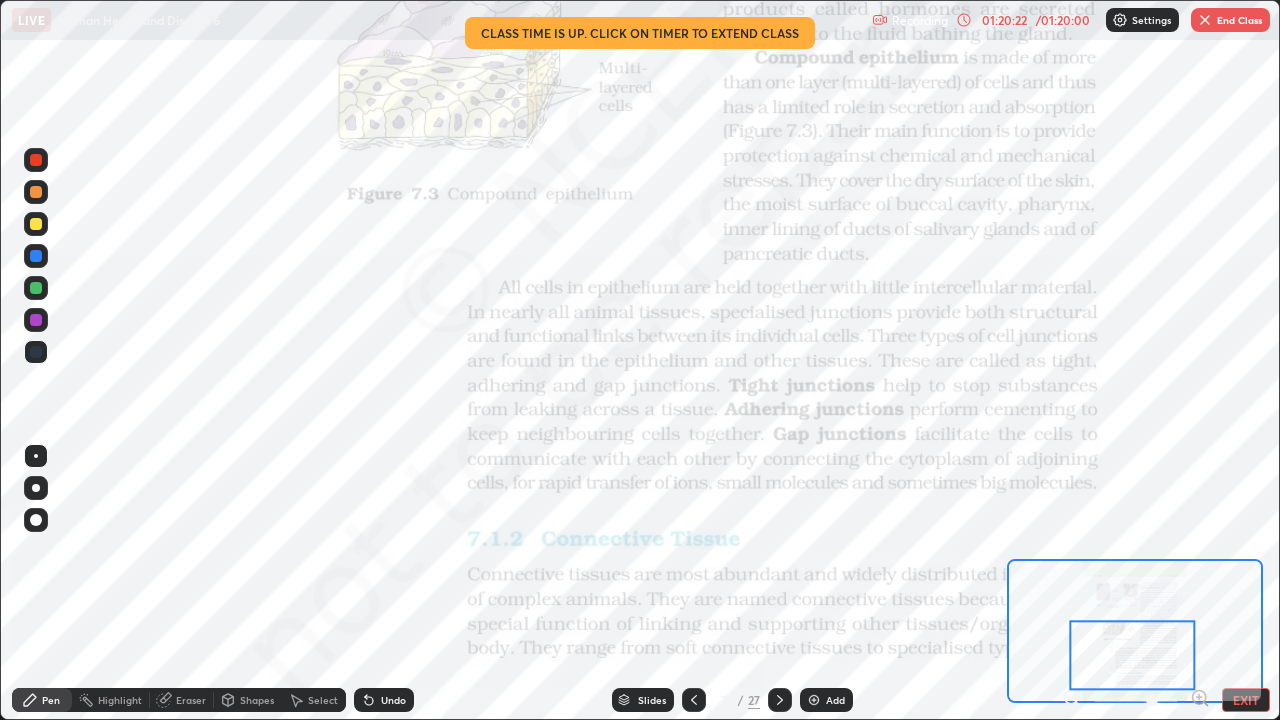 click at bounding box center [36, 320] 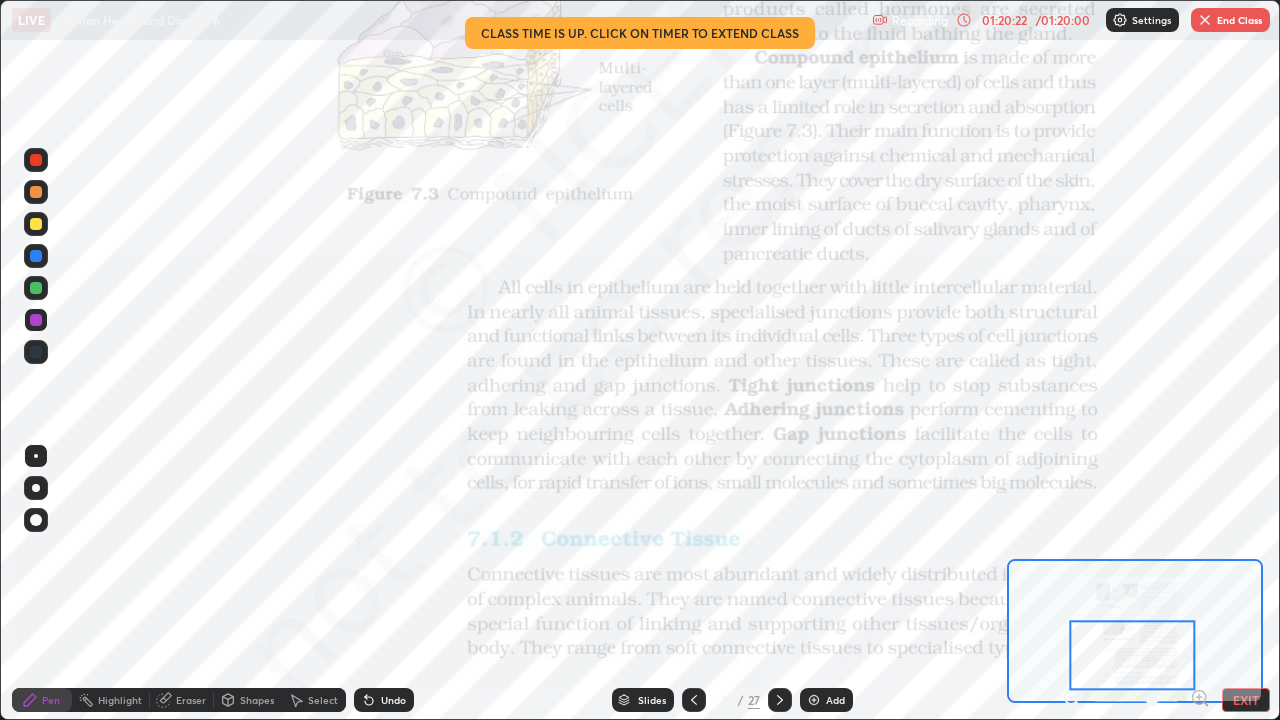 click at bounding box center [36, 288] 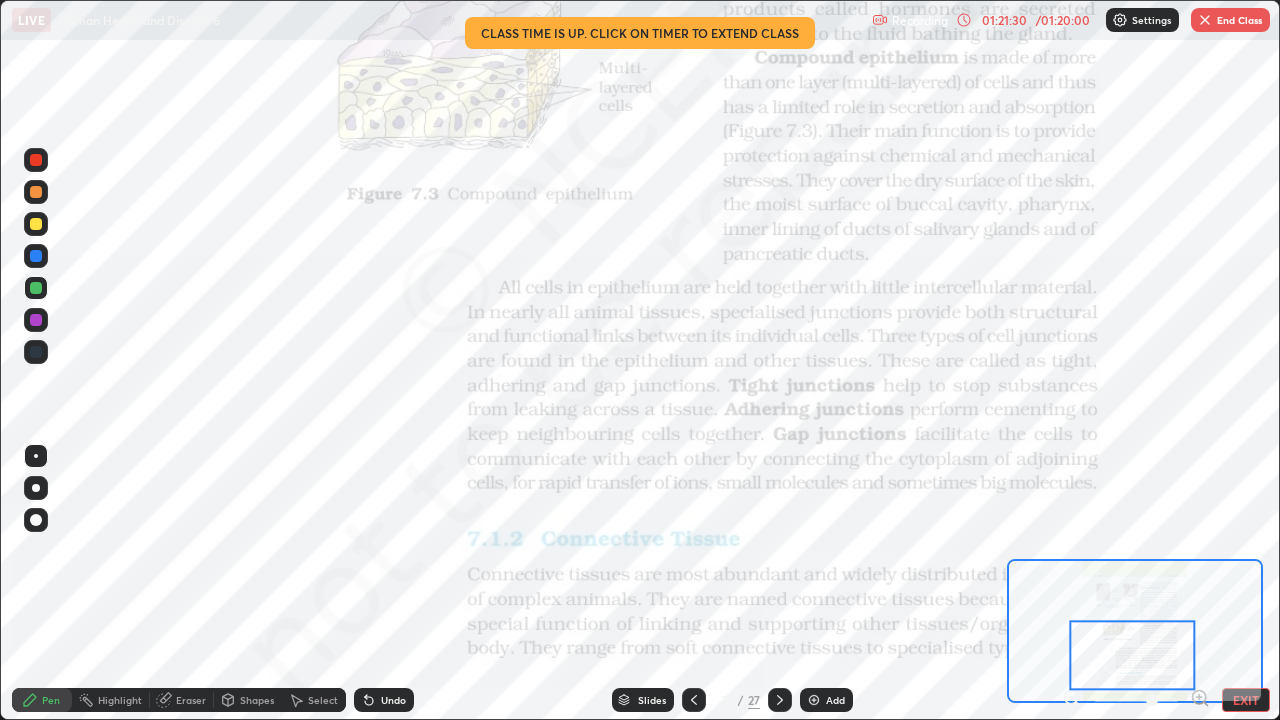 click at bounding box center [36, 352] 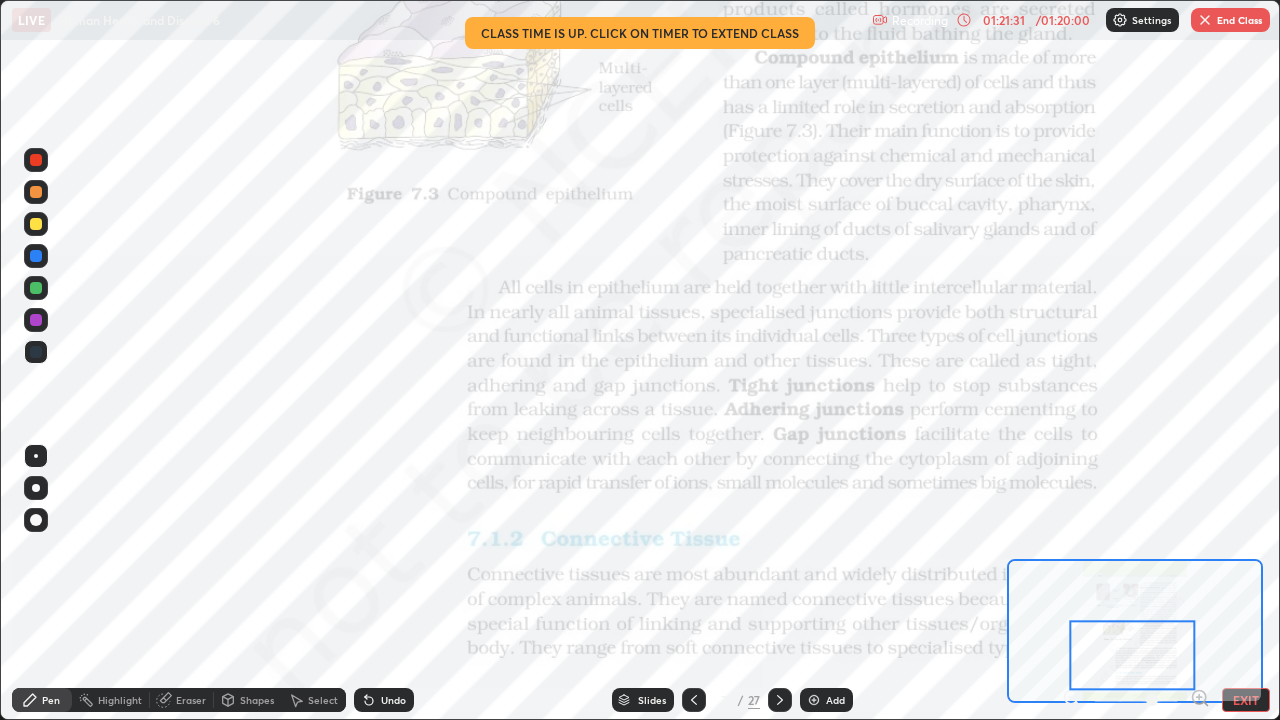 click at bounding box center [36, 288] 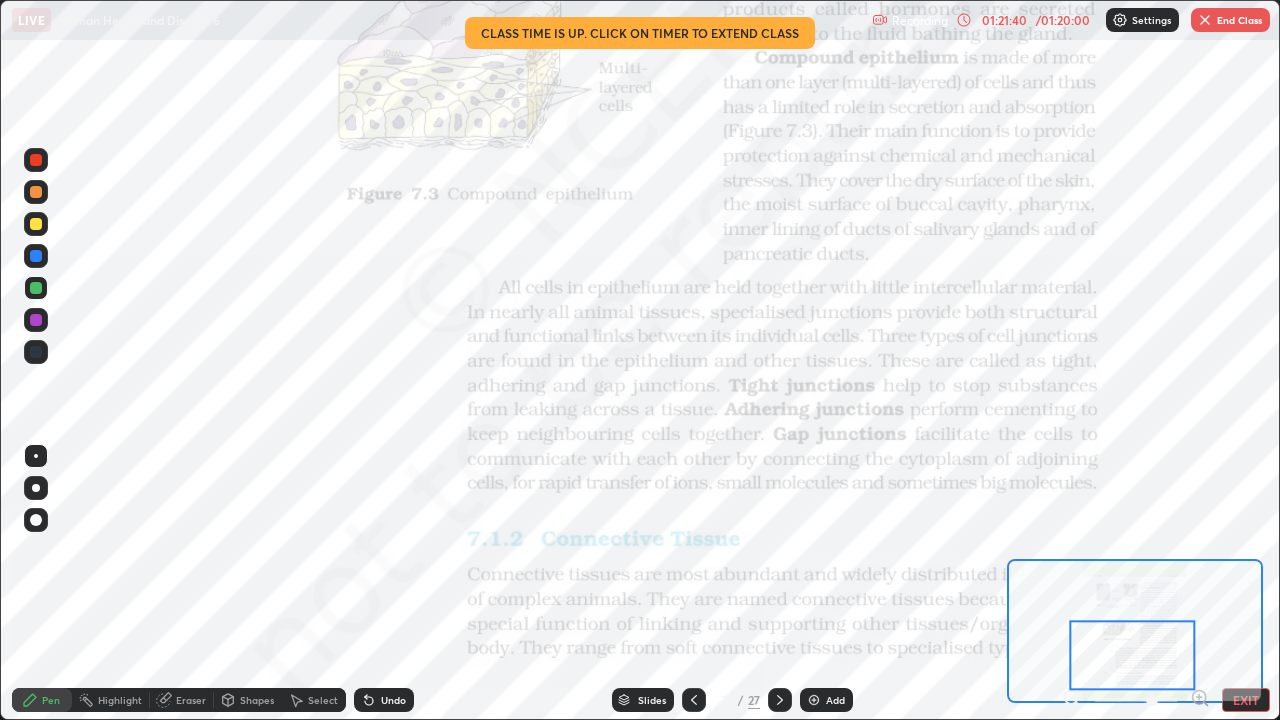 click at bounding box center [36, 320] 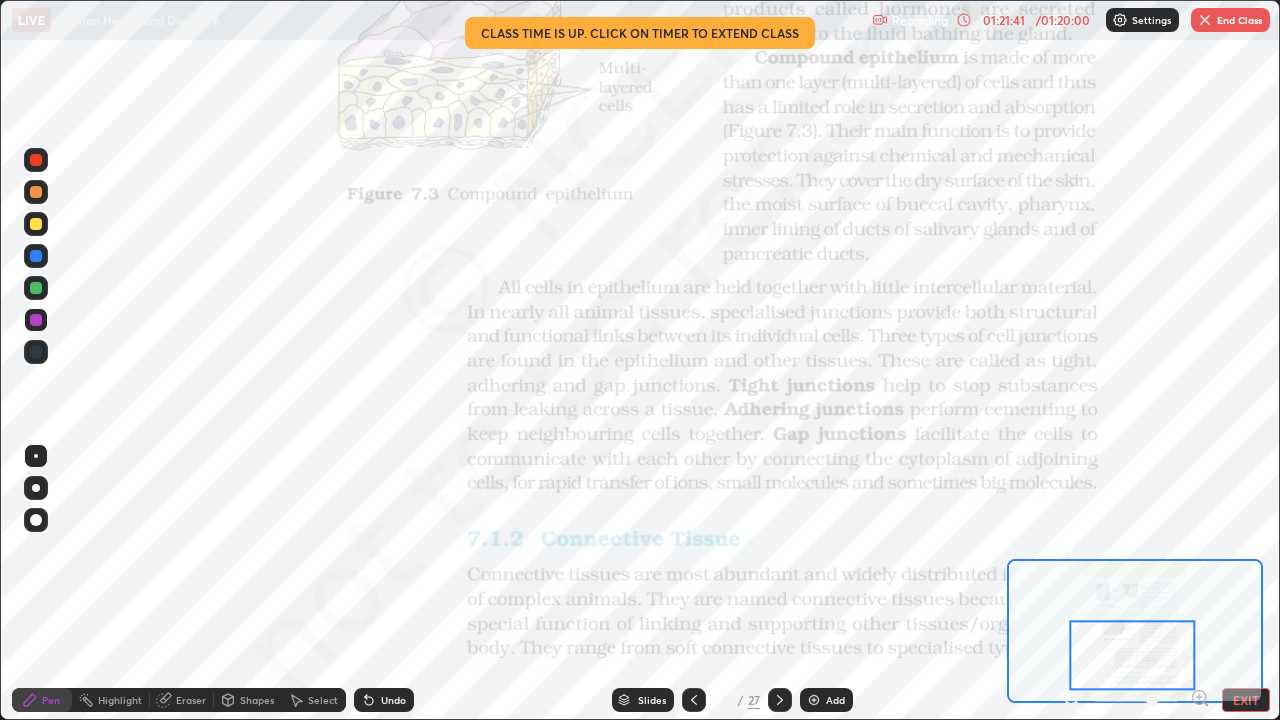 click at bounding box center [36, 288] 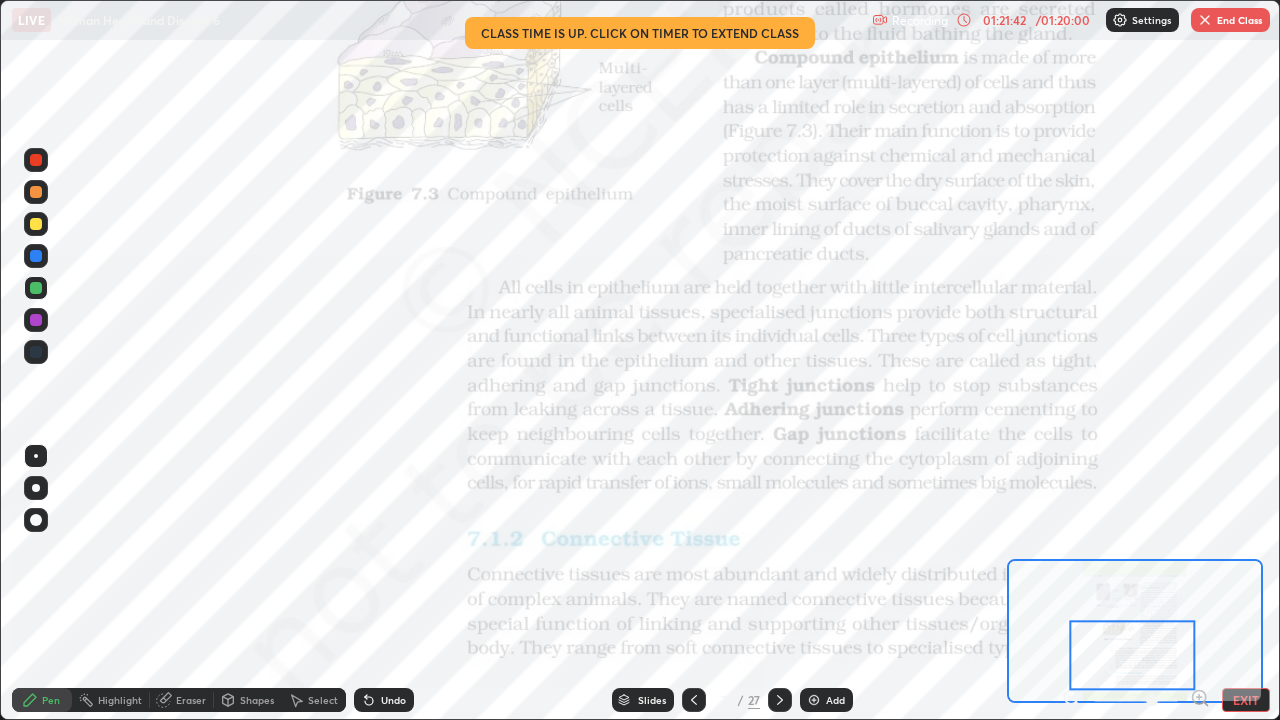 click at bounding box center [36, 256] 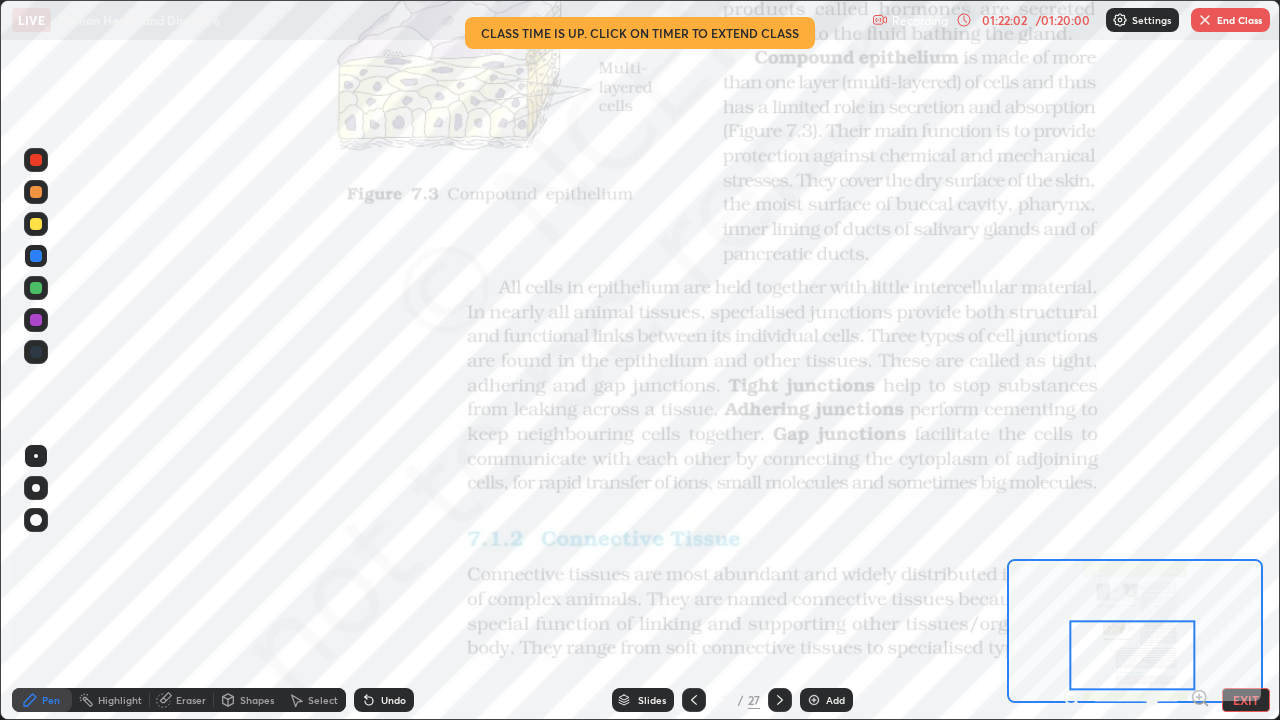 click at bounding box center [36, 320] 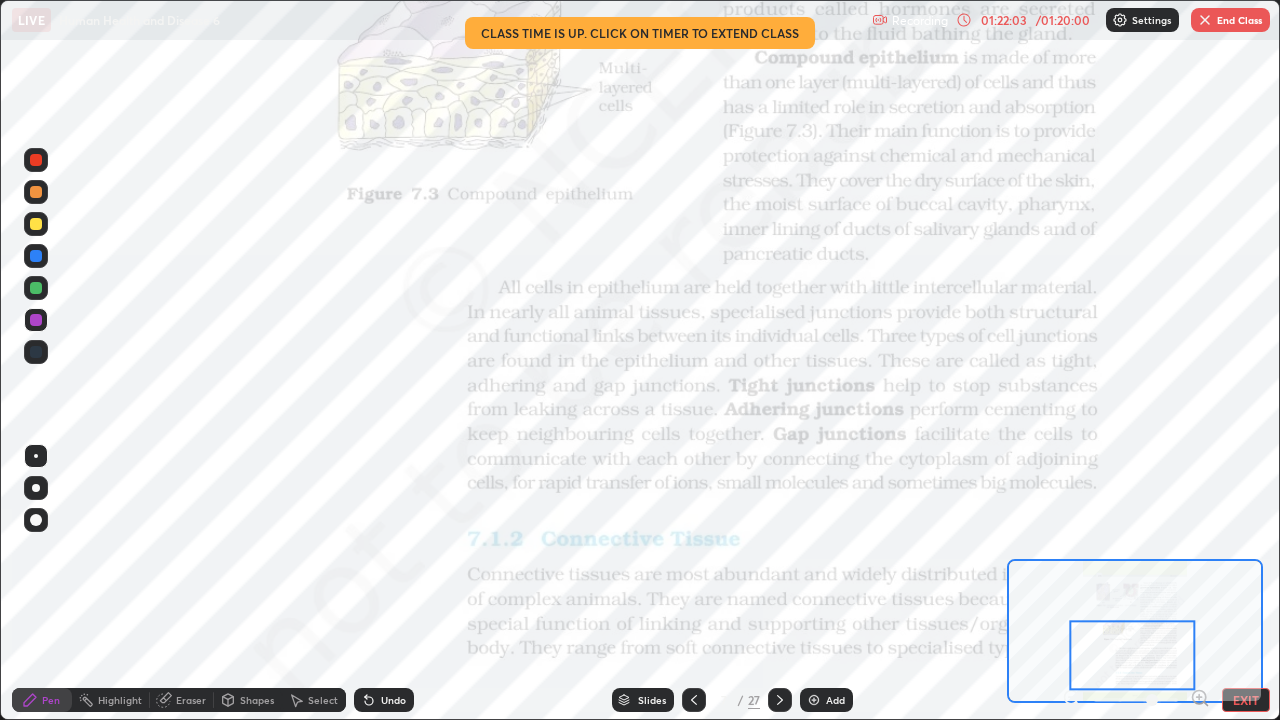 click at bounding box center (36, 256) 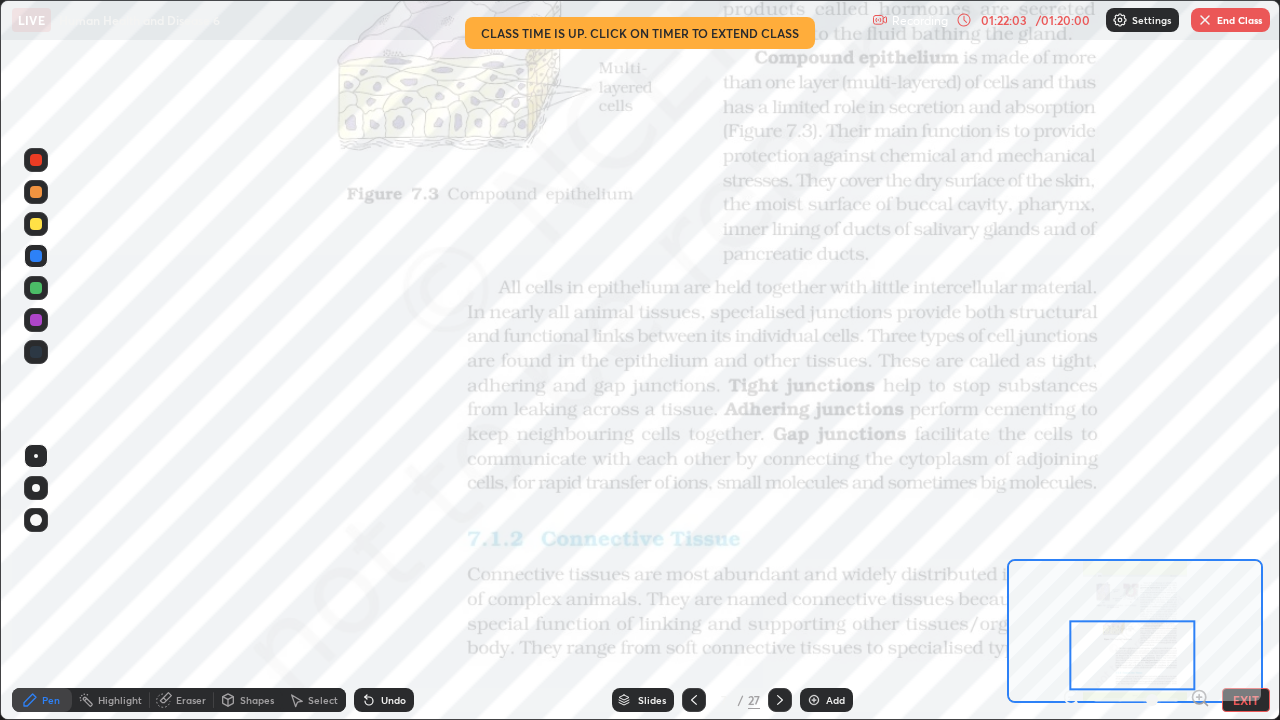 click at bounding box center (36, 224) 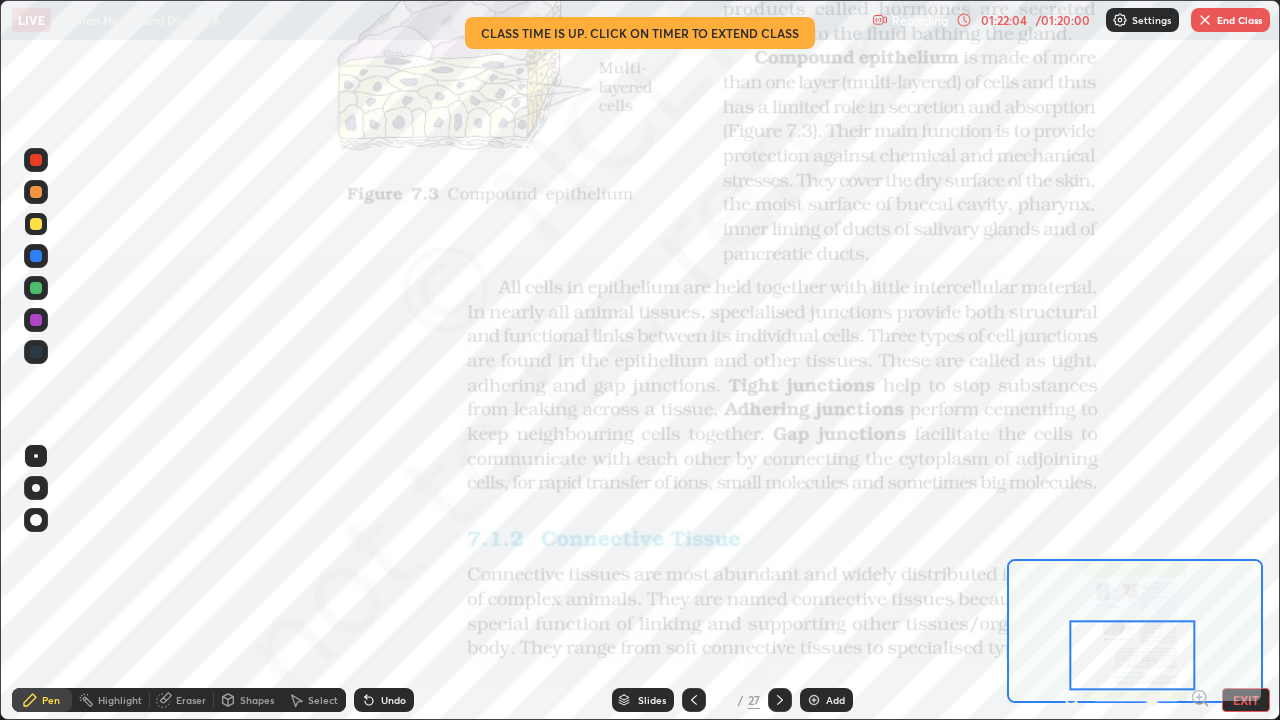click at bounding box center [36, 192] 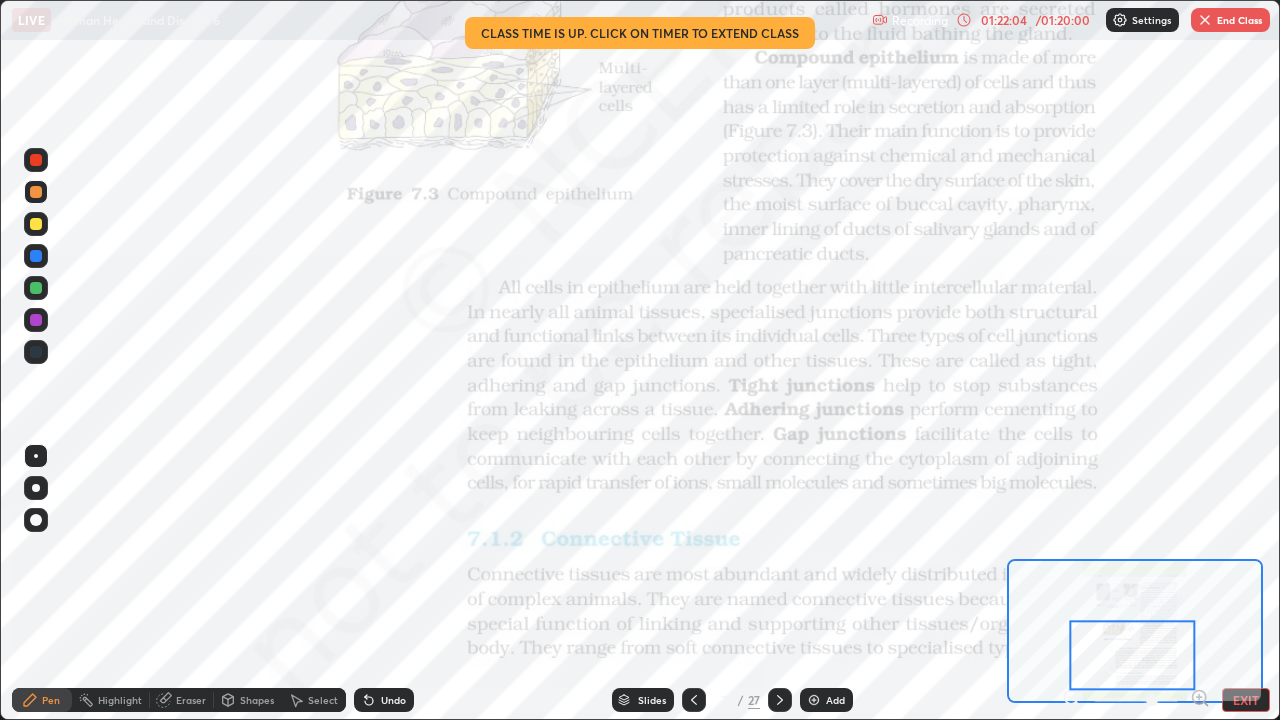 click at bounding box center [36, 160] 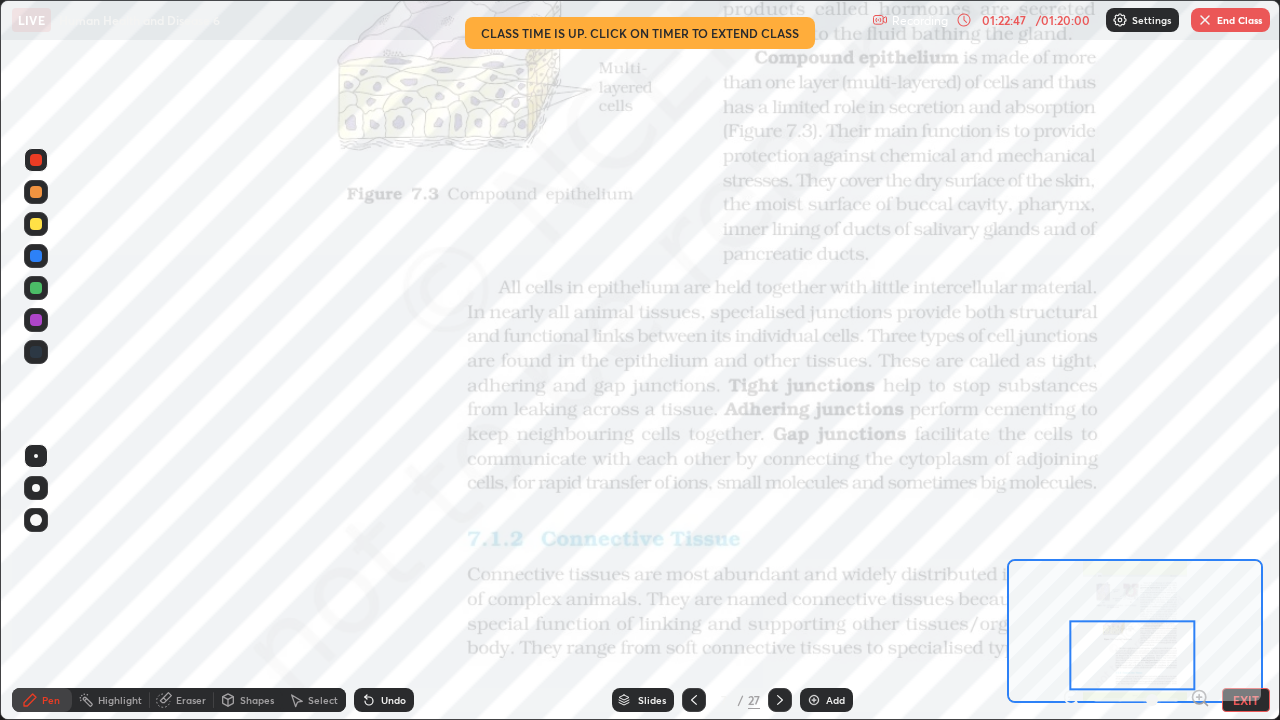 click on "Eraser" at bounding box center [191, 700] 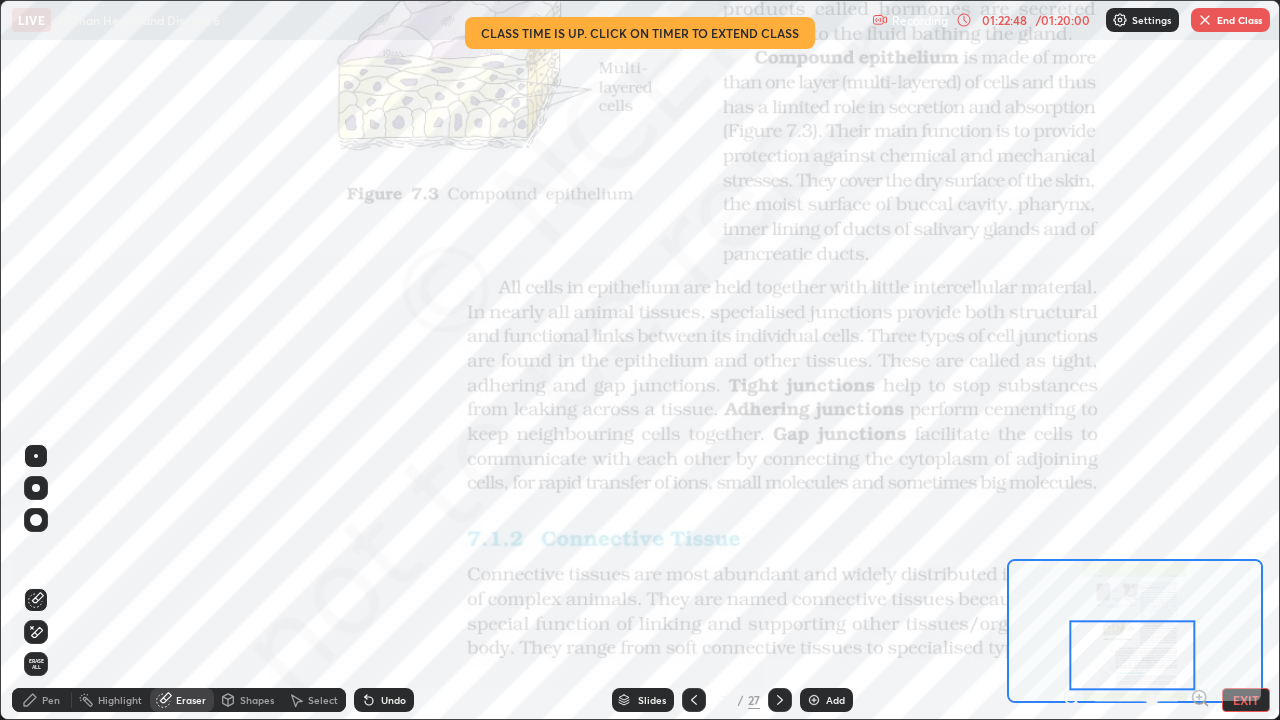 click on "Erase all" at bounding box center [36, 664] 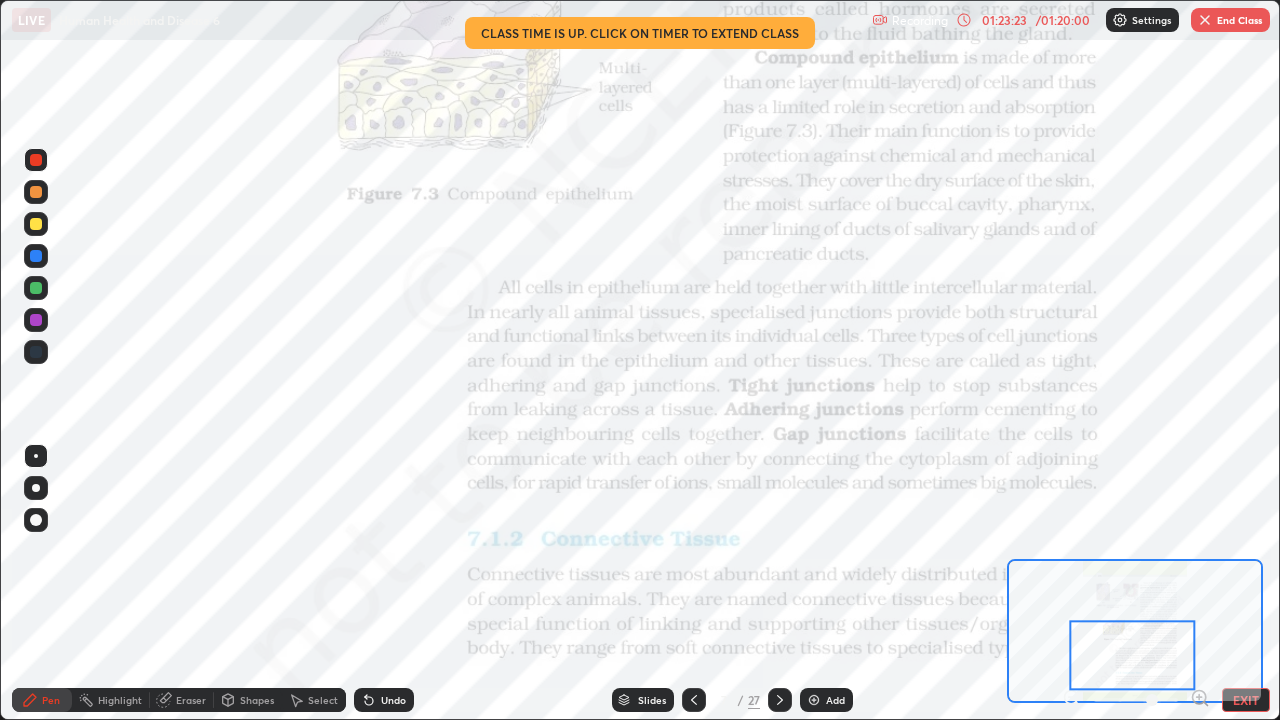 click at bounding box center [36, 352] 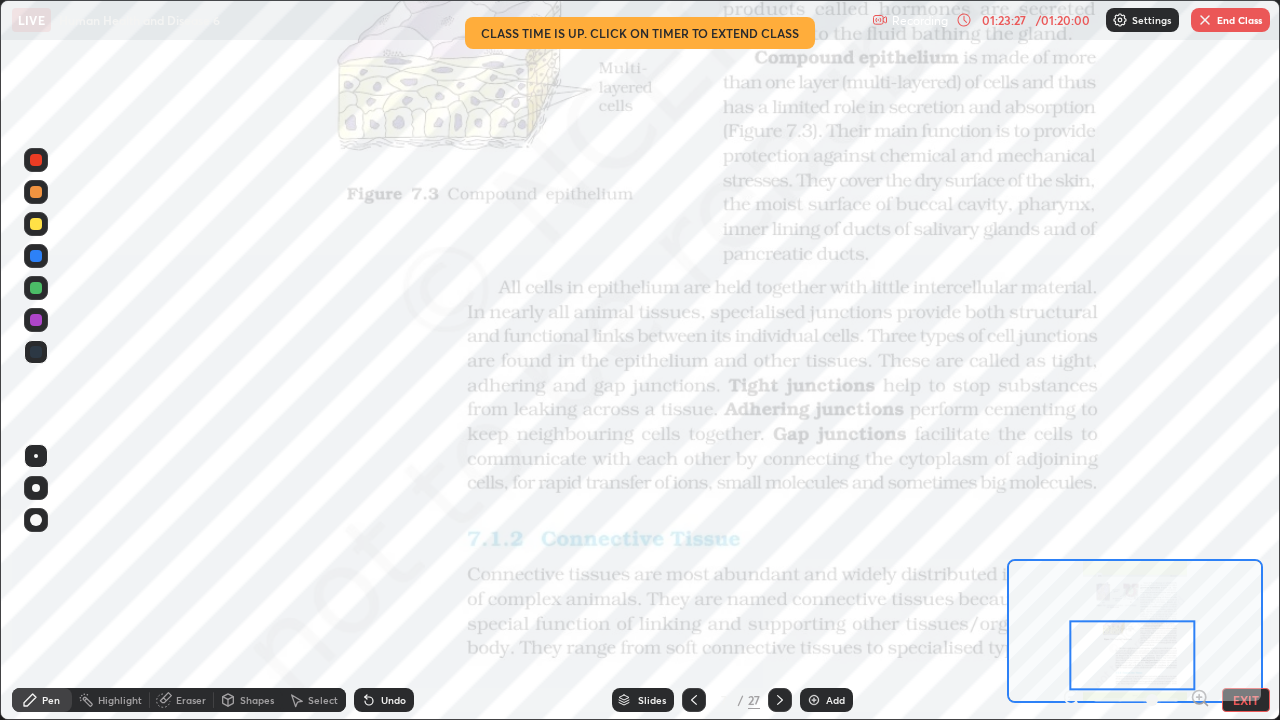 click at bounding box center [36, 320] 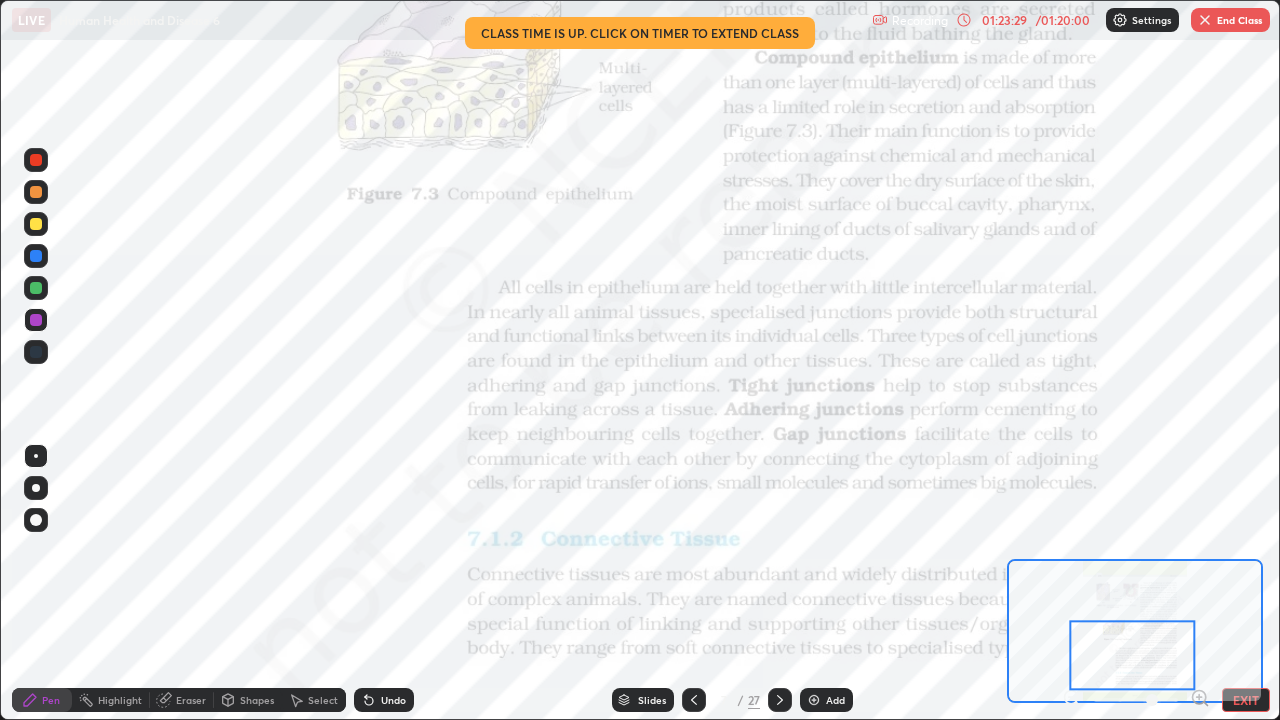 click at bounding box center (36, 288) 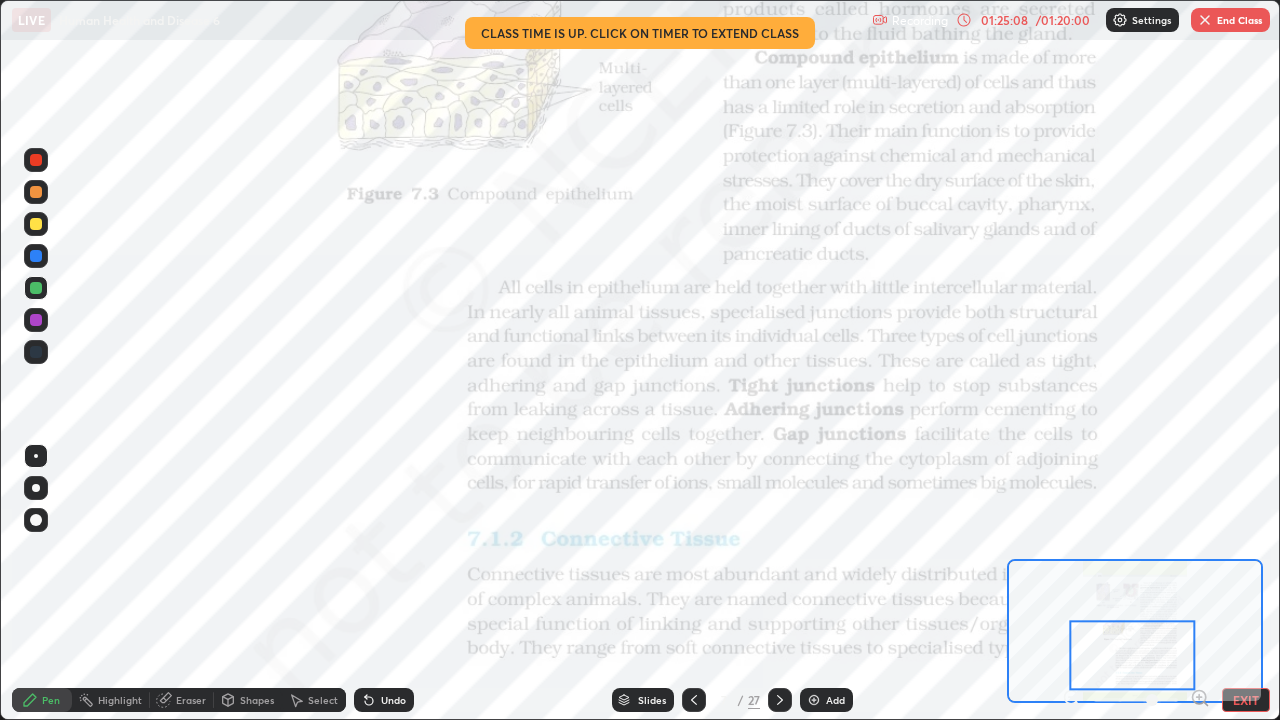 click on "Eraser" at bounding box center [191, 700] 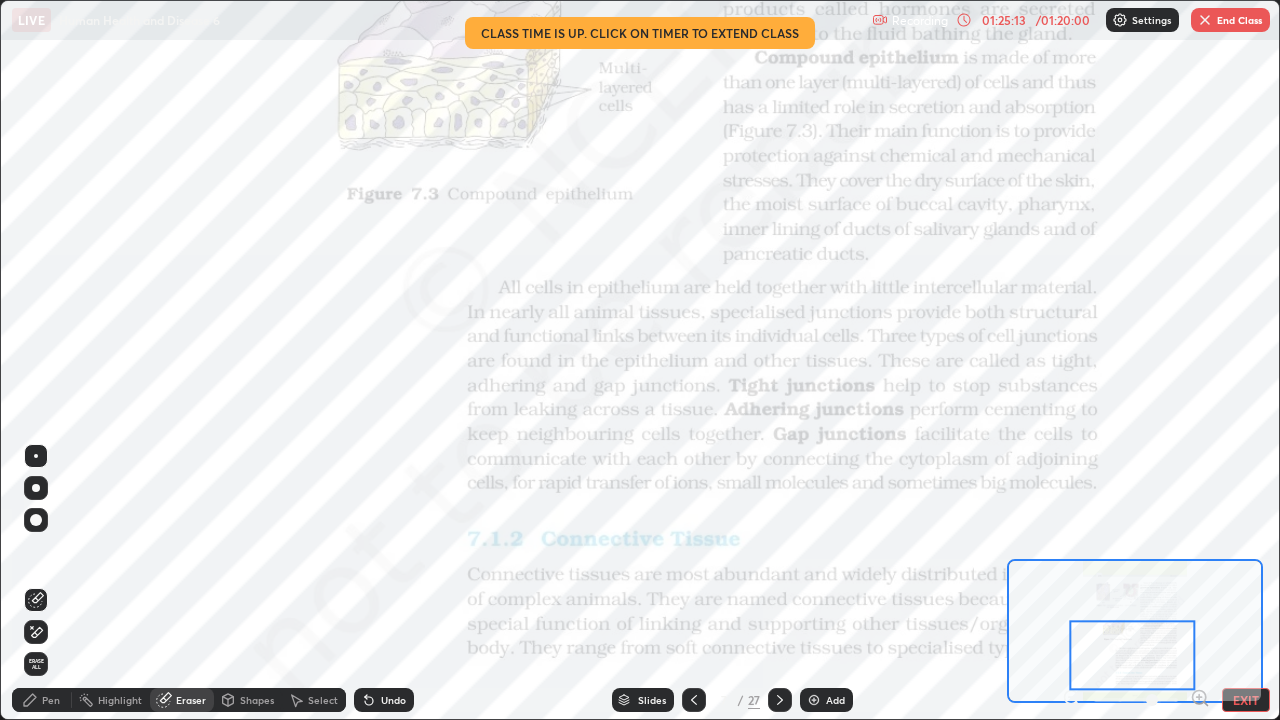 click on "Pen" at bounding box center (42, 700) 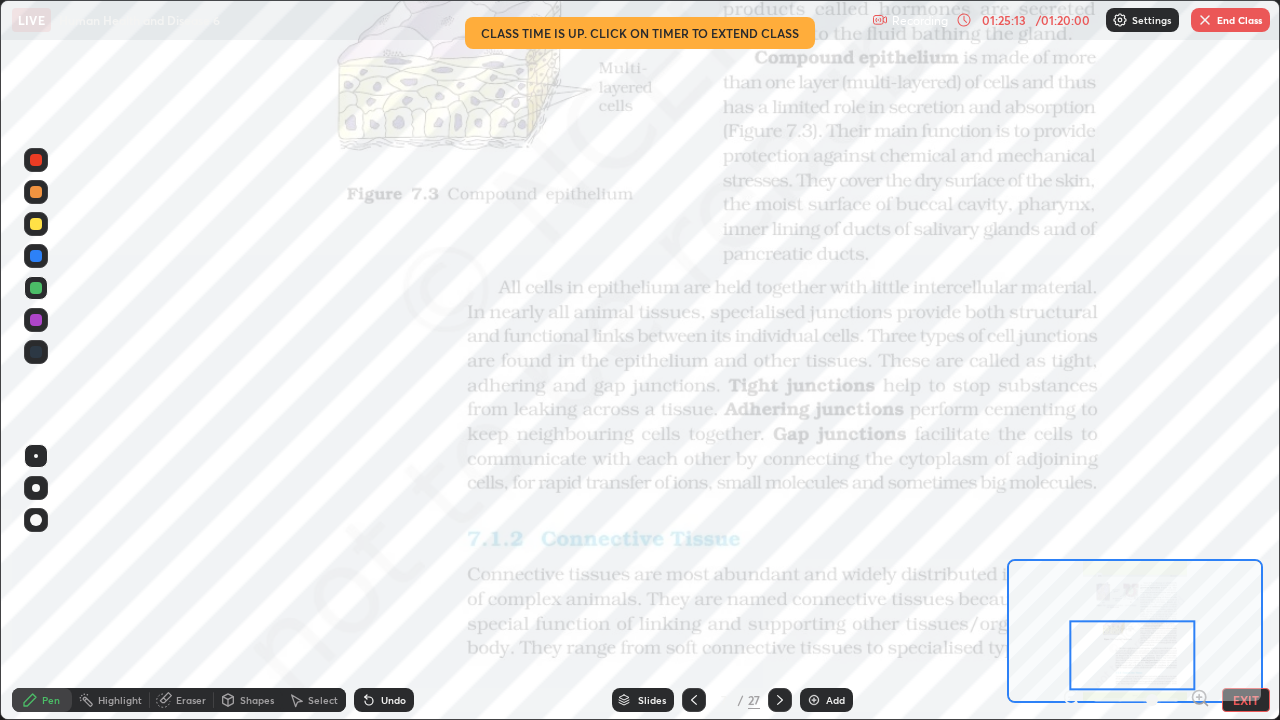 click on "Pen" at bounding box center (42, 700) 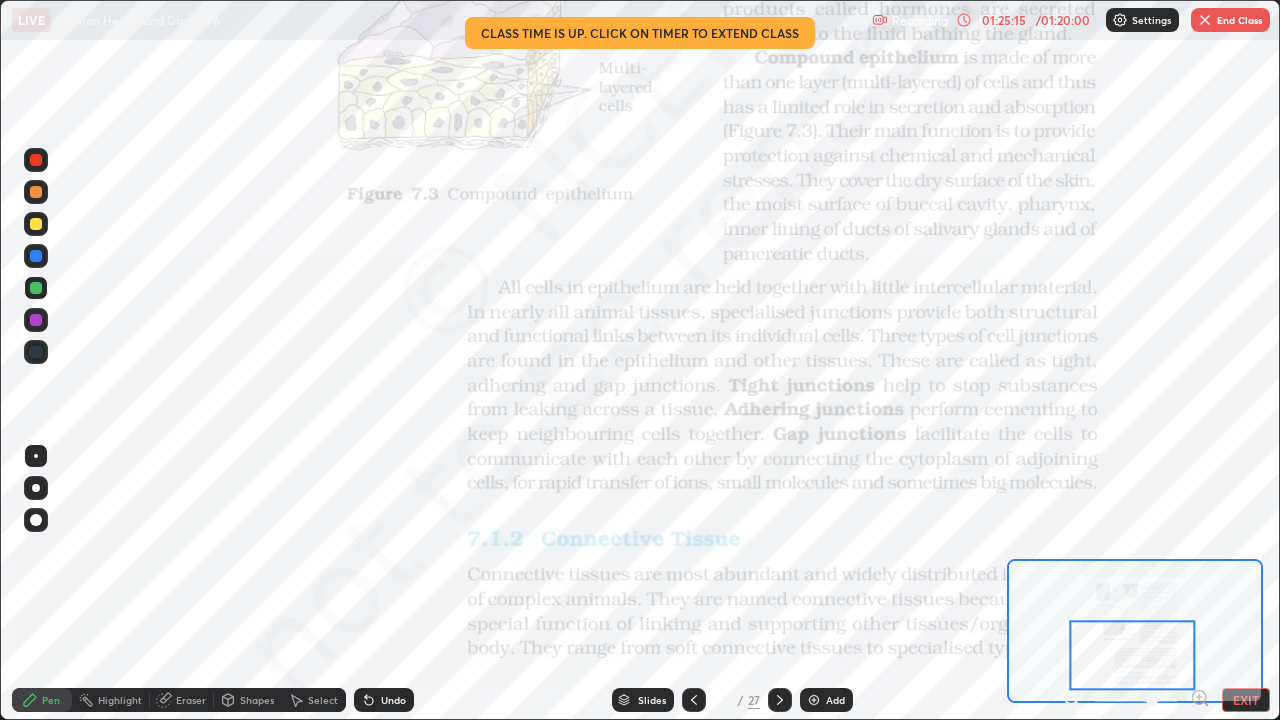 click on "Eraser" at bounding box center [191, 700] 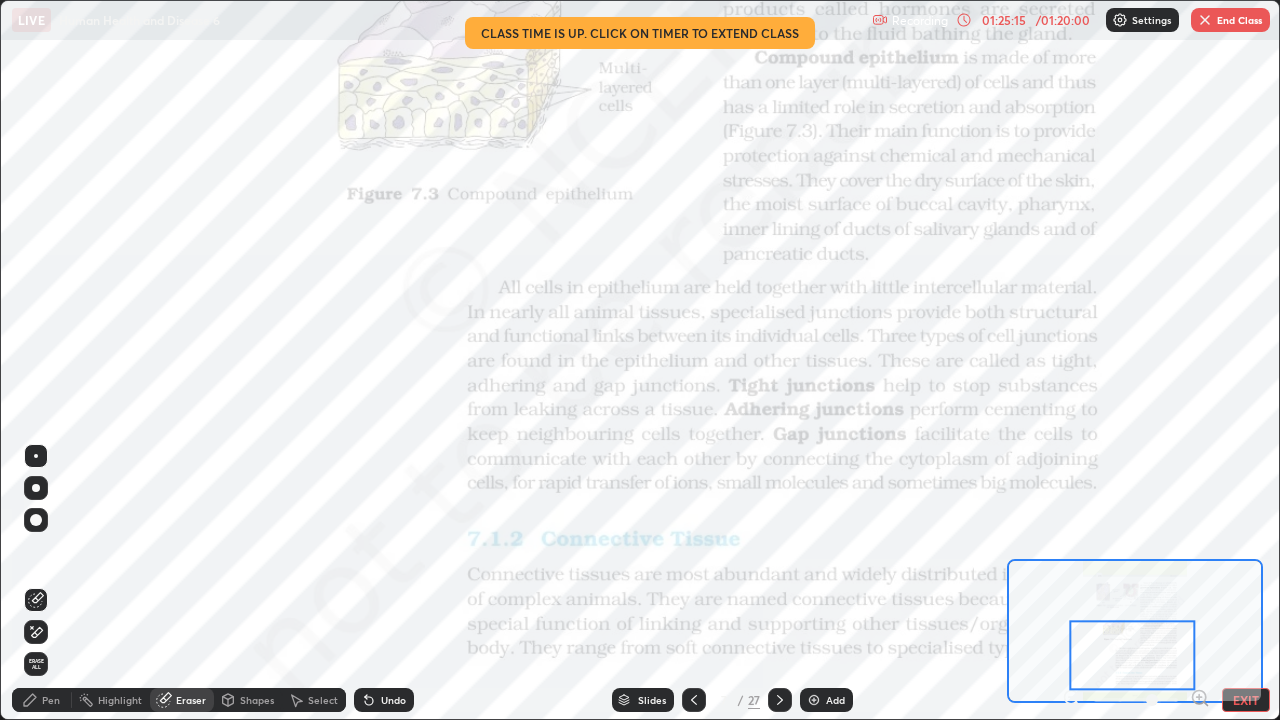 click on "Erase all" at bounding box center [36, 664] 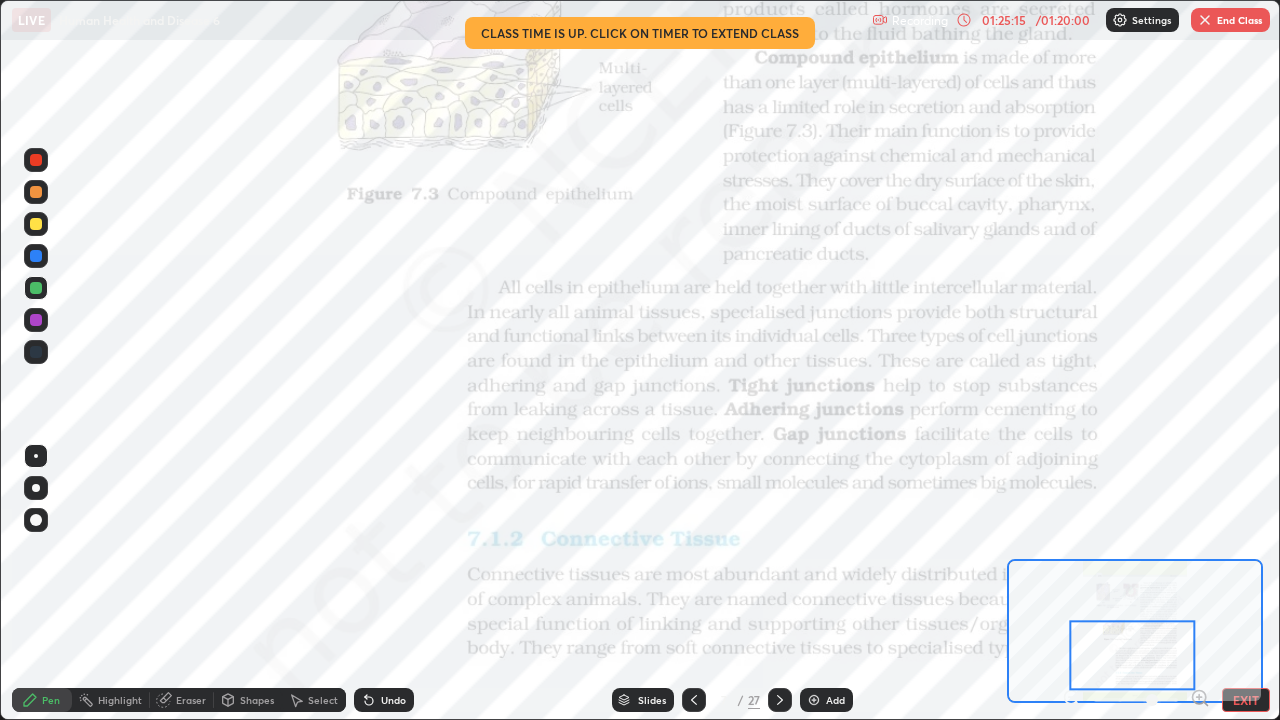 click on "Pen" at bounding box center [51, 700] 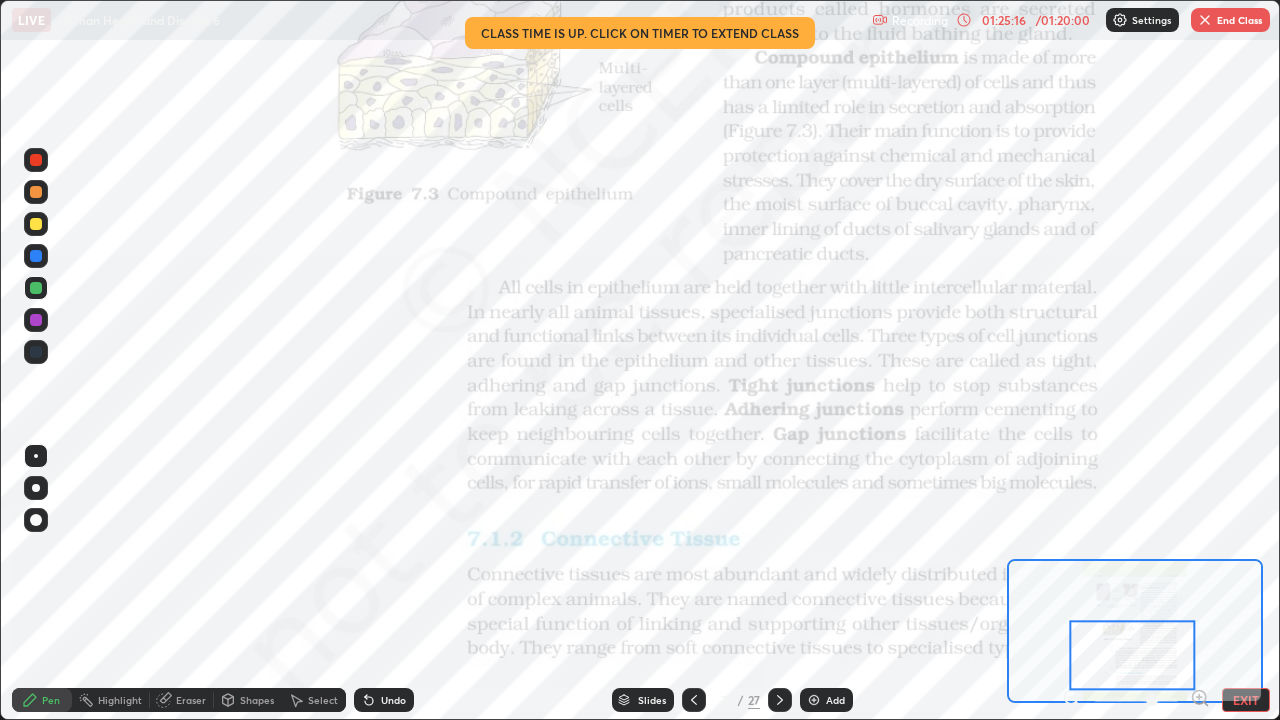 click at bounding box center [36, 352] 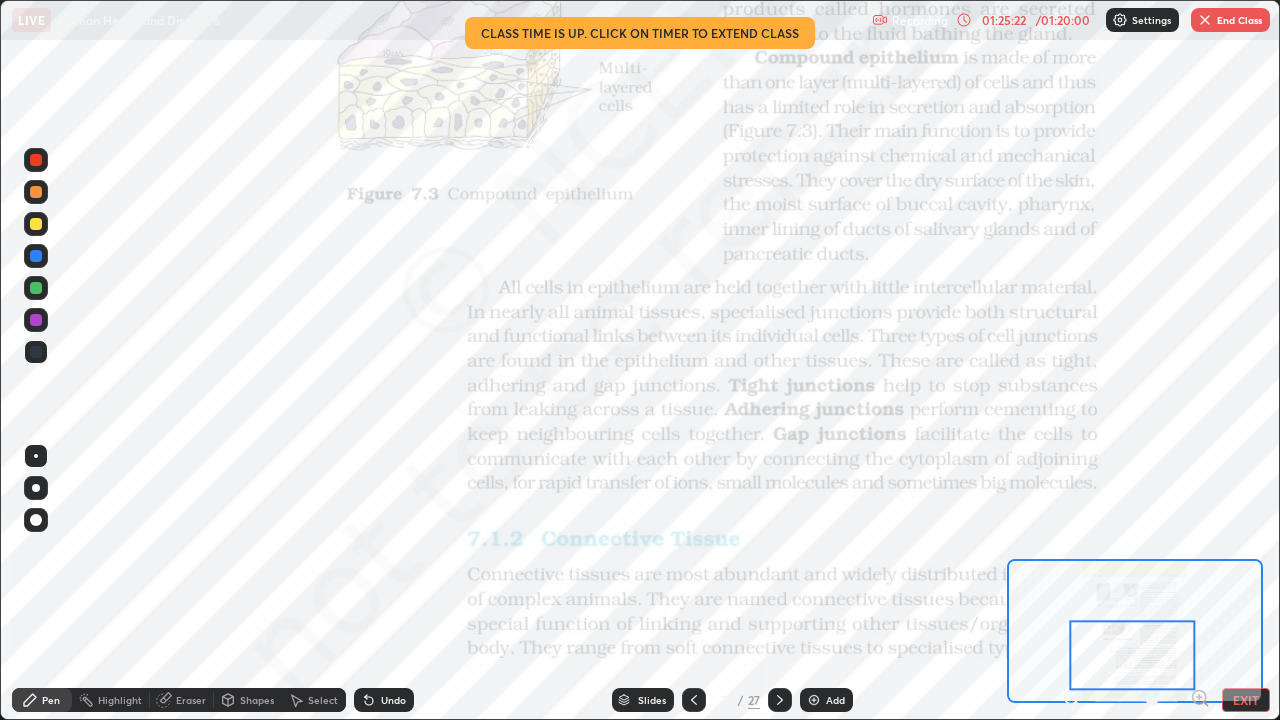 click at bounding box center [36, 288] 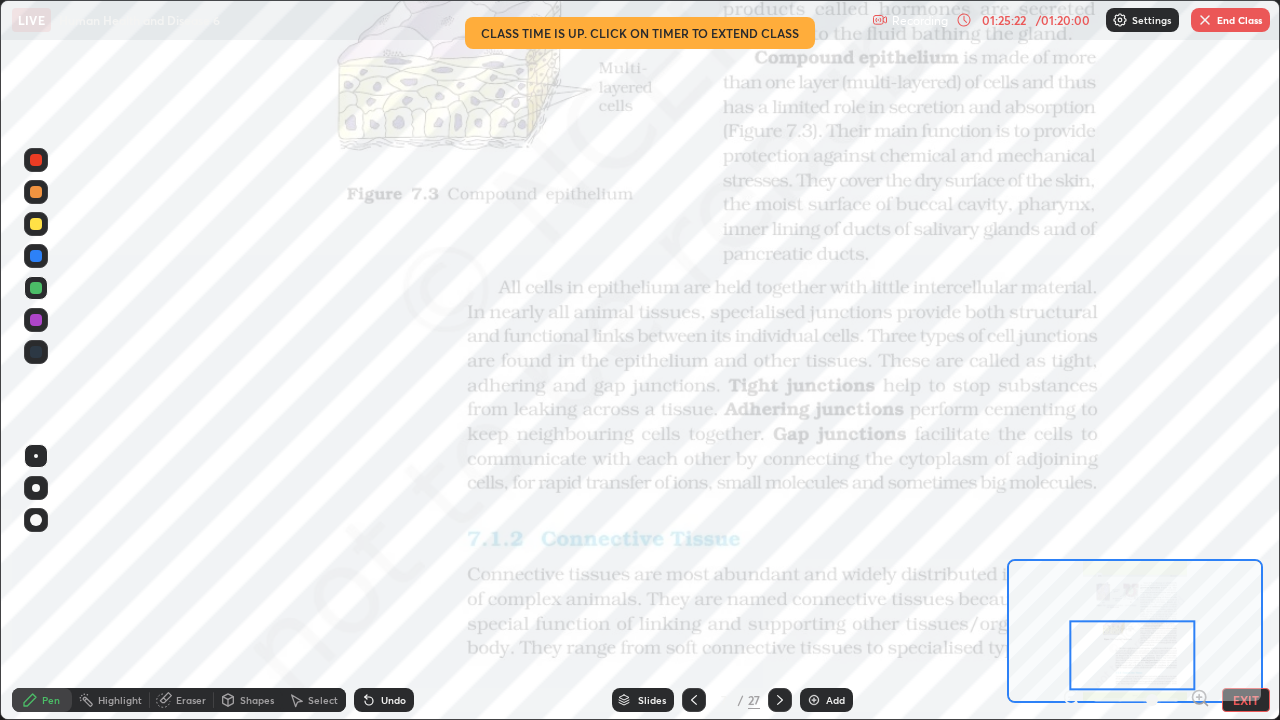 click at bounding box center [36, 288] 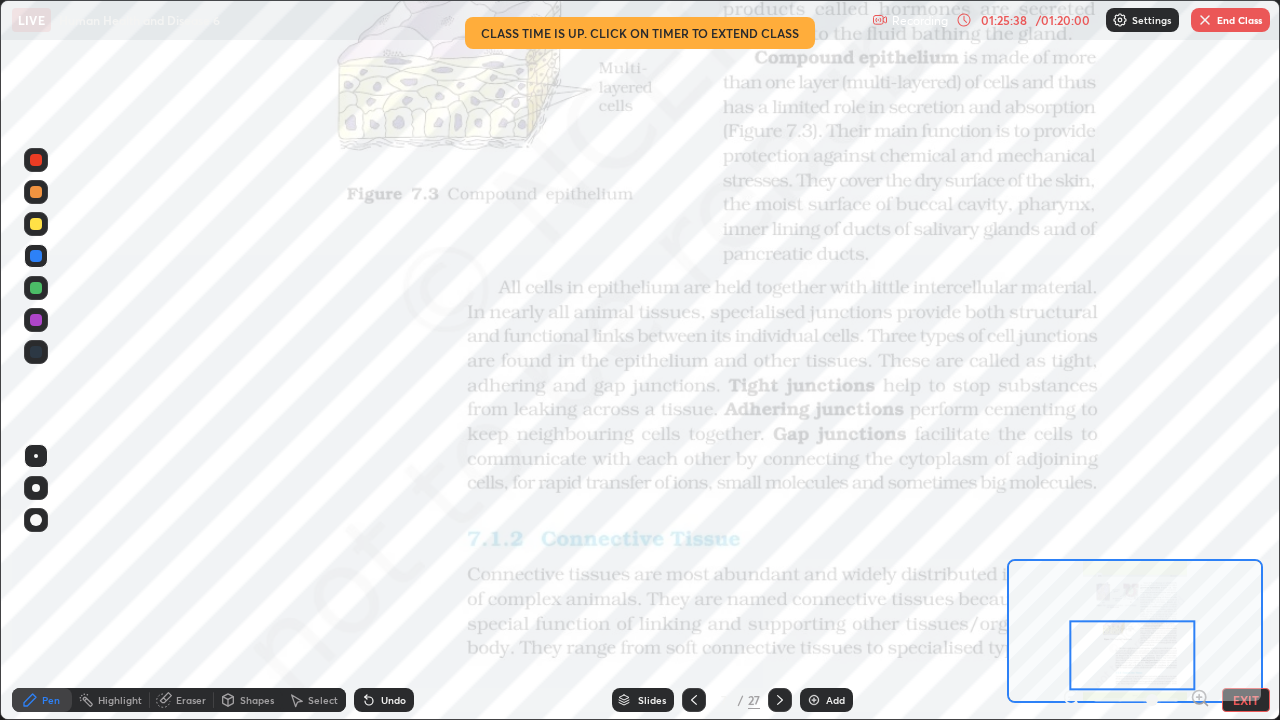 click at bounding box center (36, 320) 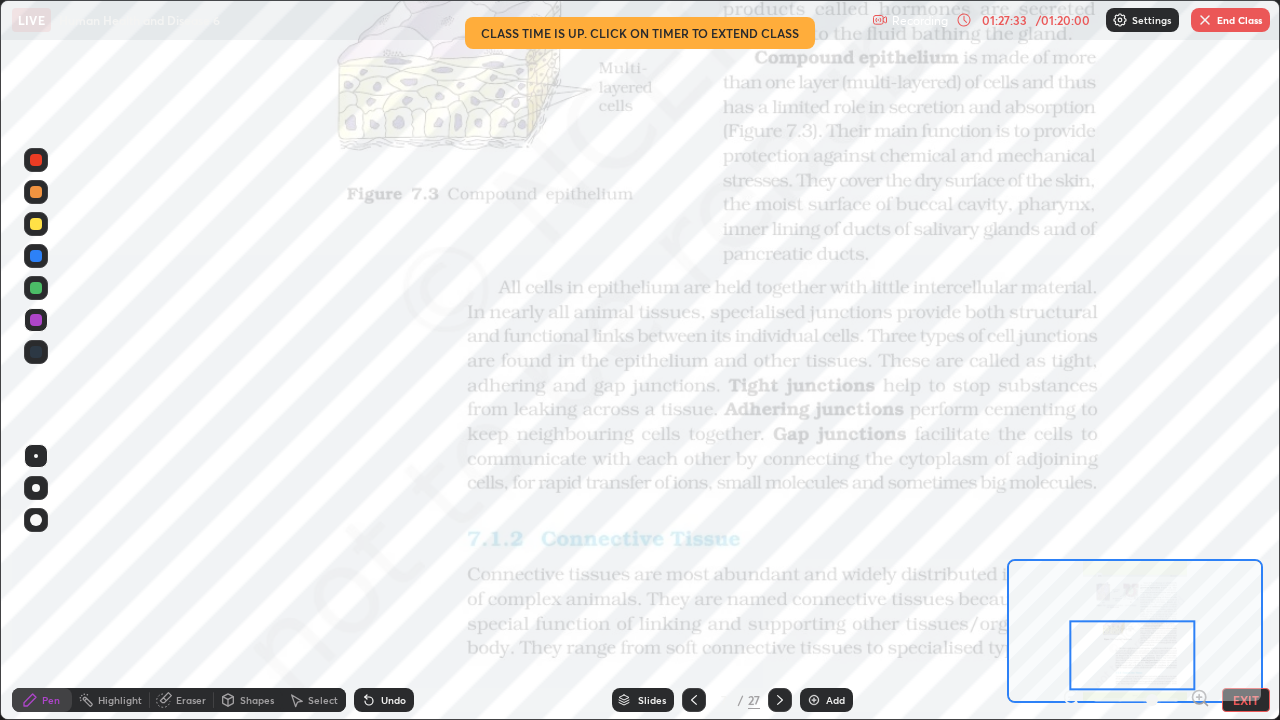click on "End Class" at bounding box center (1230, 20) 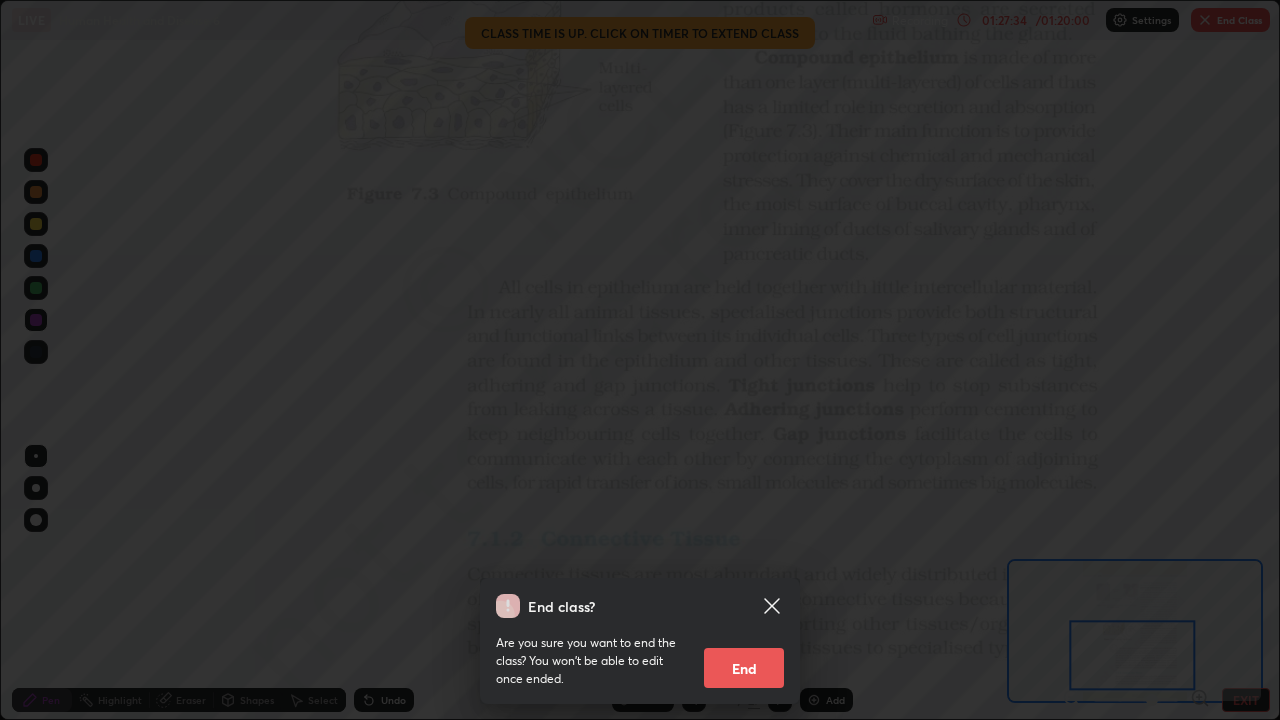 click on "End" at bounding box center (744, 668) 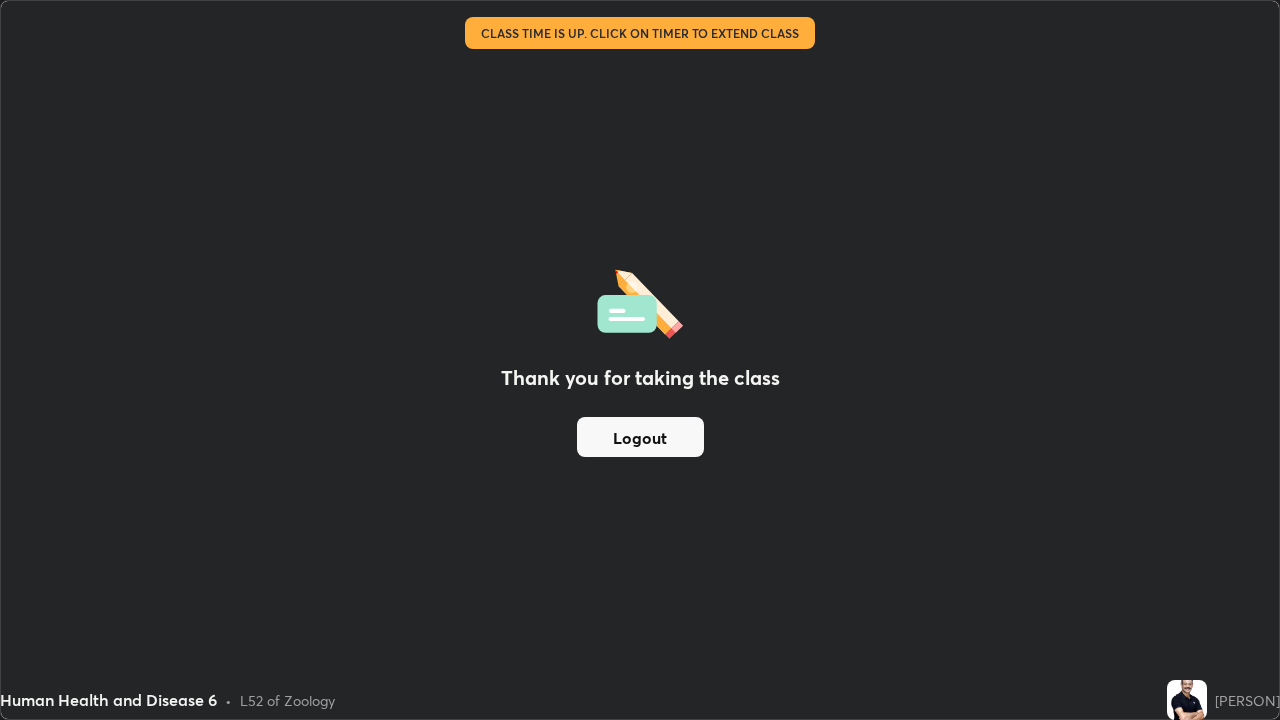 click on "Logout" at bounding box center (640, 437) 